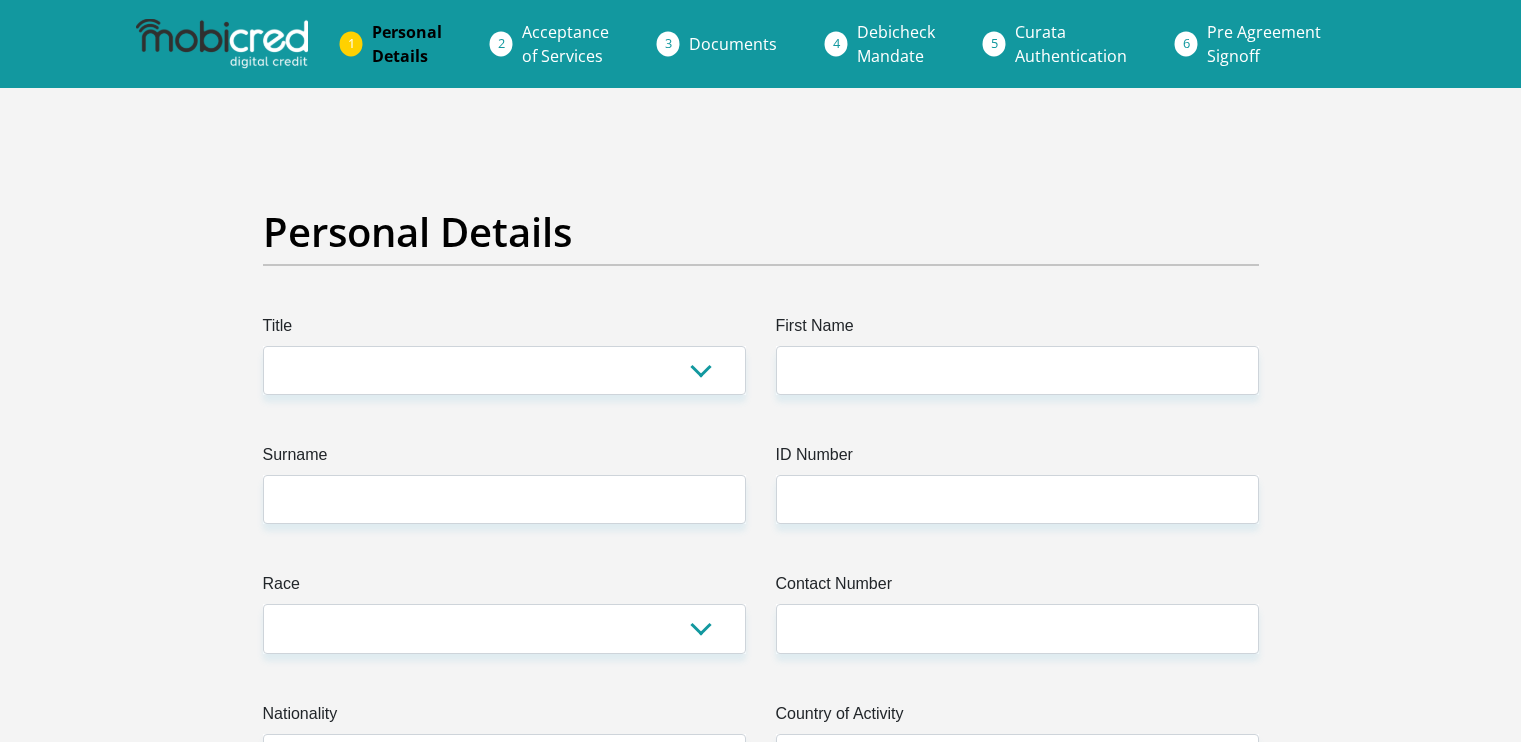scroll, scrollTop: 0, scrollLeft: 0, axis: both 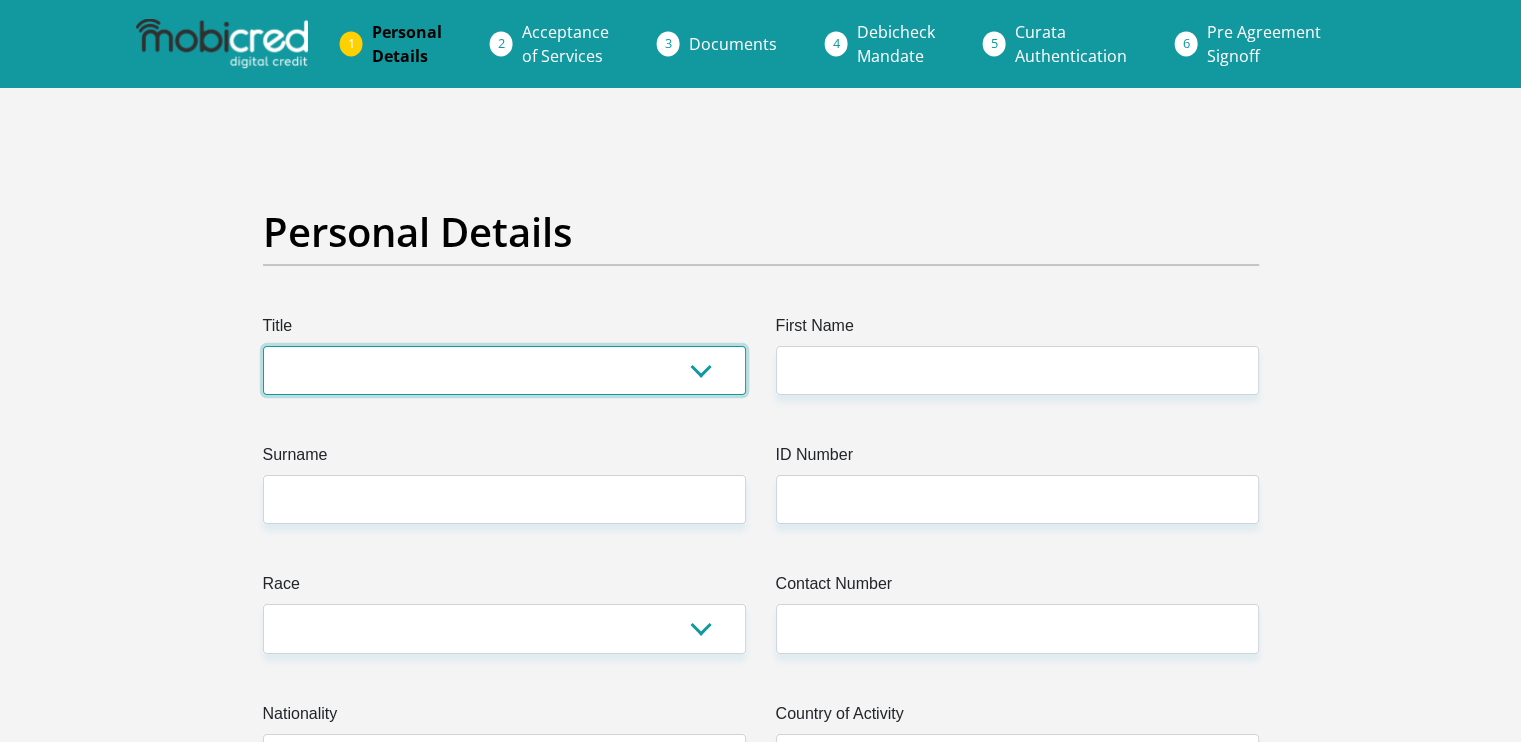 click on "Mr
Ms
Mrs
Dr
Other" at bounding box center (504, 370) 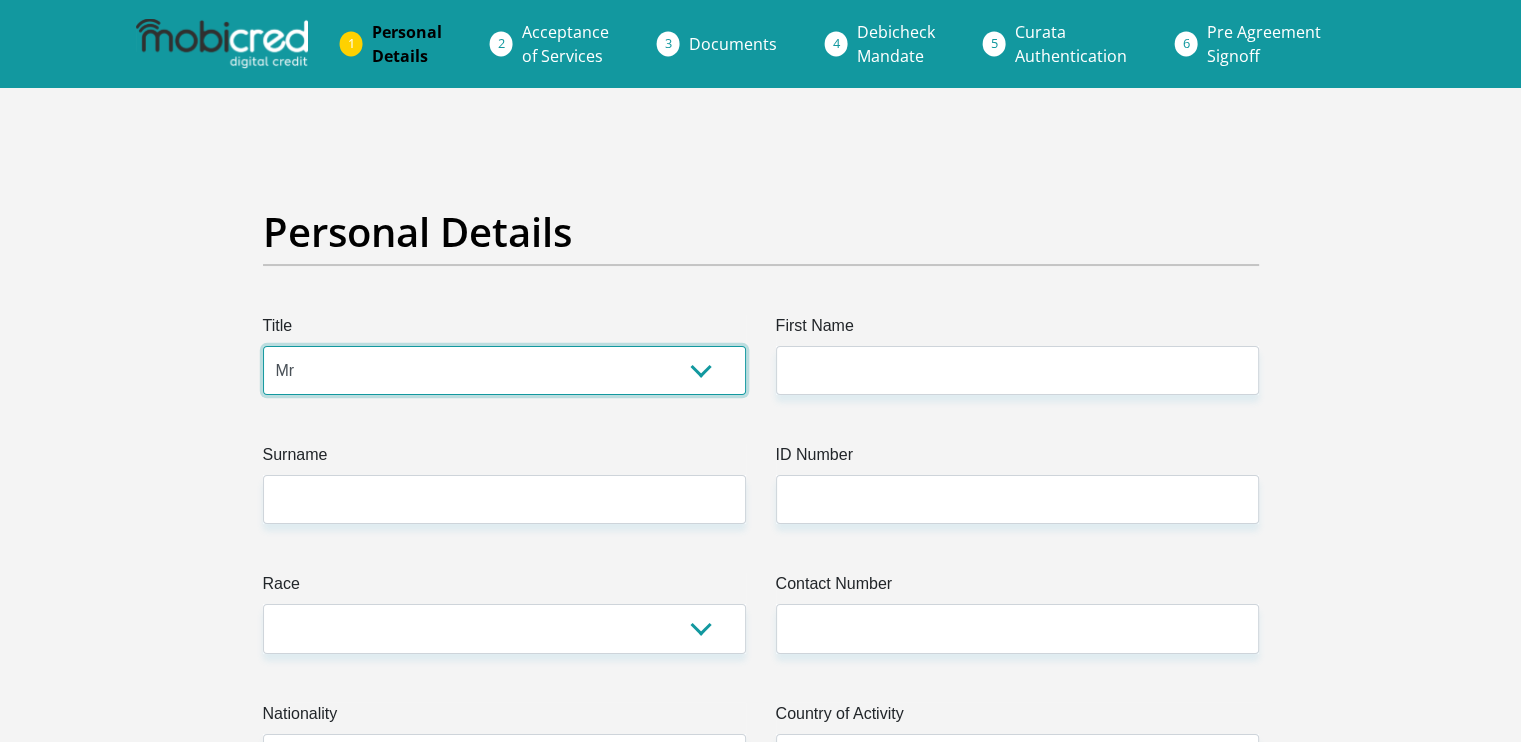 click on "Mr
Ms
Mrs
Dr
Other" at bounding box center [504, 370] 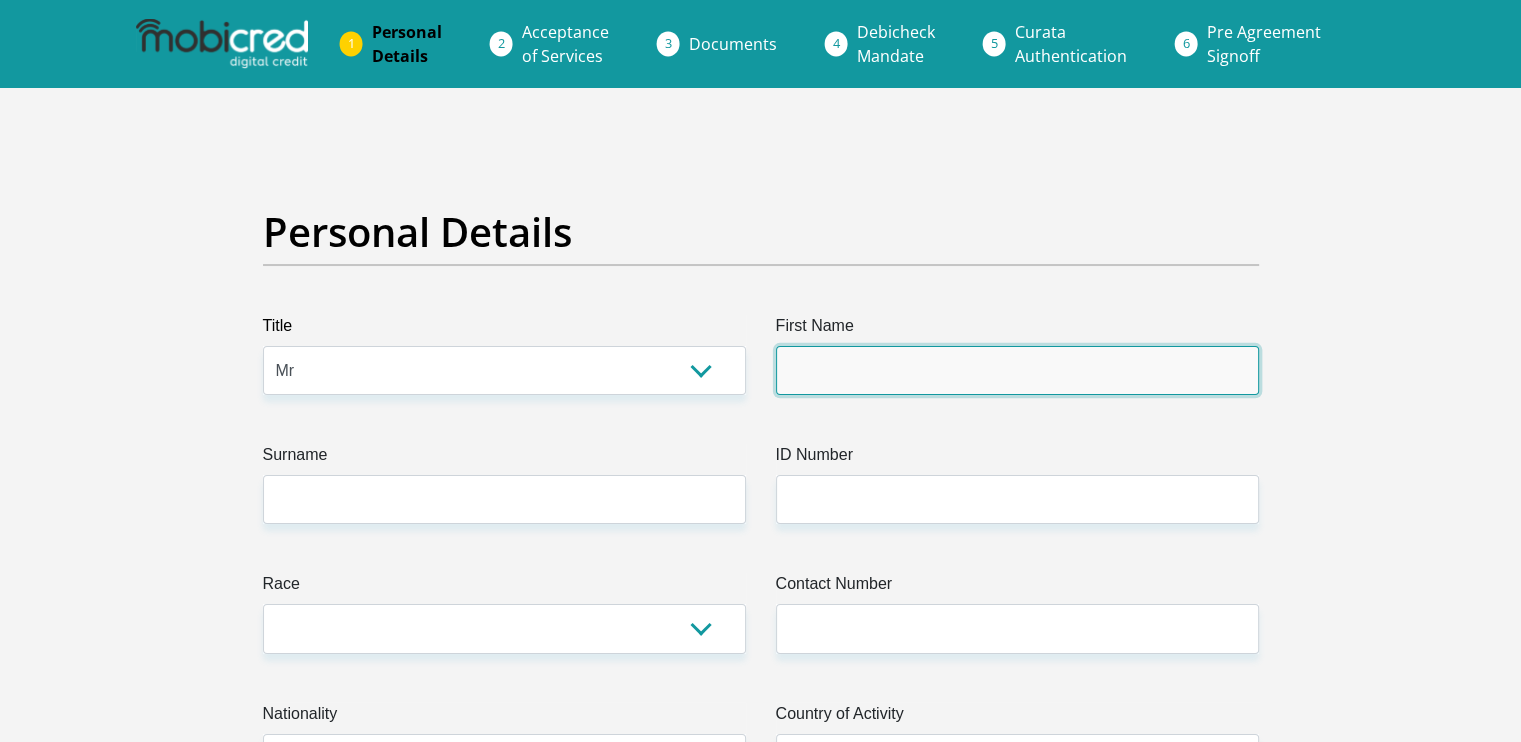 click on "First Name" at bounding box center (1017, 370) 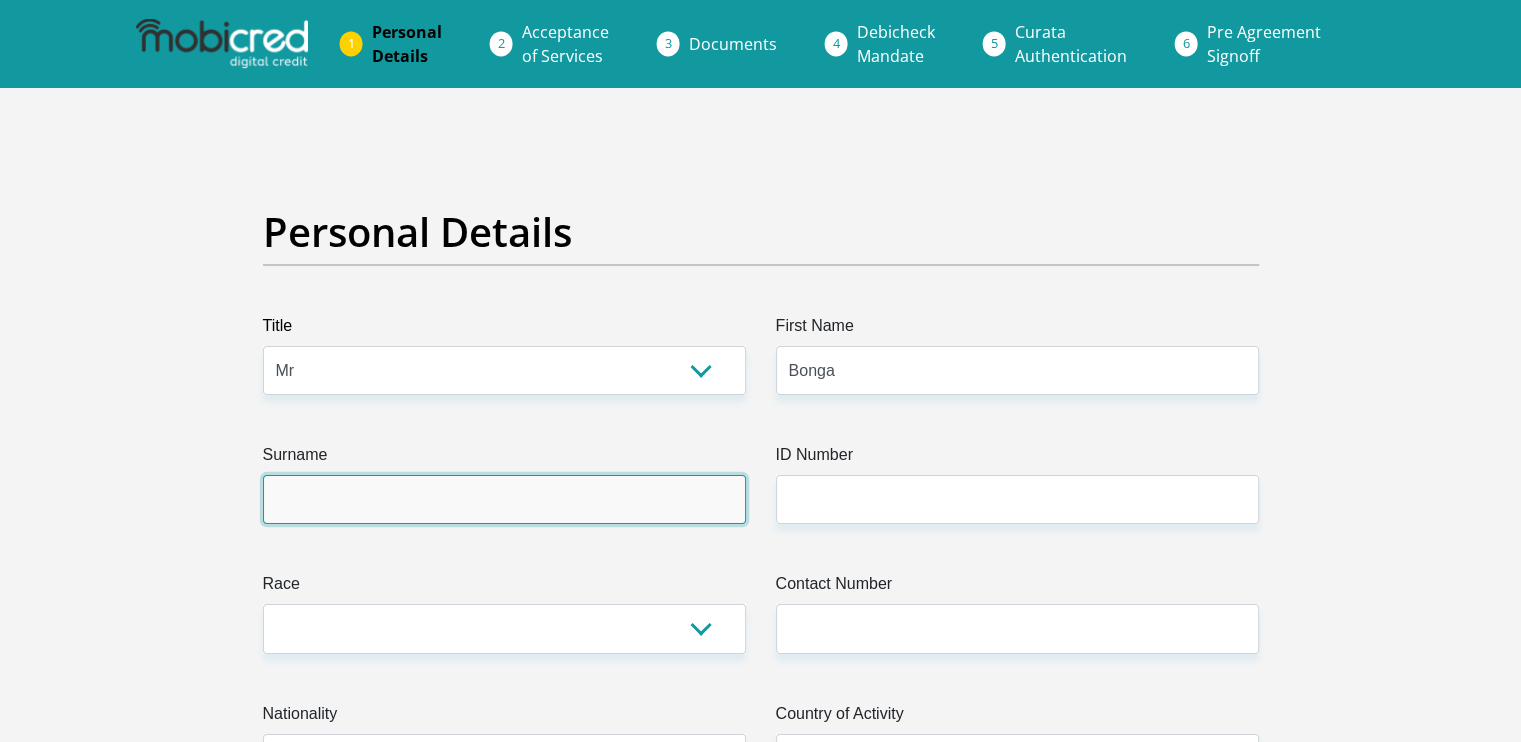 type on "Sondlo" 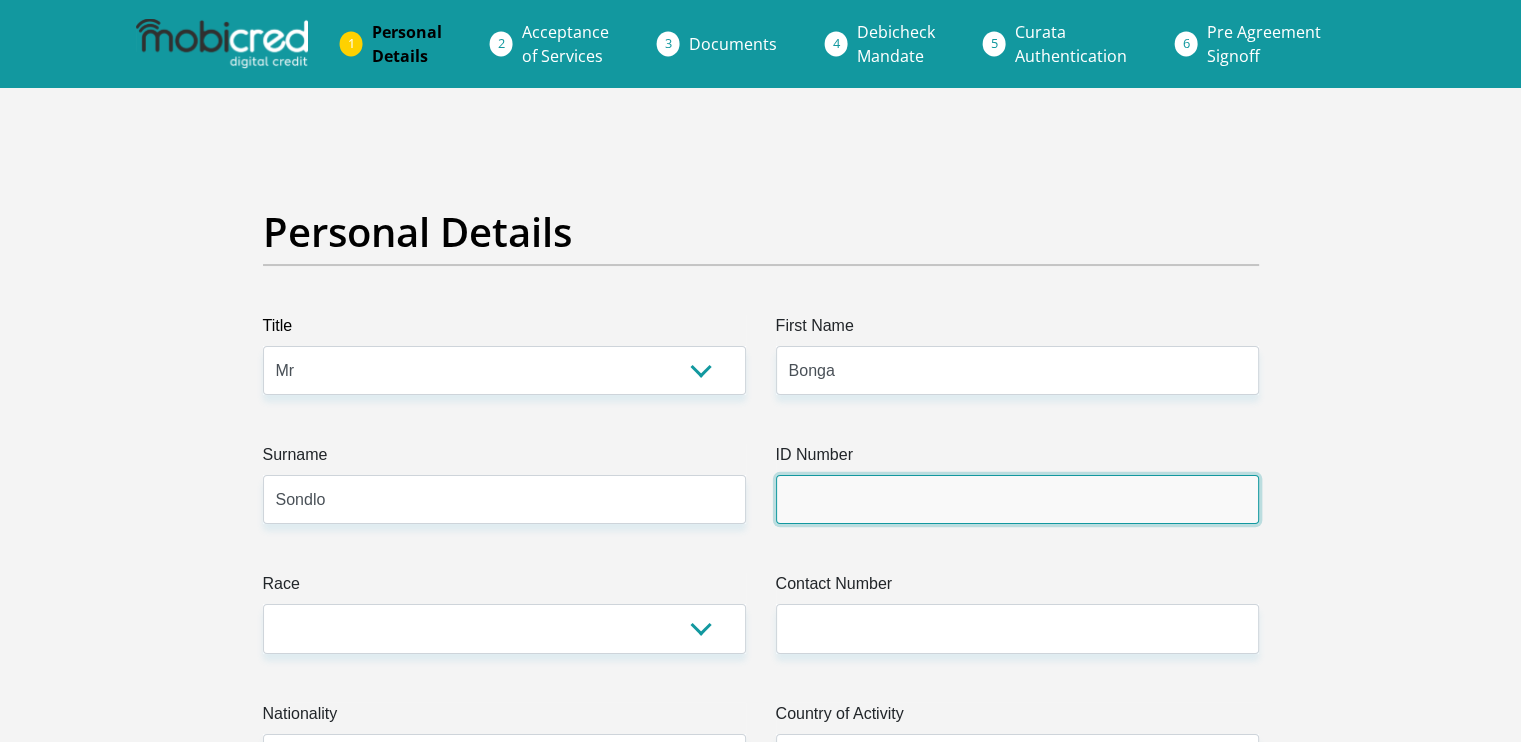 type on "0310115594080" 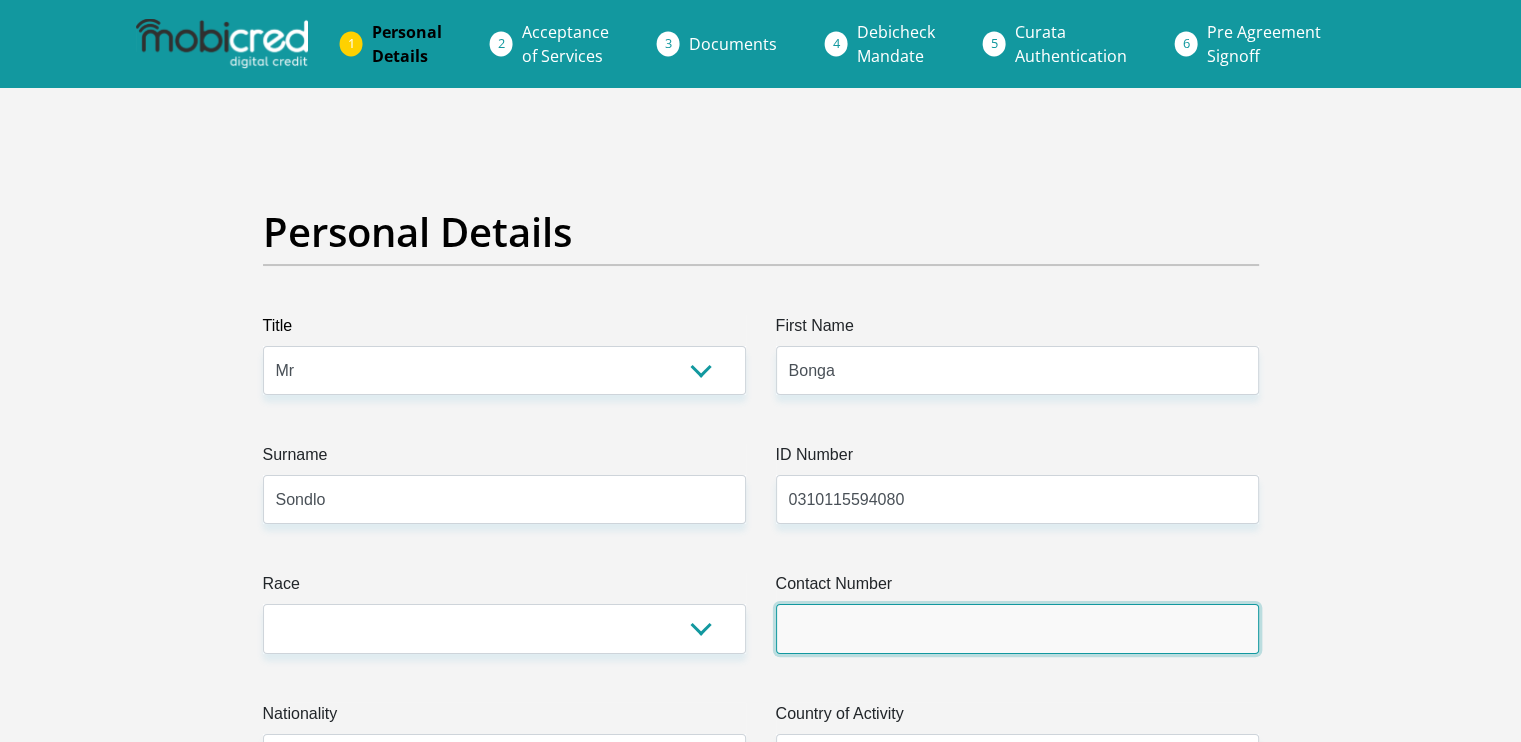 type on "0633587057" 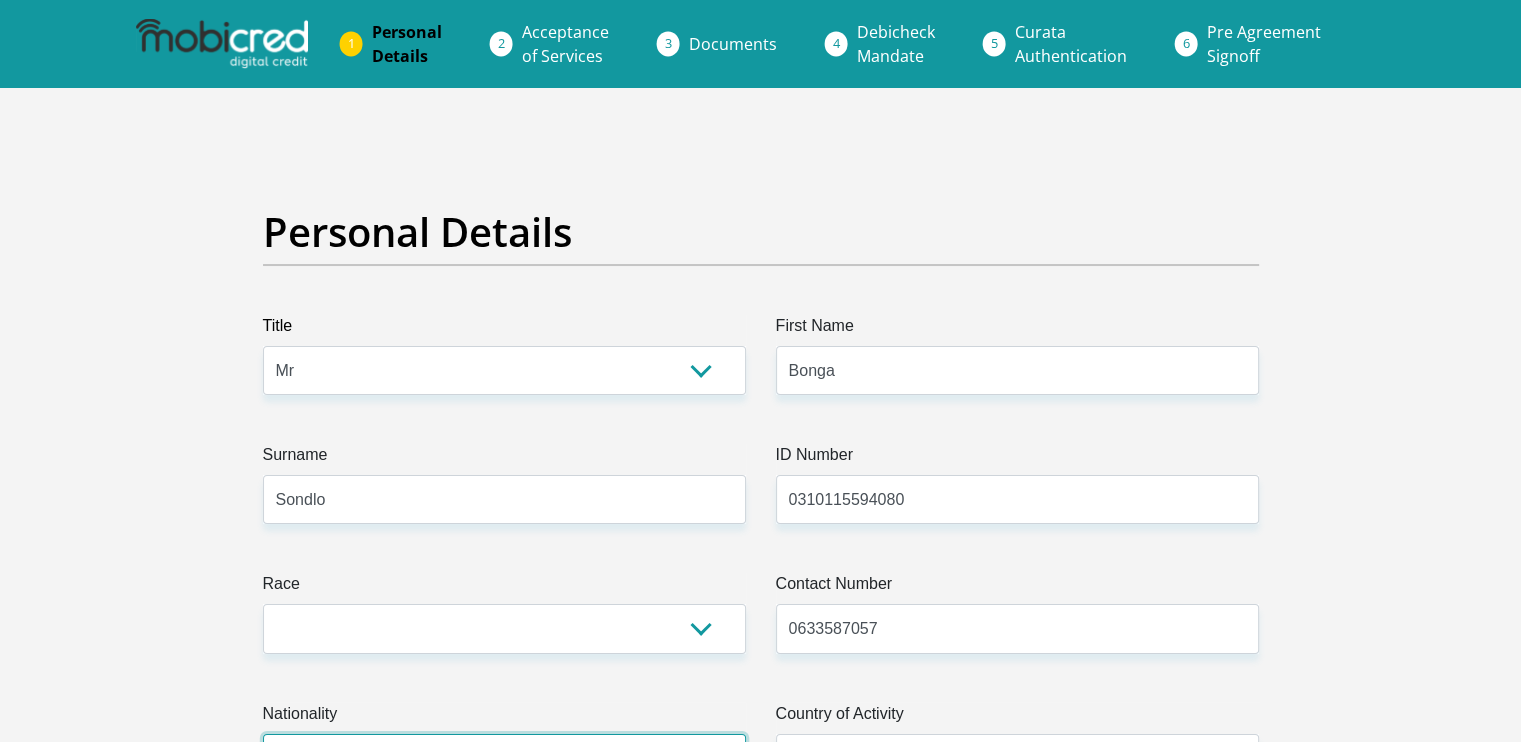 select on "ZAF" 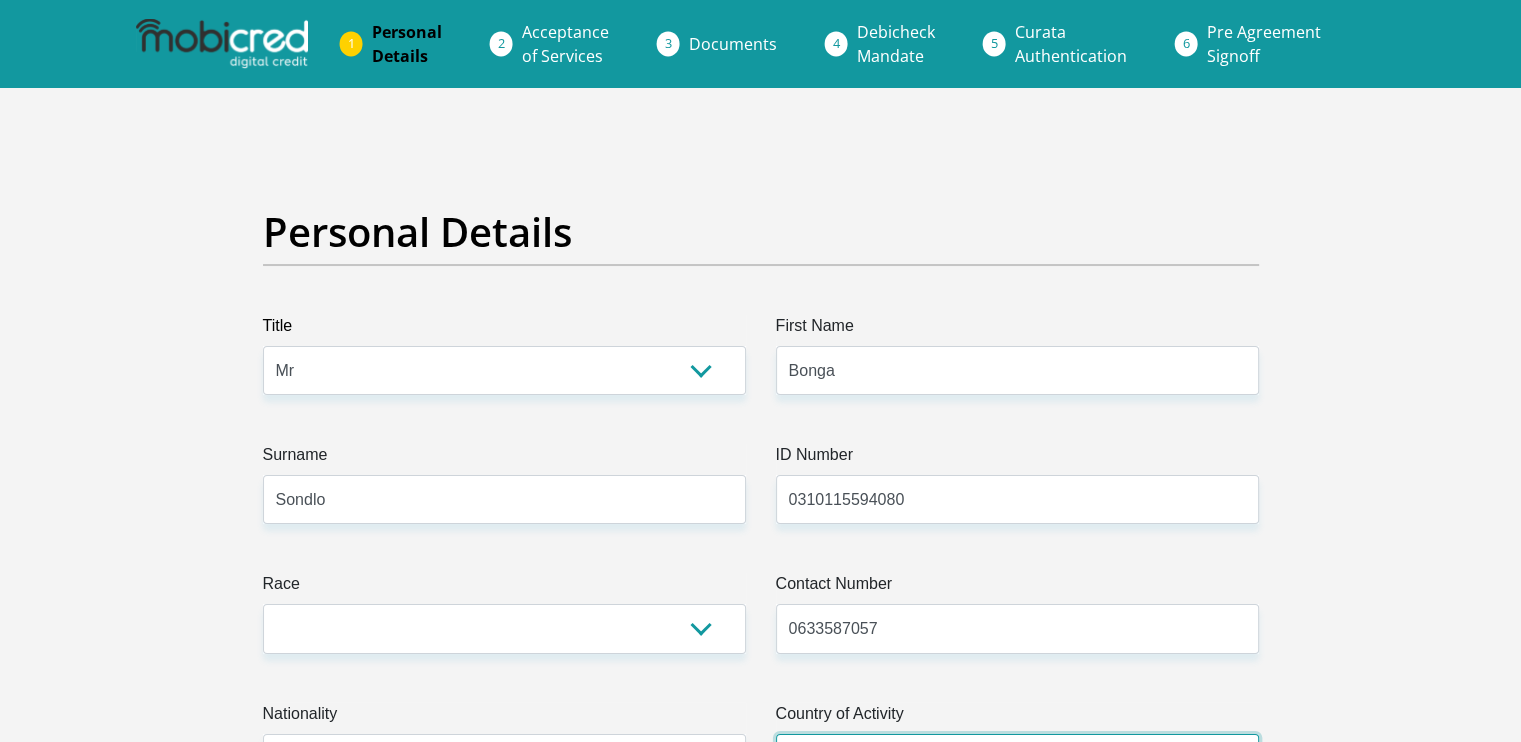 select on "ZAF" 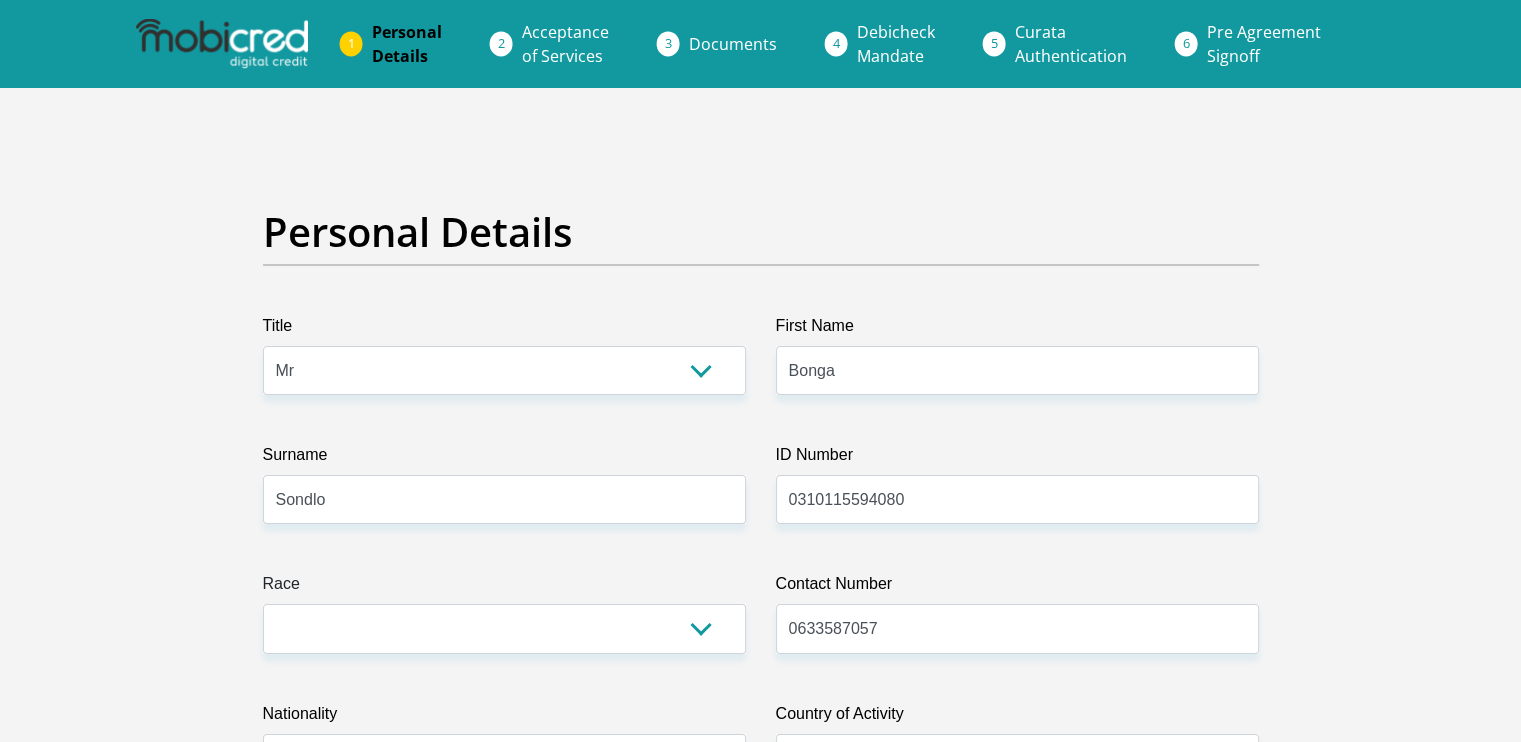 click on "Personal Details" at bounding box center [761, 232] 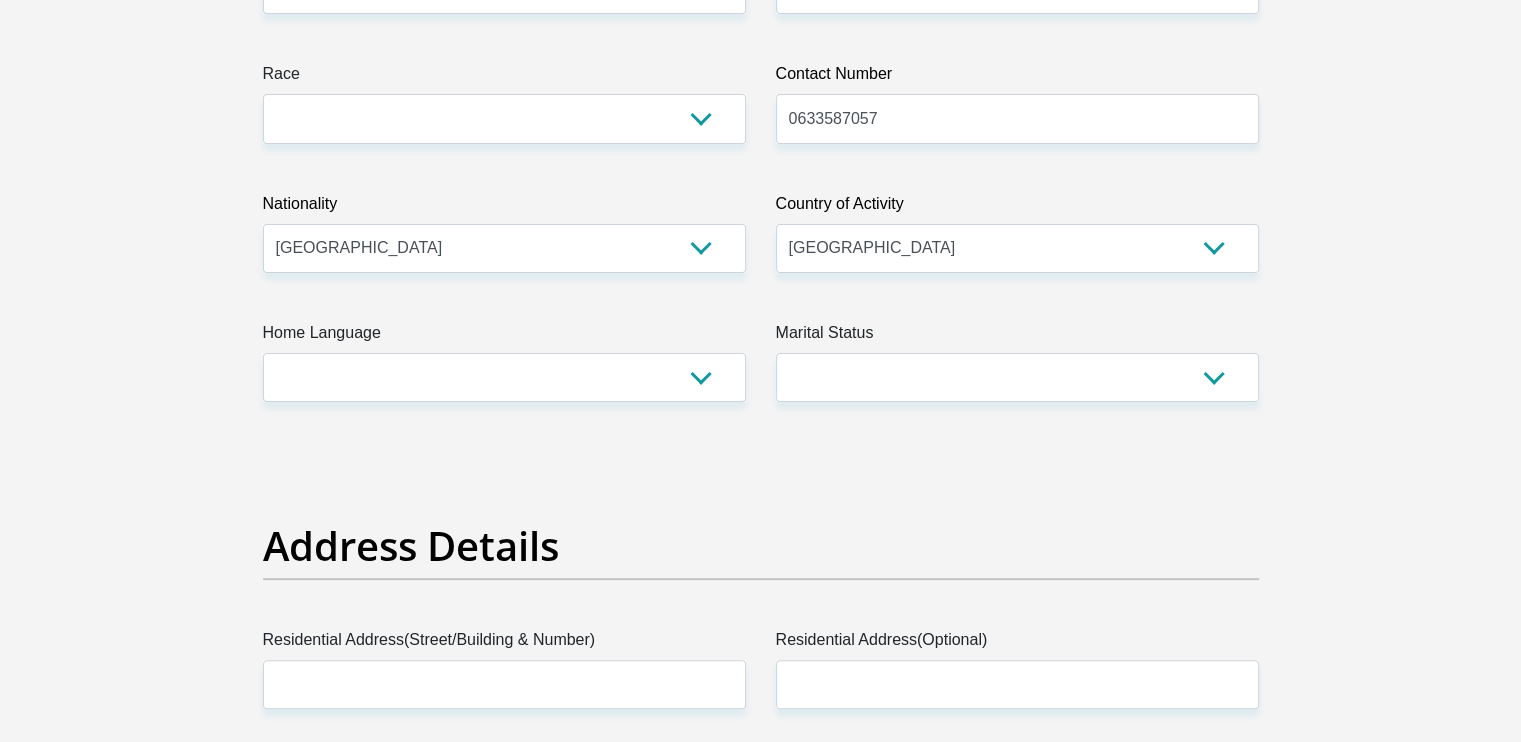 scroll, scrollTop: 478, scrollLeft: 0, axis: vertical 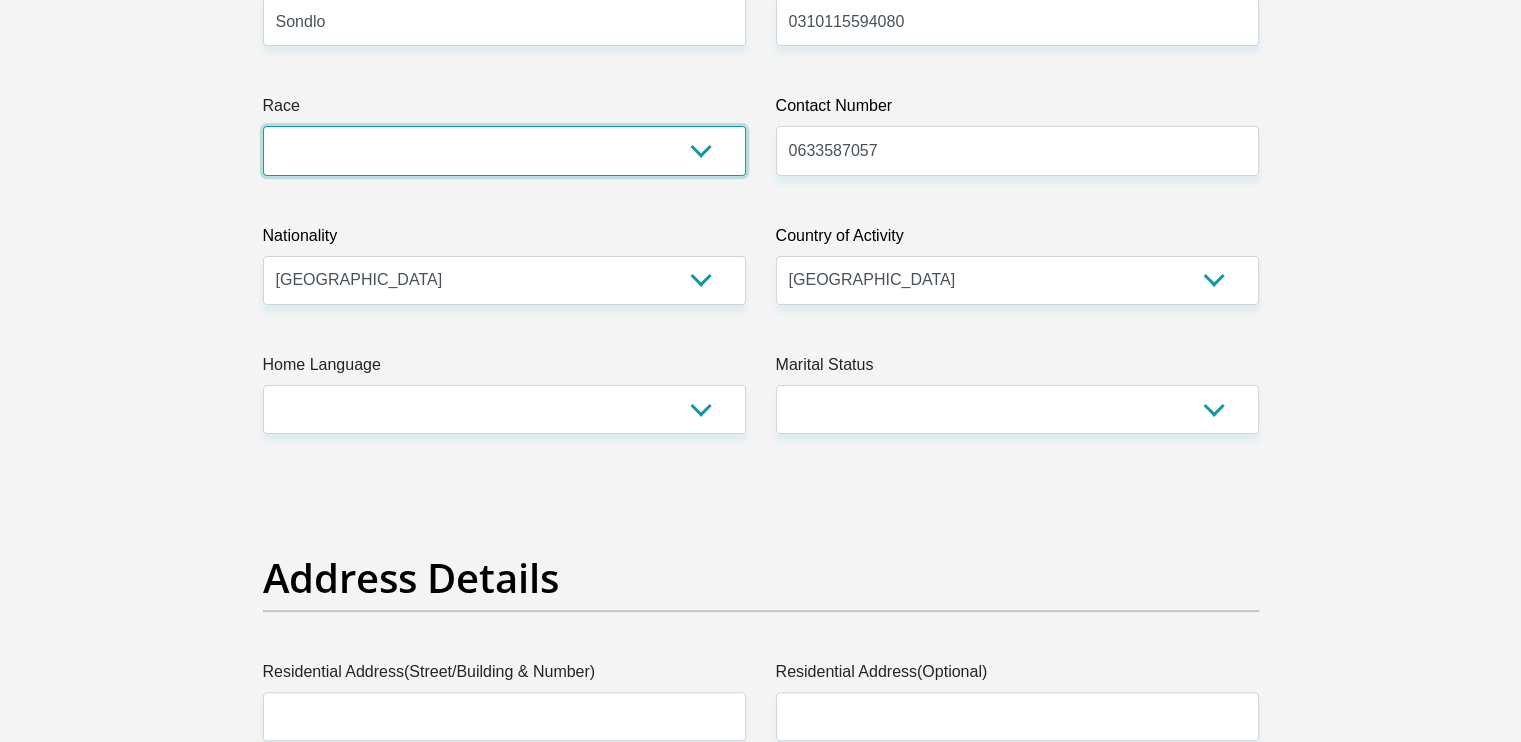 click on "Black
Coloured
Indian
White
Other" at bounding box center [504, 150] 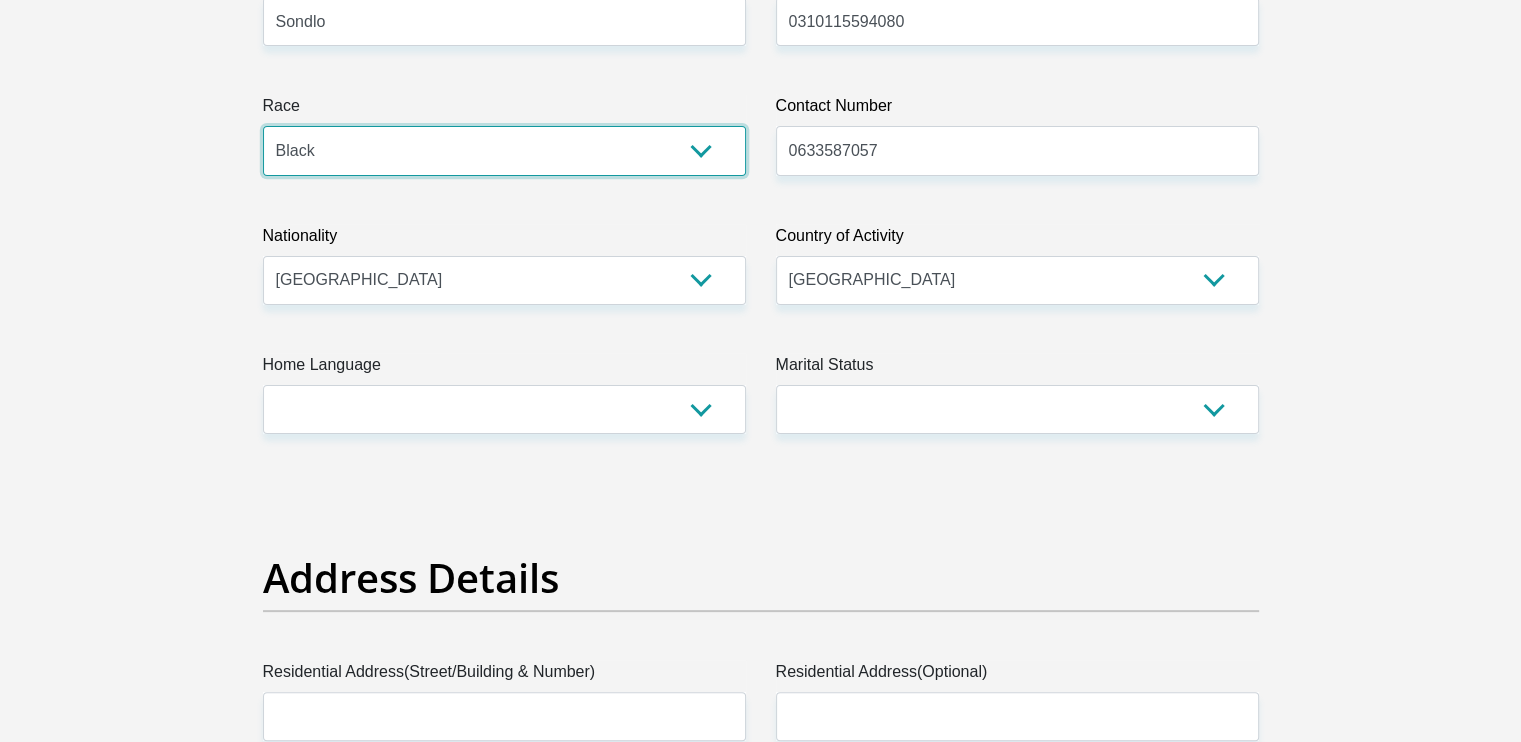 click on "Black
Coloured
Indian
White
Other" at bounding box center (504, 150) 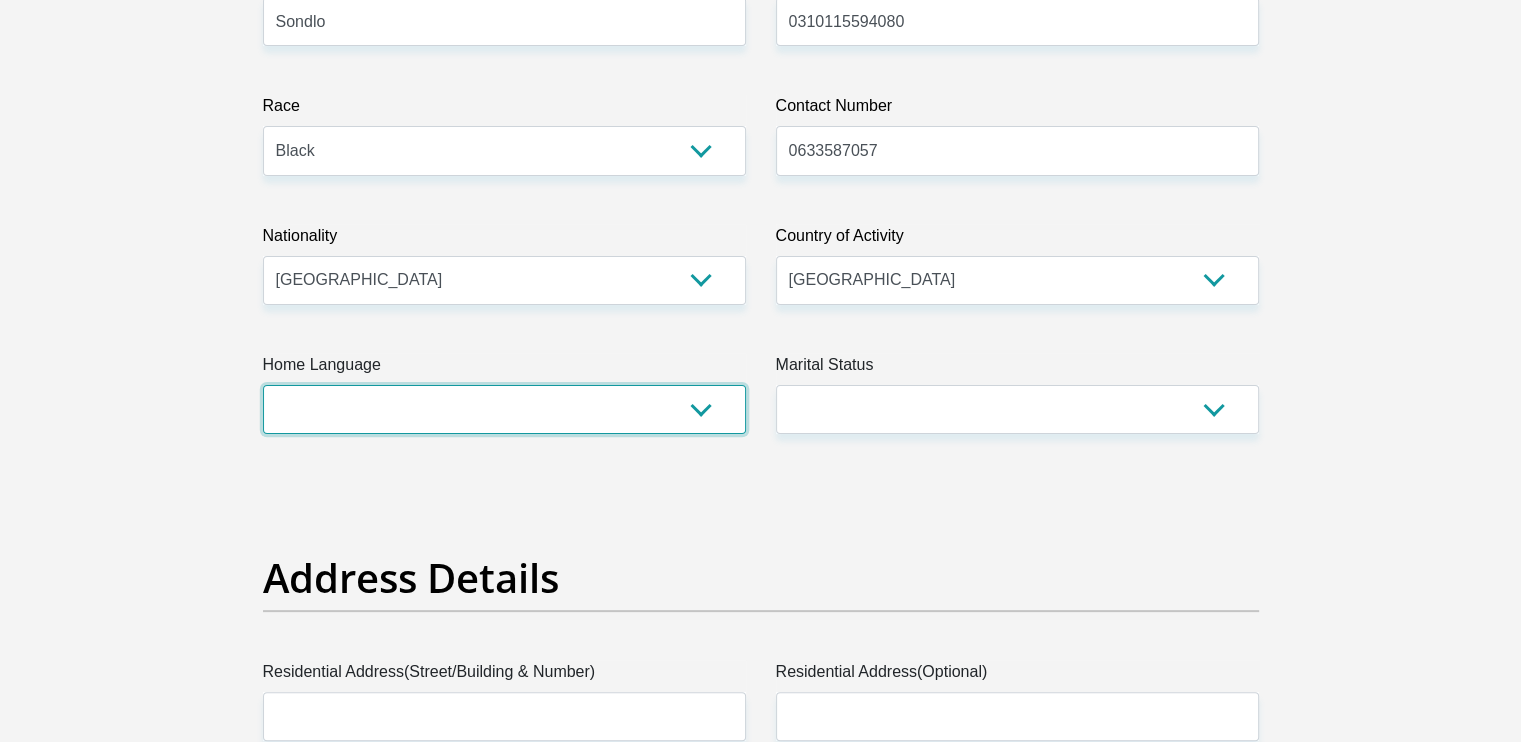 click on "Afrikaans
English
Sepedi
South Ndebele
Southern Sotho
Swati
Tsonga
Tswana
Venda
Xhosa
Zulu
Other" at bounding box center (504, 409) 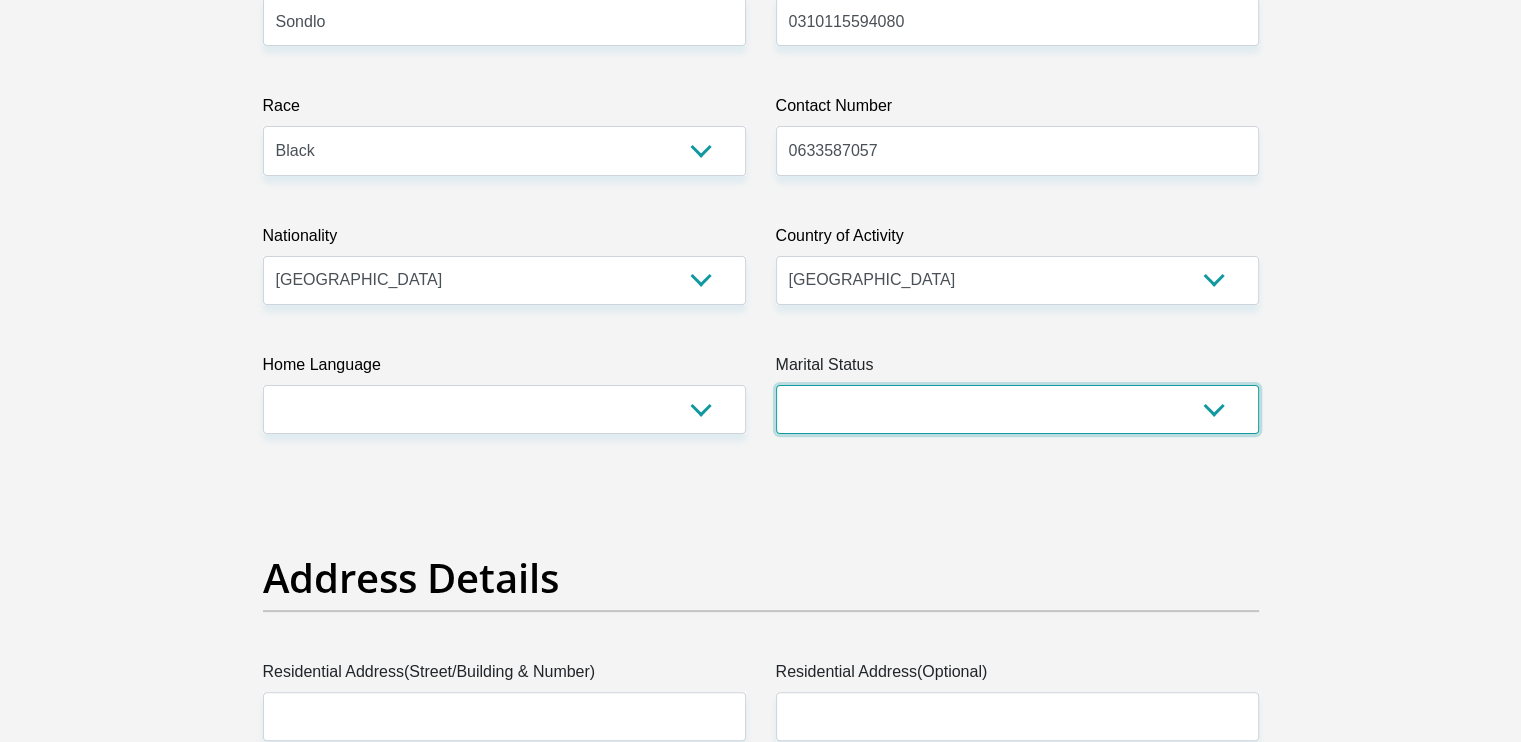 click on "Married ANC
Single
Divorced
Widowed
Married COP or Customary Law" at bounding box center [1017, 409] 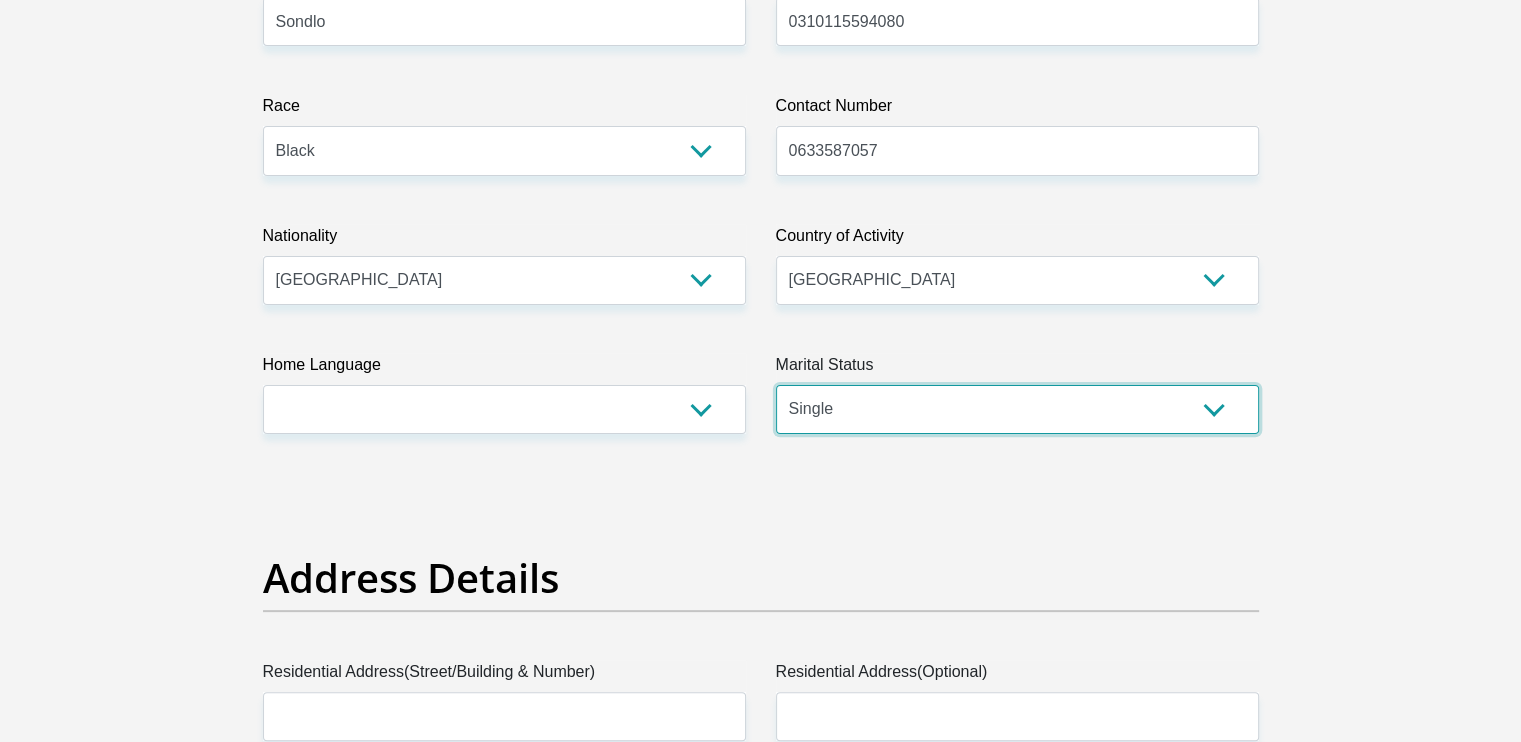 click on "Married ANC
Single
Divorced
Widowed
Married COP or Customary Law" at bounding box center [1017, 409] 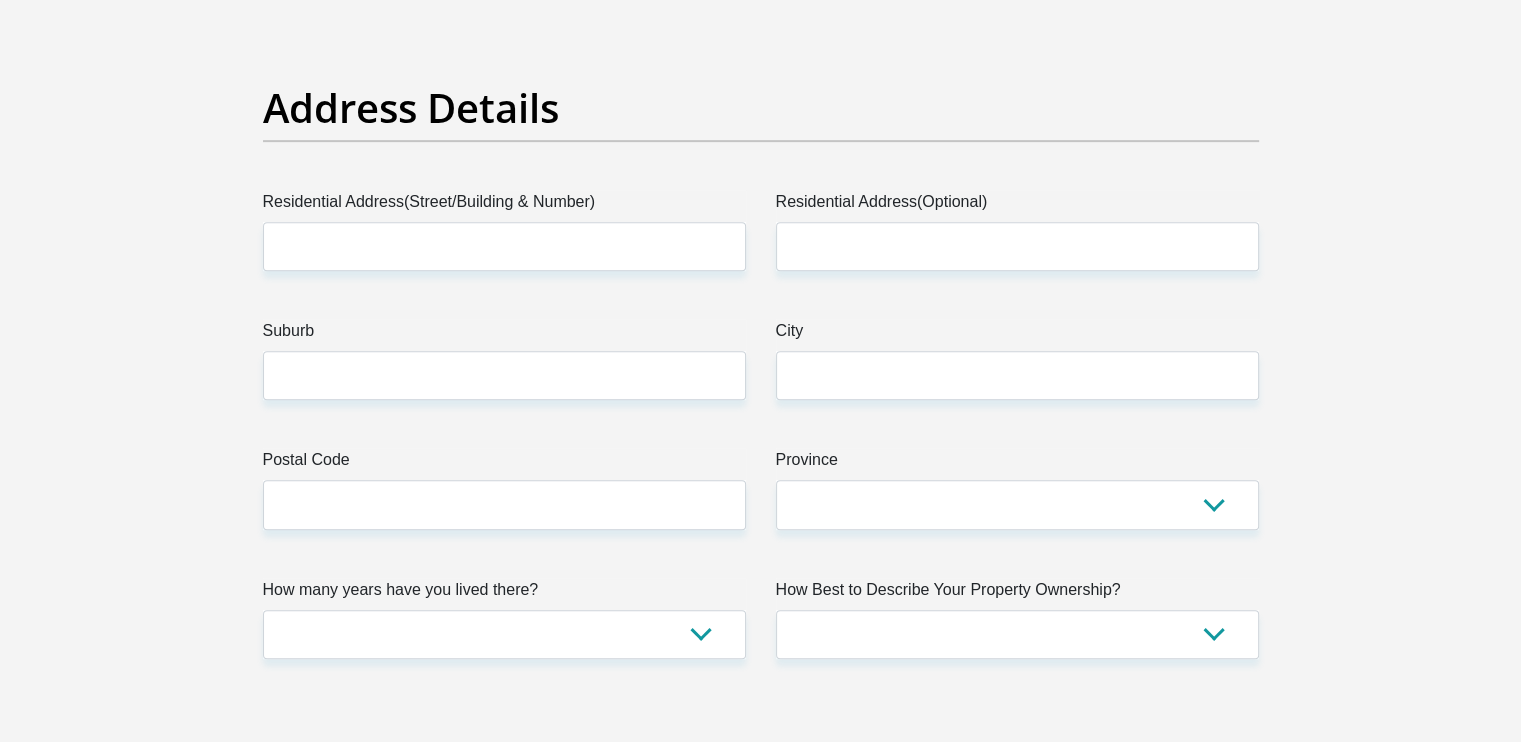 scroll, scrollTop: 932, scrollLeft: 0, axis: vertical 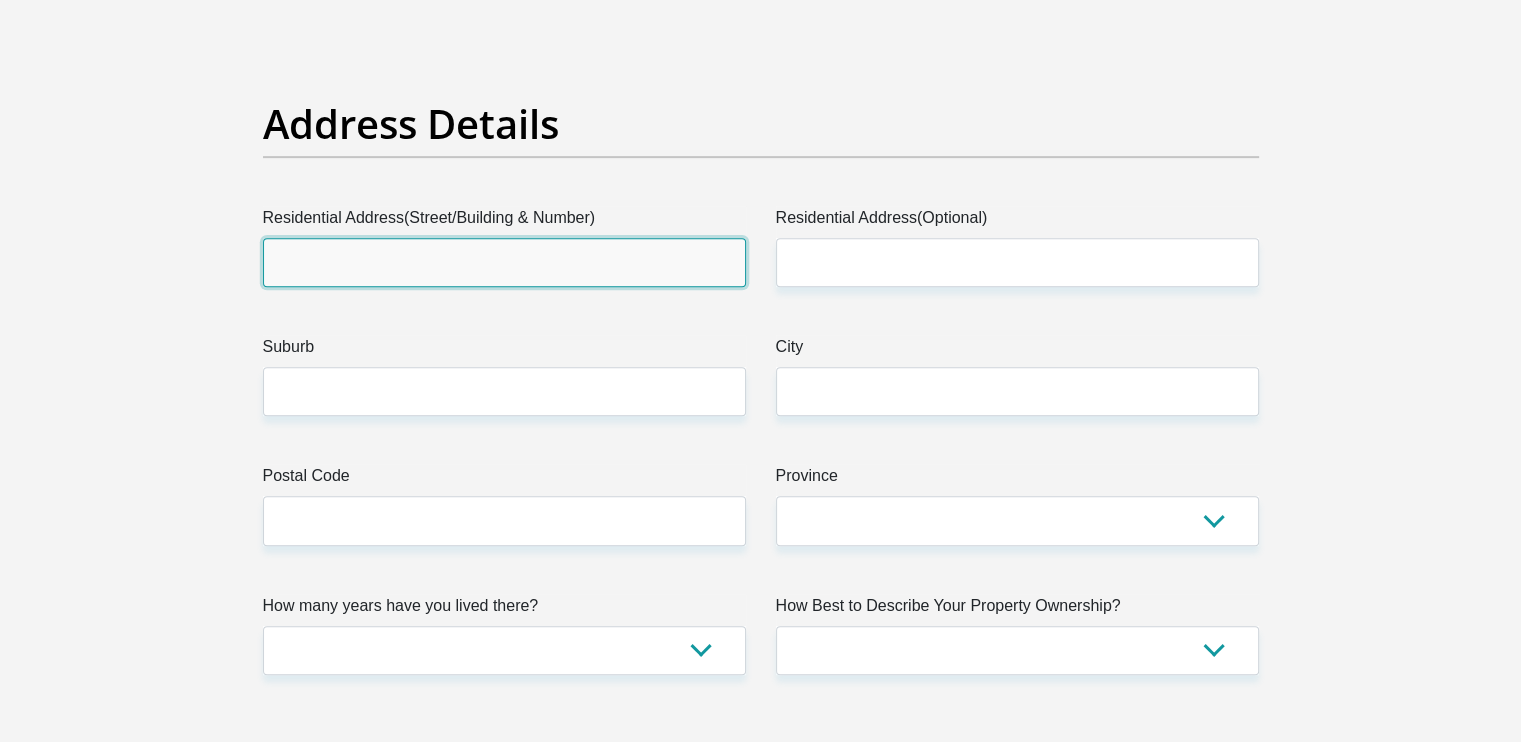click on "Residential Address(Street/Building & Number)" at bounding box center [504, 262] 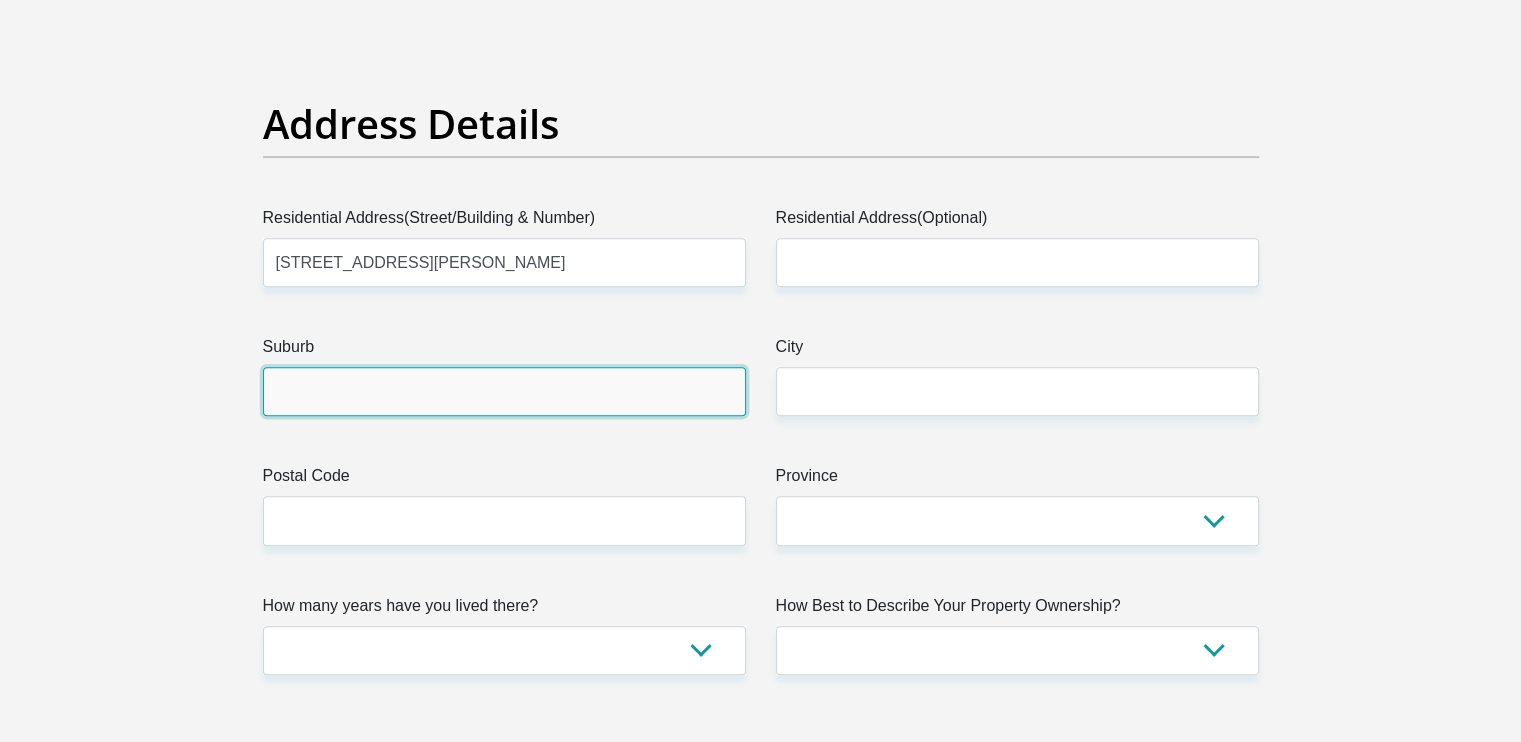 type on "Randfontein" 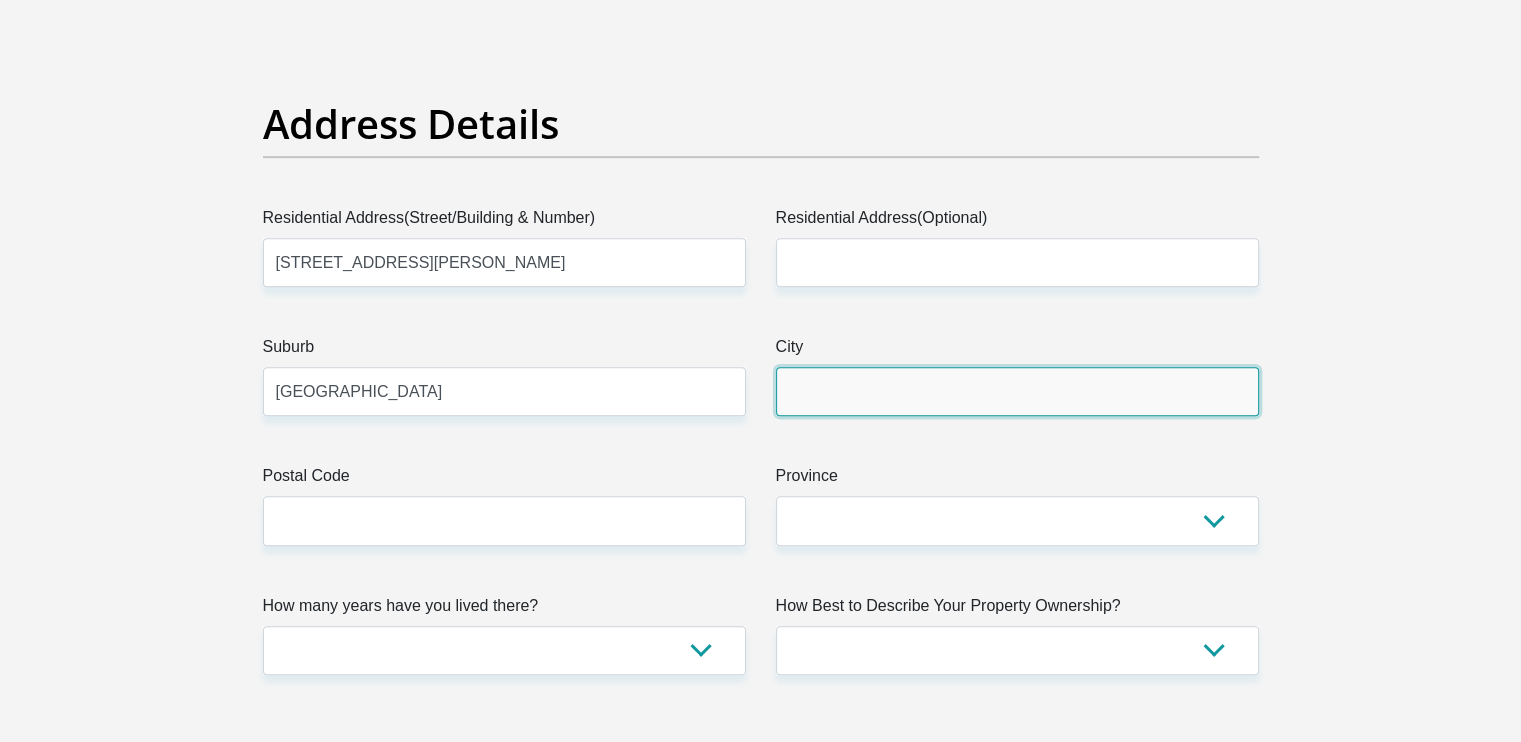 type on "Randfontein" 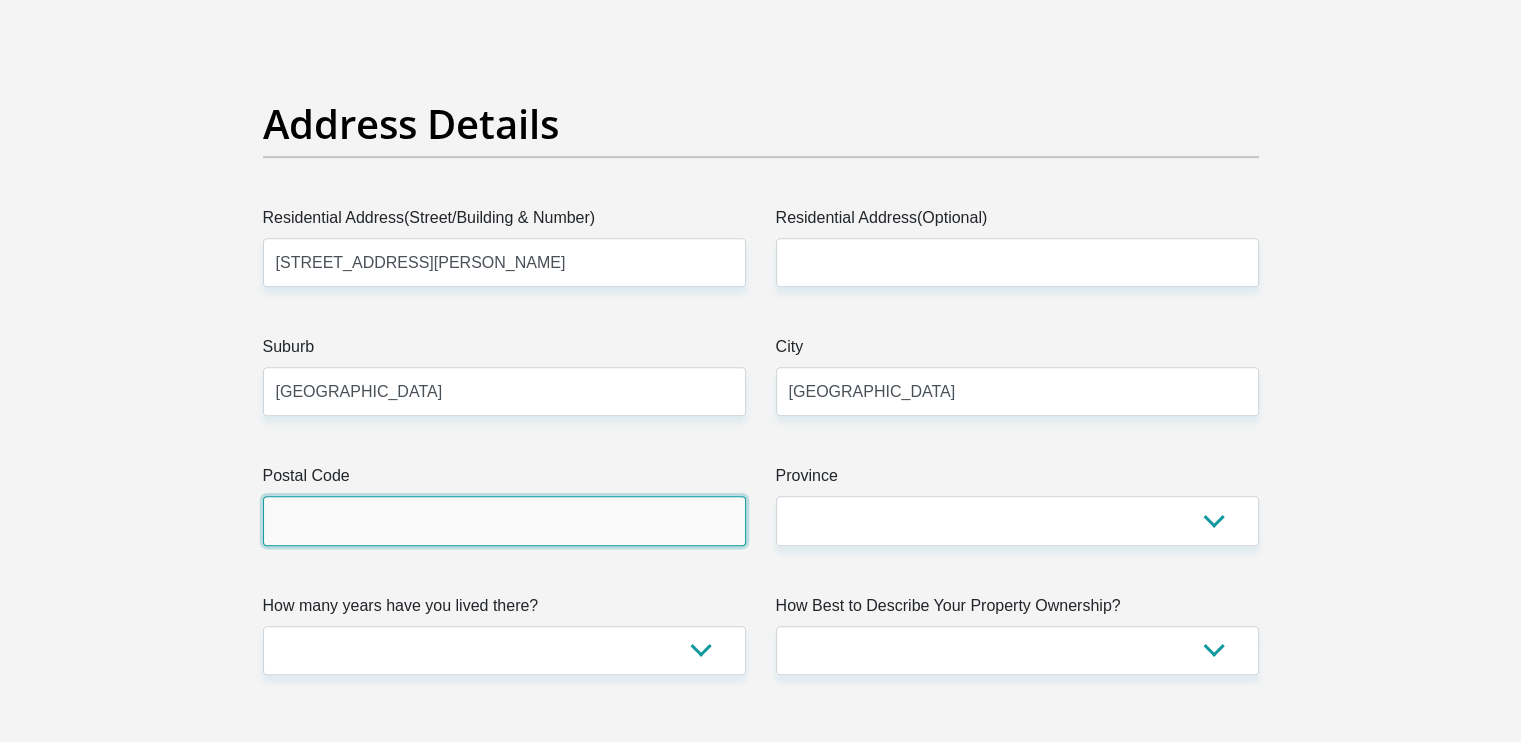 type on "1759" 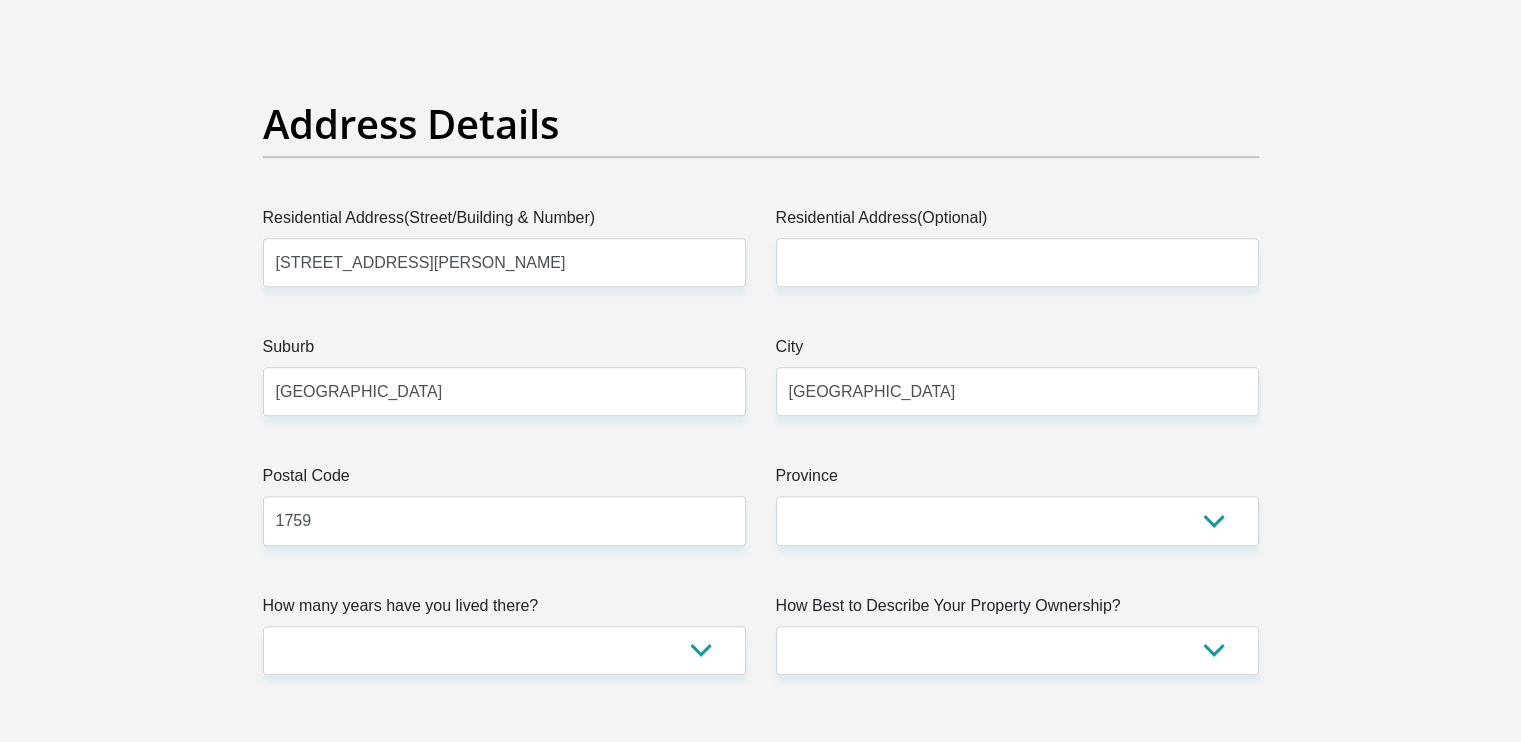 type on "bongasondlo10@gmail.com" 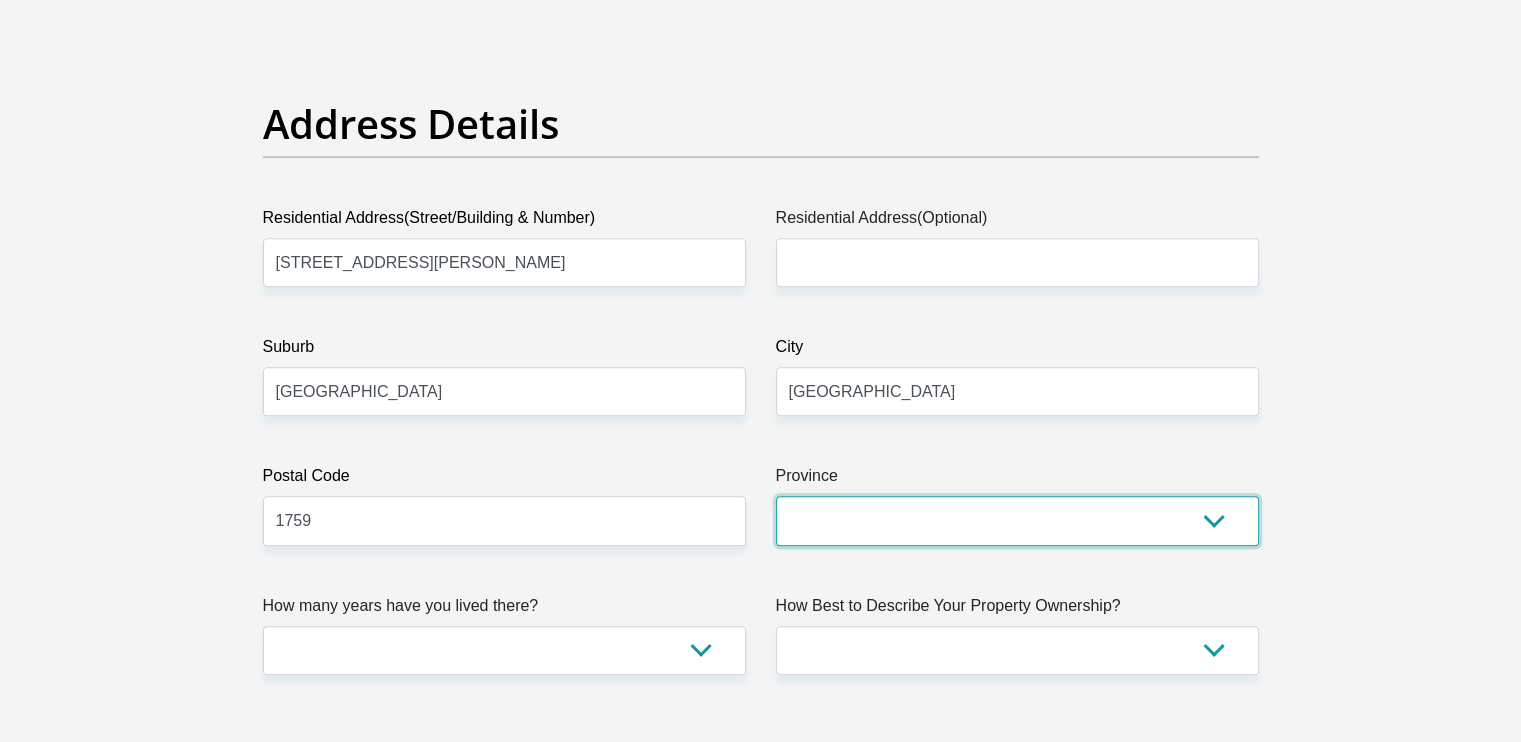 click on "Eastern Cape
Free State
Gauteng
KwaZulu-Natal
Limpopo
Mpumalanga
Northern Cape
North West
Western Cape" at bounding box center (1017, 520) 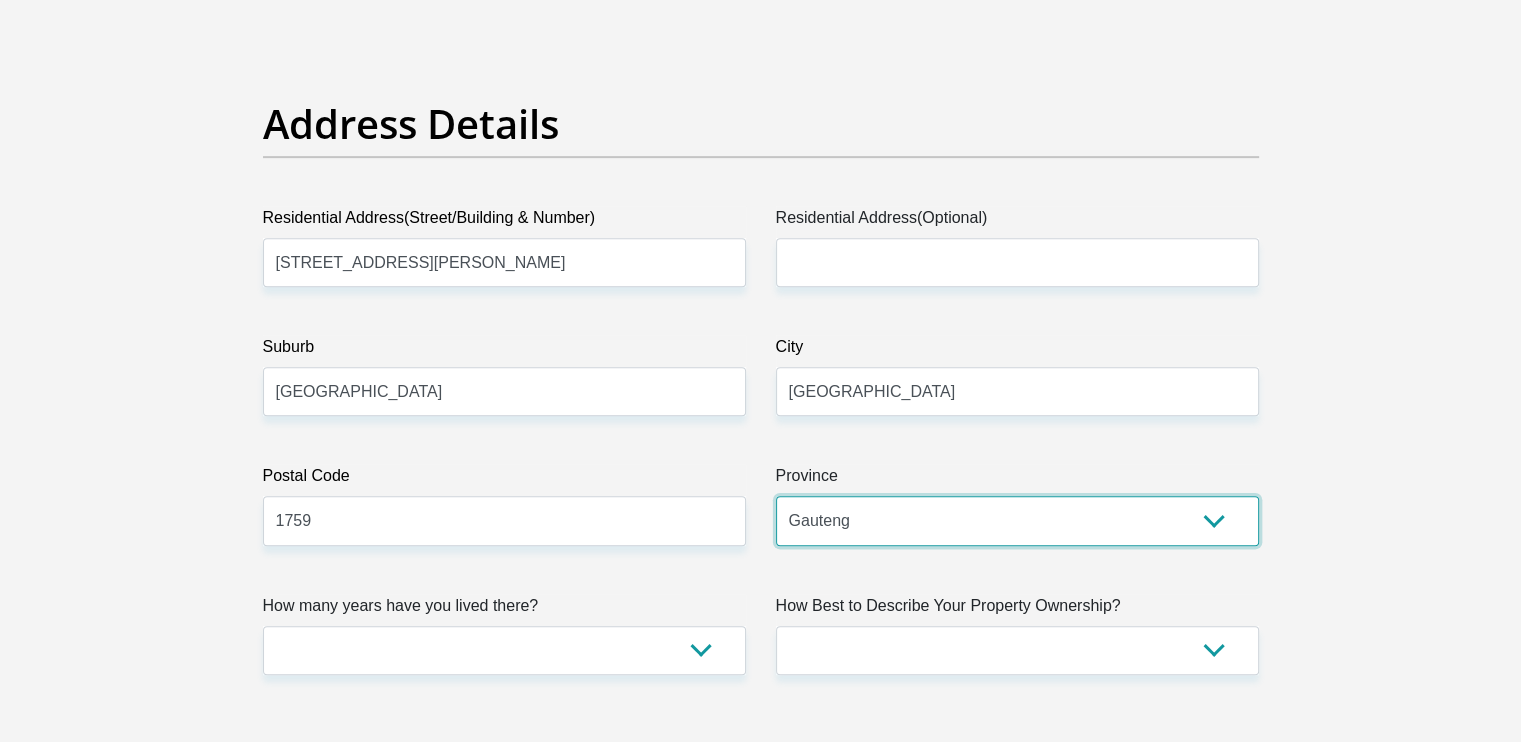click on "Eastern Cape
Free State
Gauteng
KwaZulu-Natal
Limpopo
Mpumalanga
Northern Cape
North West
Western Cape" at bounding box center [1017, 520] 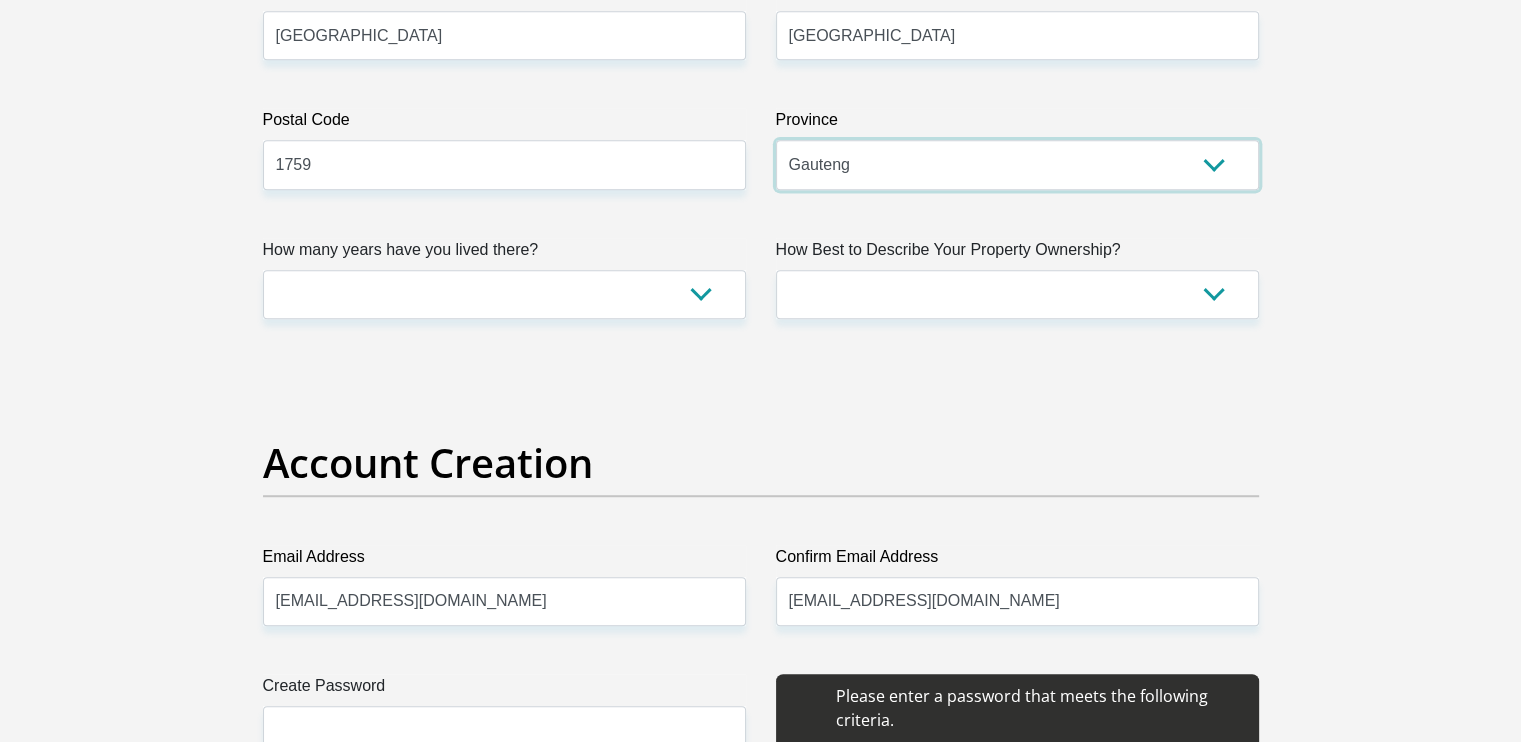 scroll, scrollTop: 1296, scrollLeft: 0, axis: vertical 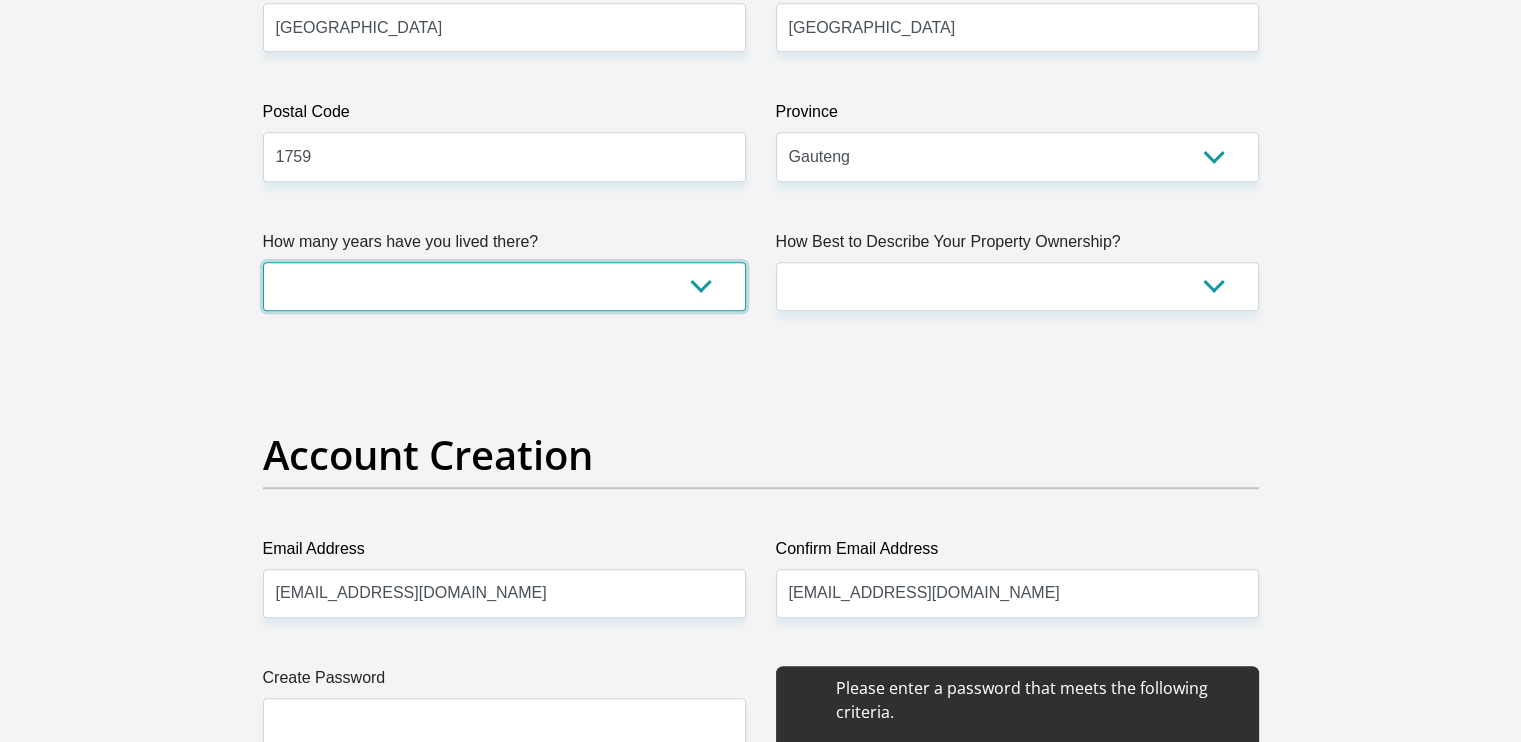 click on "less than 1 year
1-3 years
3-5 years
5+ years" at bounding box center [504, 286] 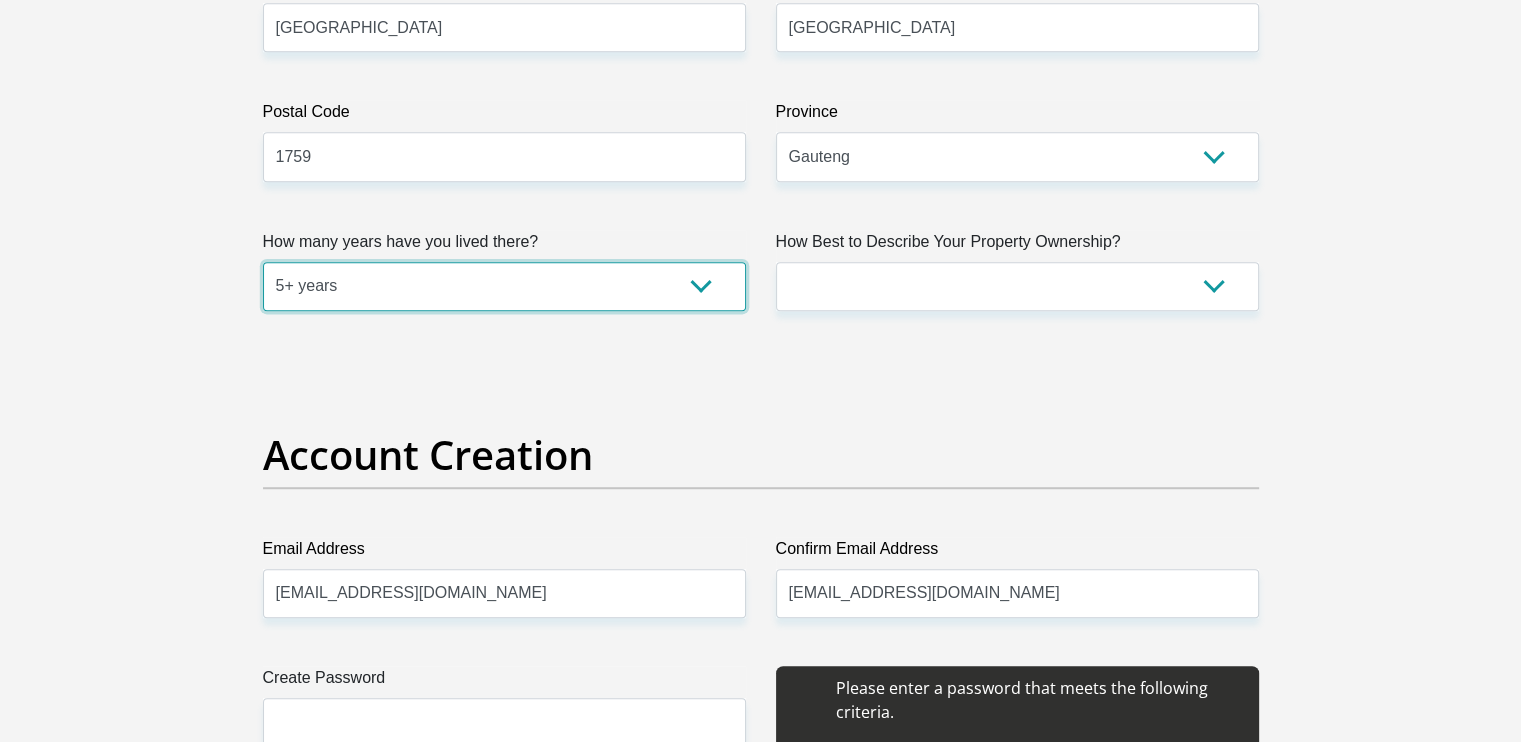 click on "less than 1 year
1-3 years
3-5 years
5+ years" at bounding box center [504, 286] 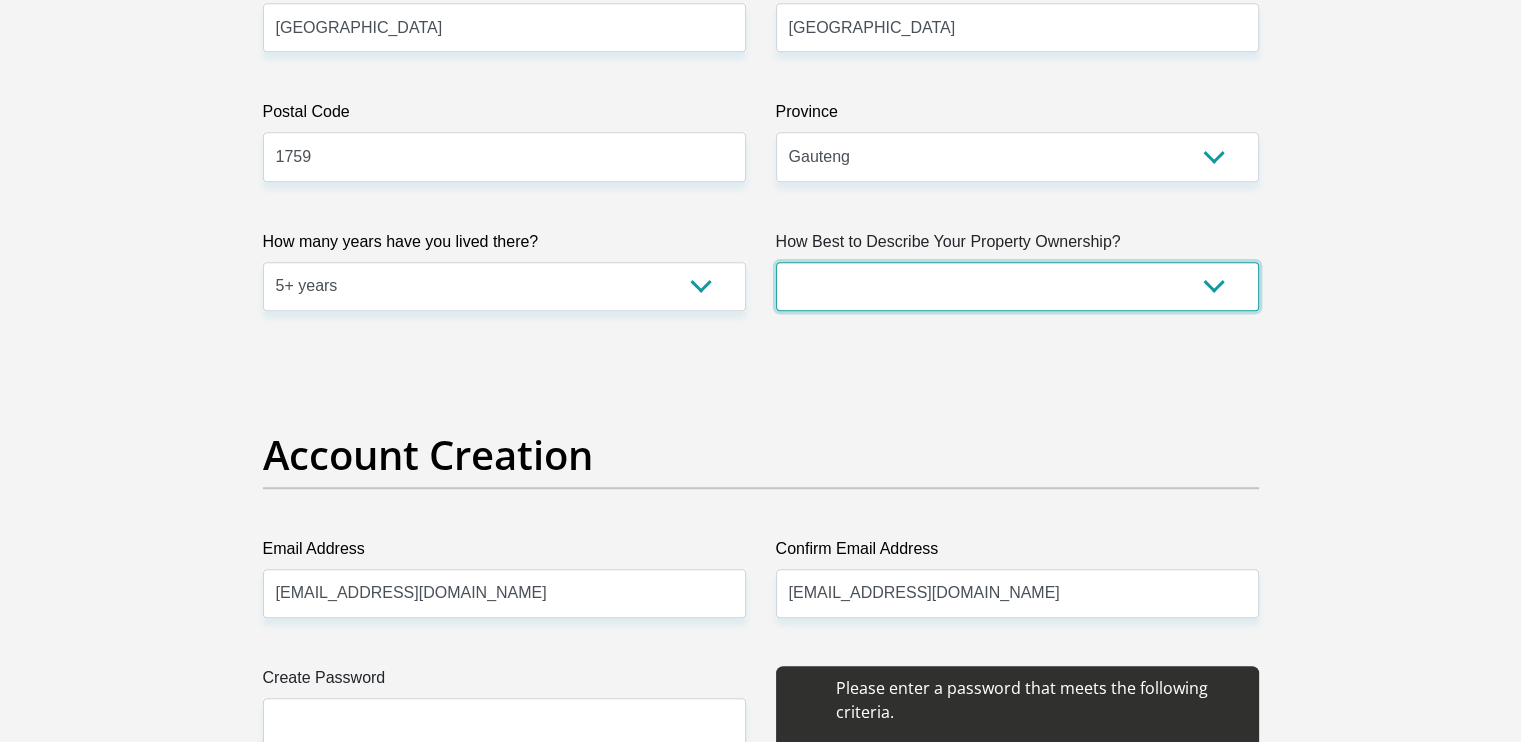 click on "Owned
Rented
Family Owned
Company Dwelling" at bounding box center (1017, 286) 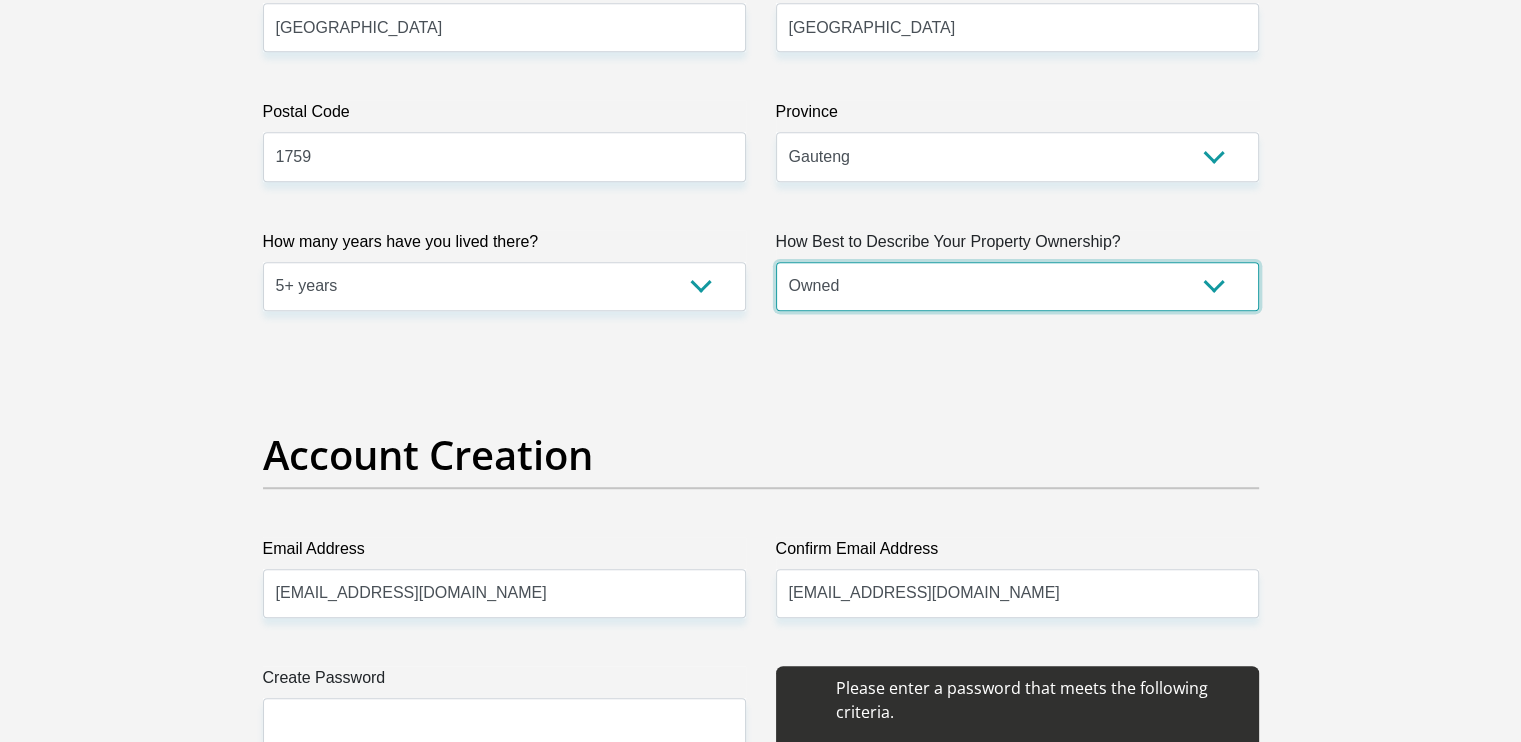click on "Owned
Rented
Family Owned
Company Dwelling" at bounding box center (1017, 286) 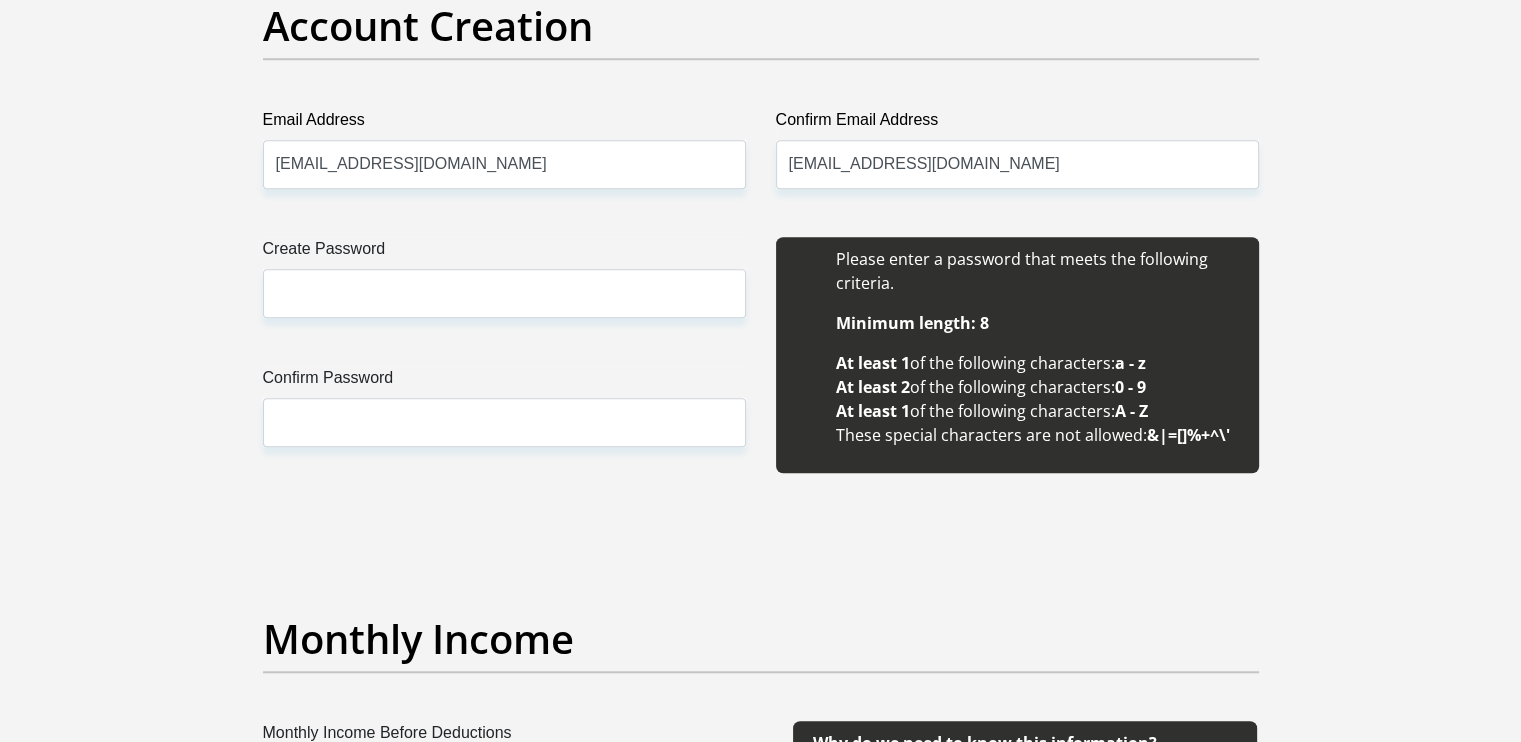 scroll, scrollTop: 1733, scrollLeft: 0, axis: vertical 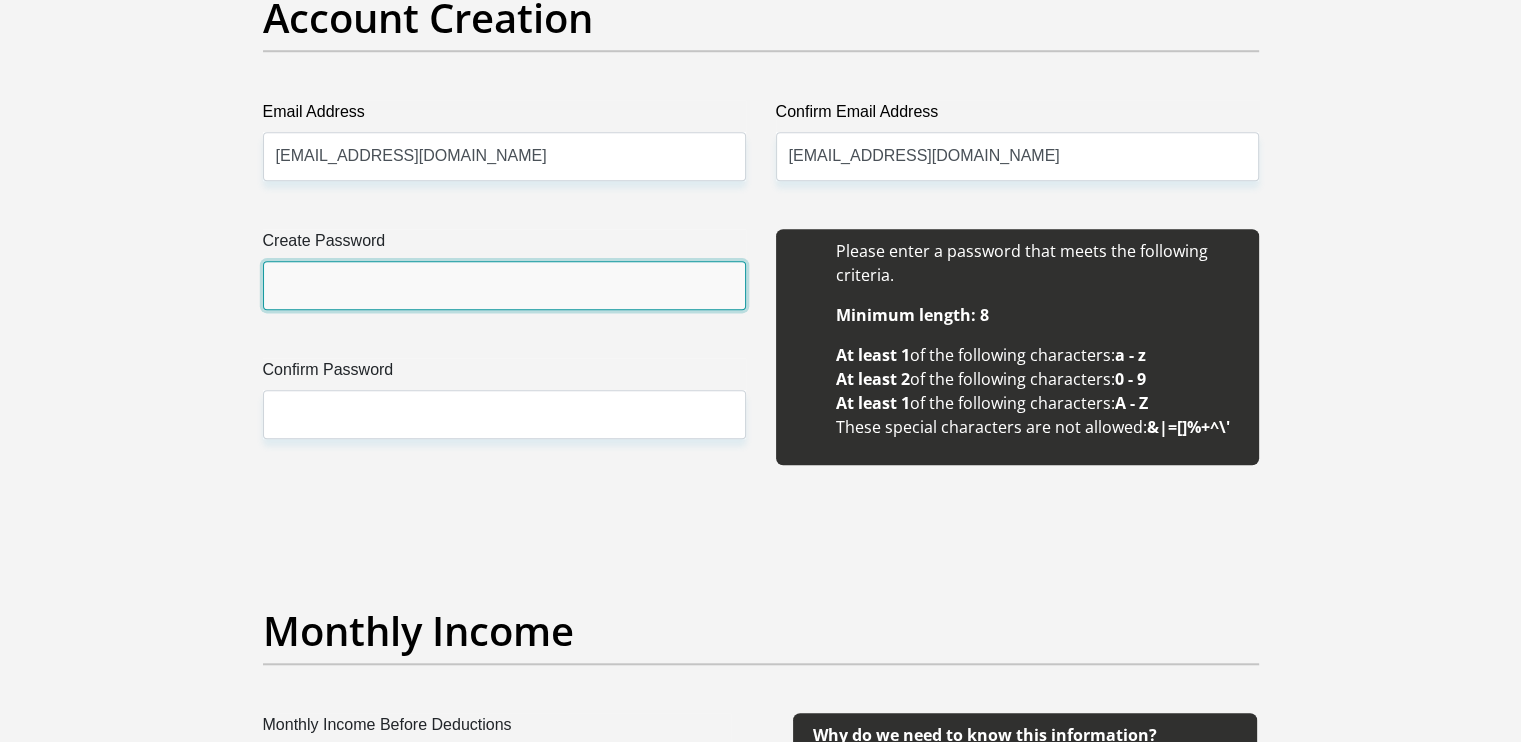 click on "Create Password" at bounding box center (504, 285) 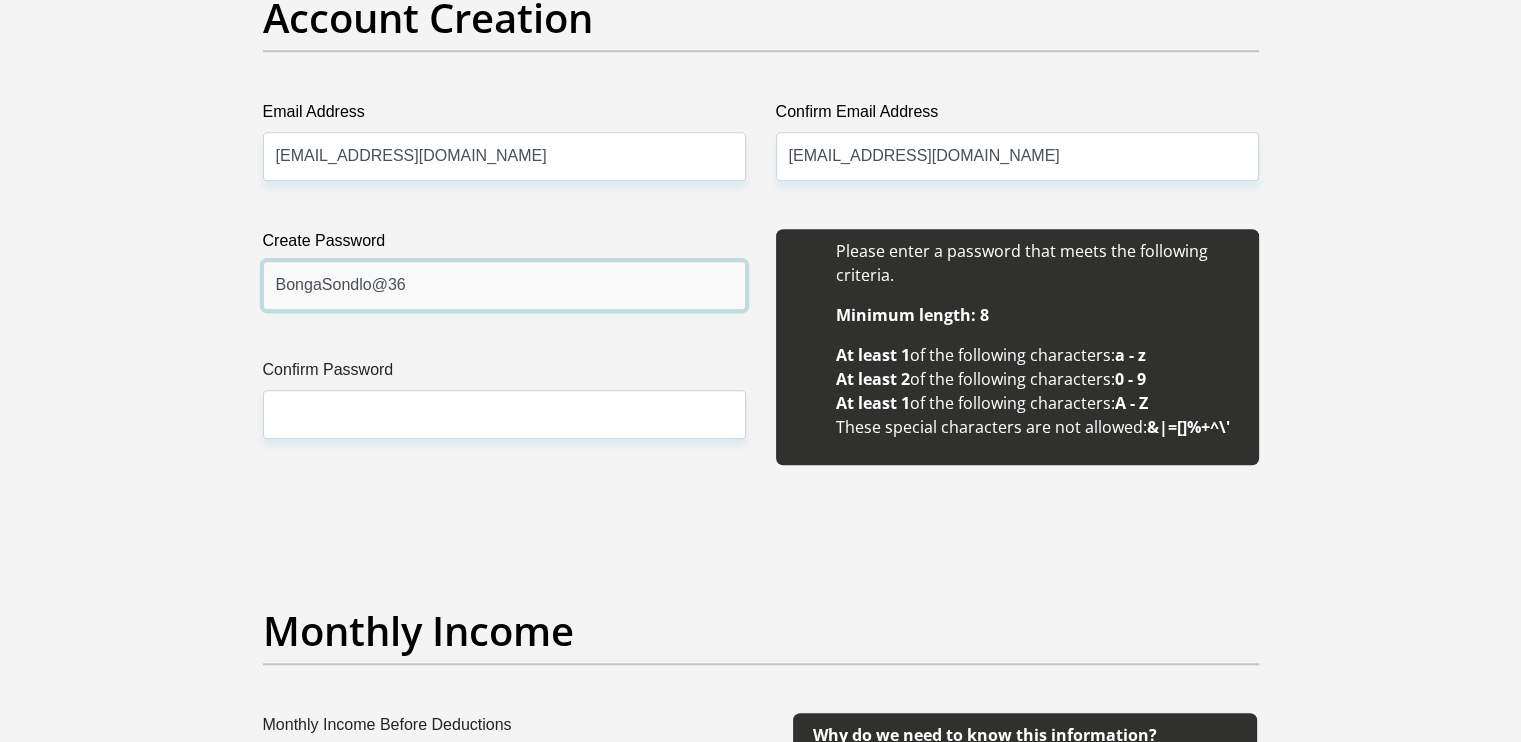 type on "BongaSondlo@36" 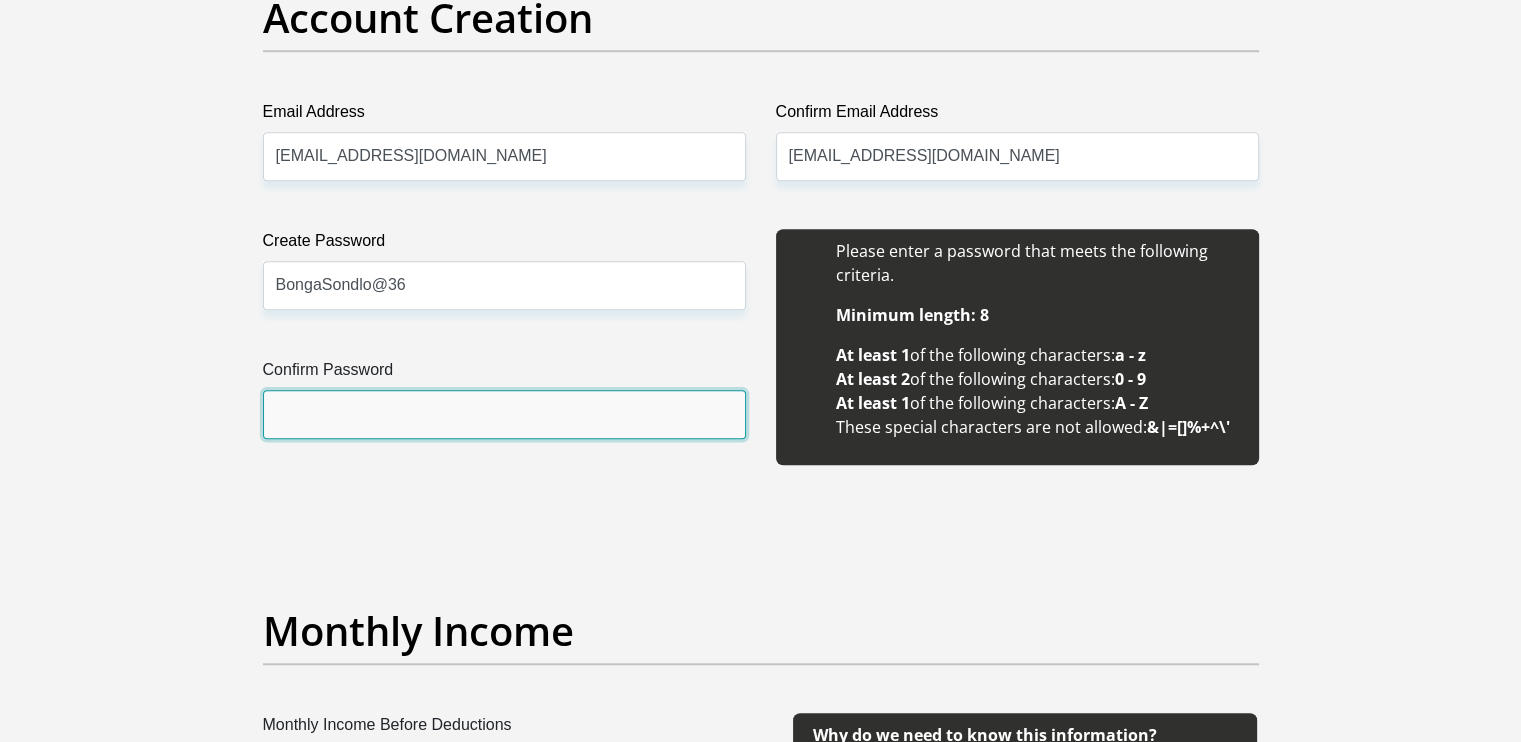 click on "Confirm Password" at bounding box center [504, 414] 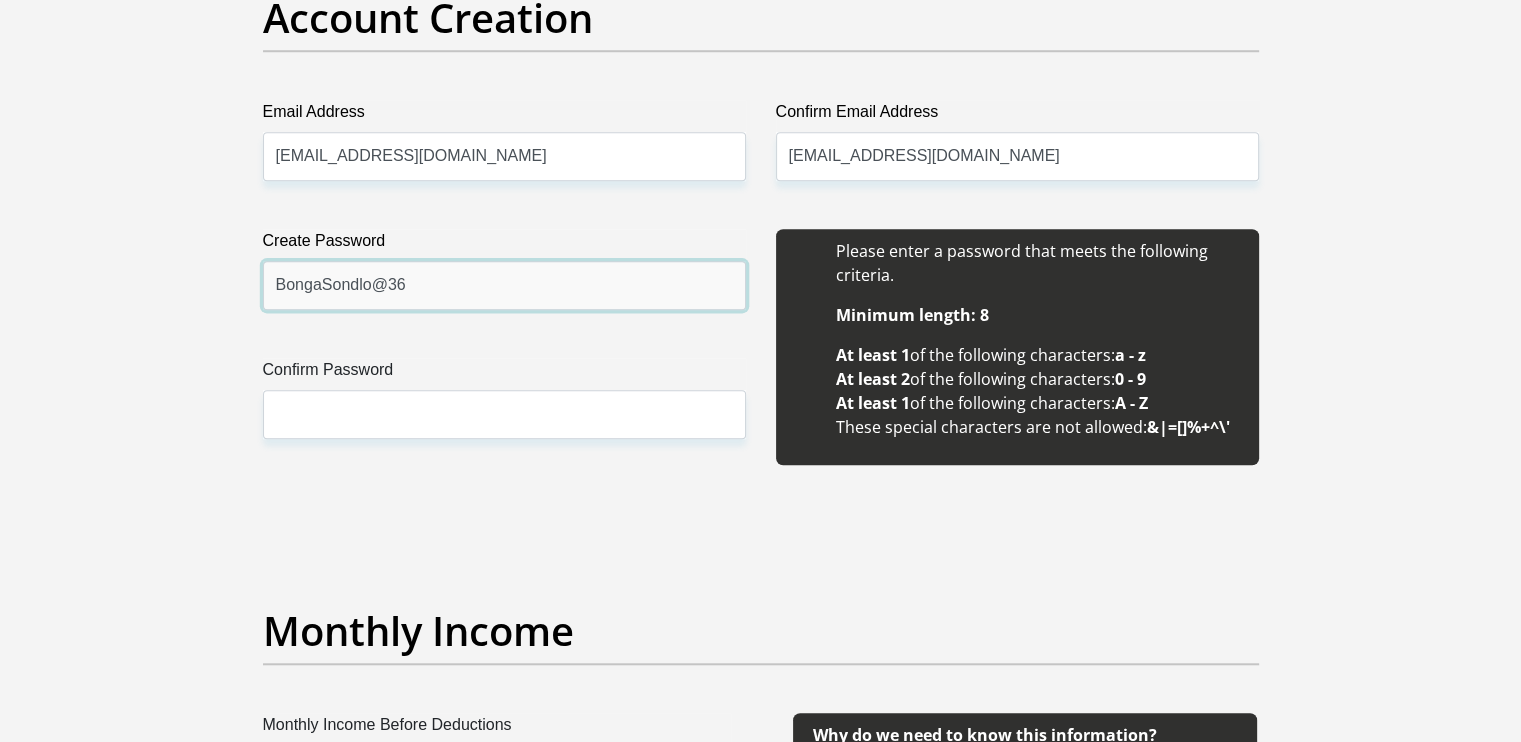 drag, startPoint x: 408, startPoint y: 287, endPoint x: 265, endPoint y: 285, distance: 143.01399 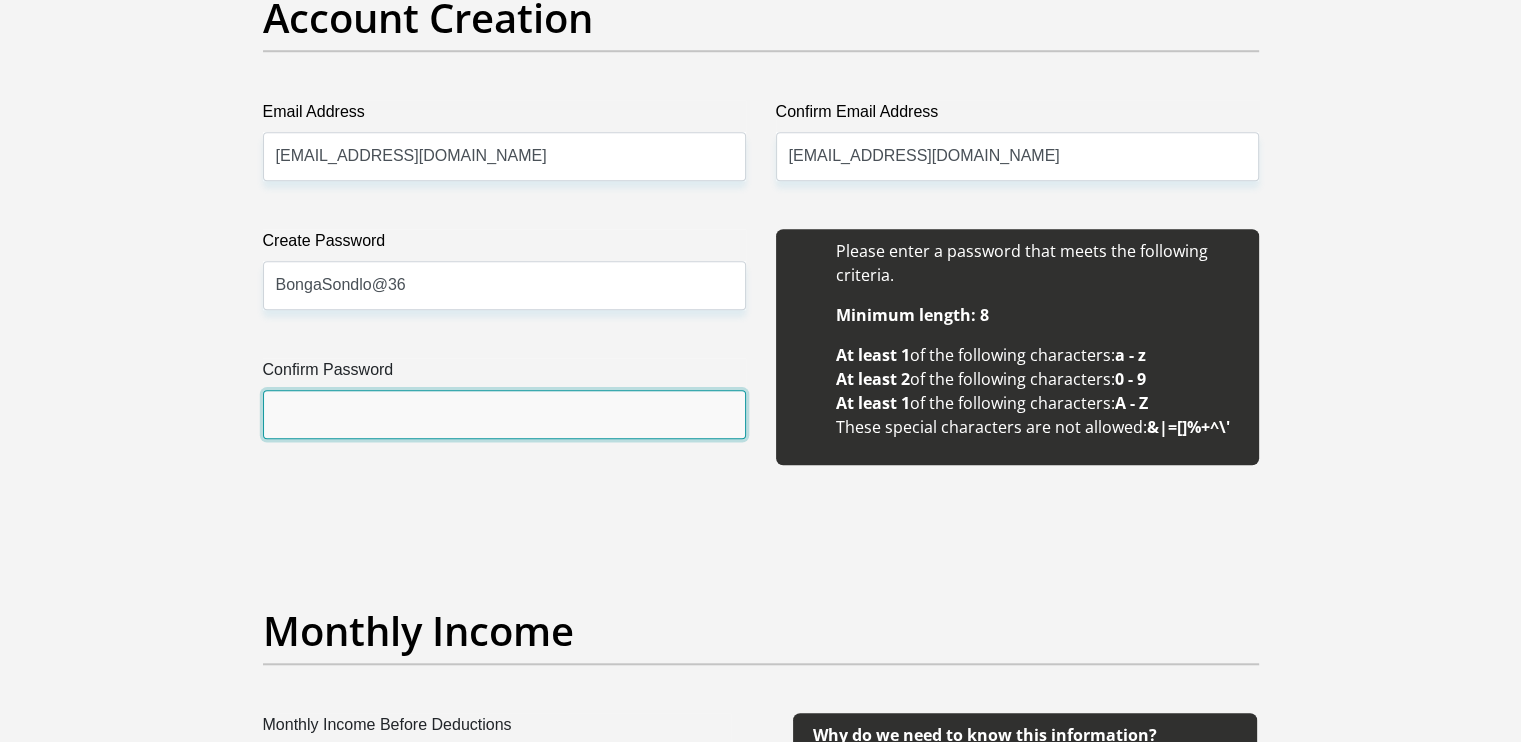 click on "Confirm Password" at bounding box center [504, 414] 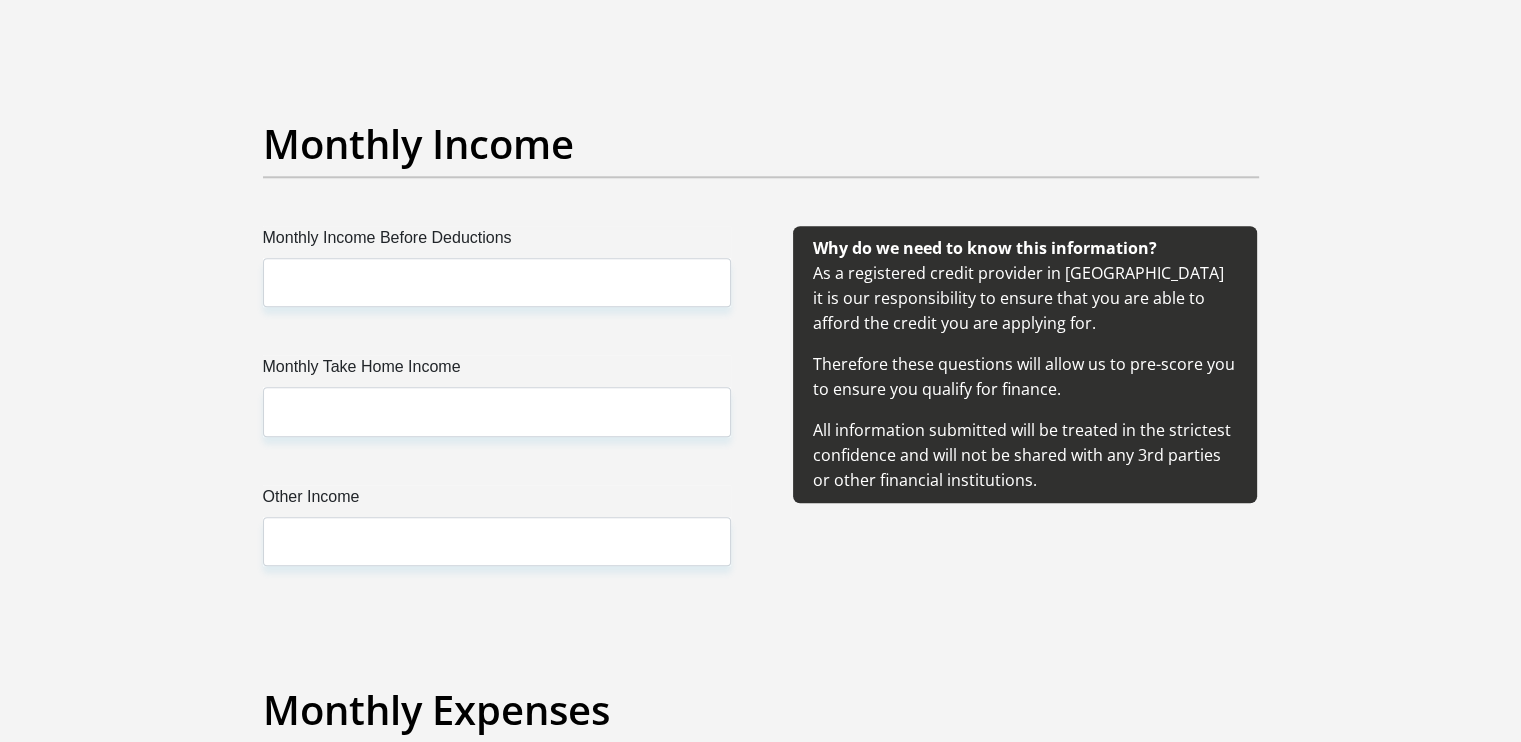scroll, scrollTop: 2244, scrollLeft: 0, axis: vertical 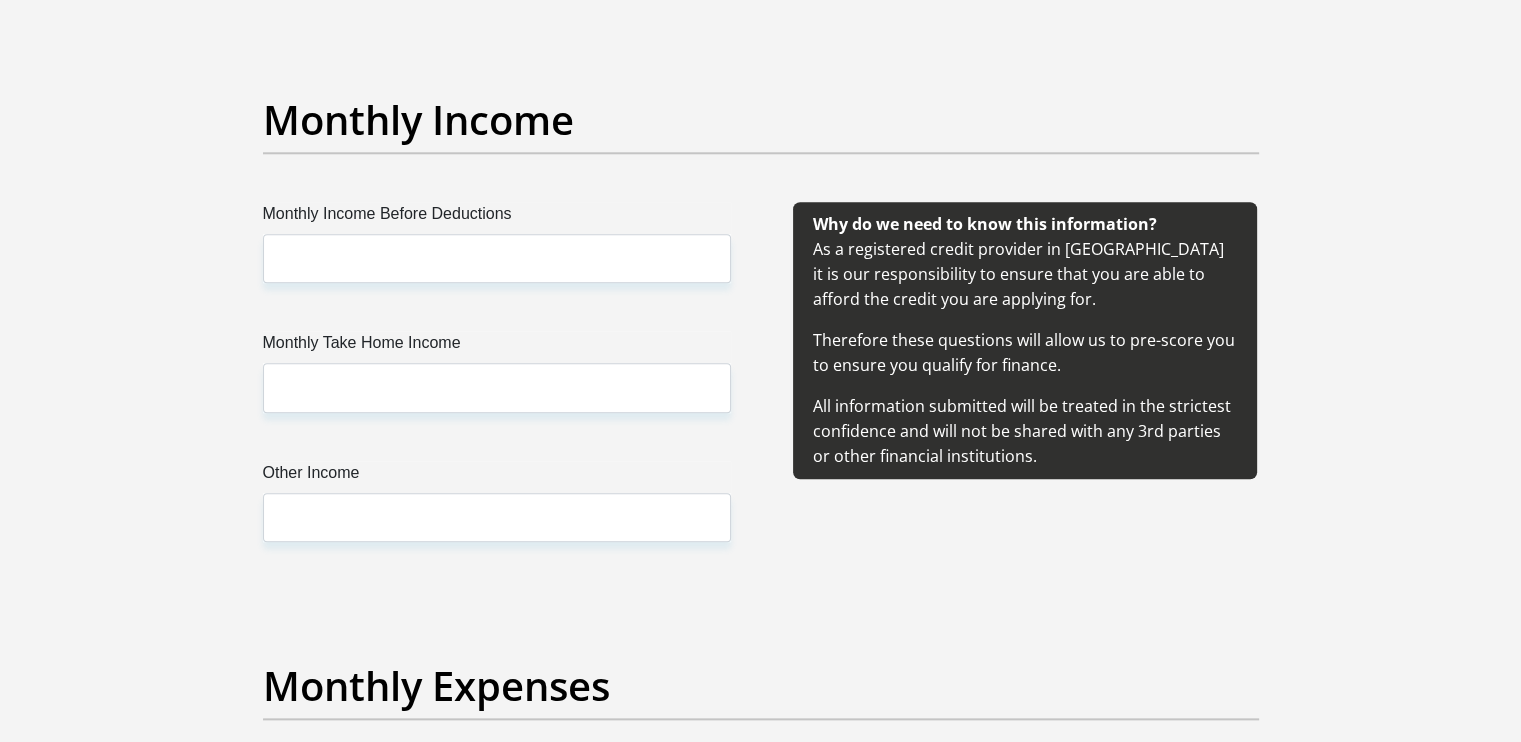 type on "BongaSondlo@36" 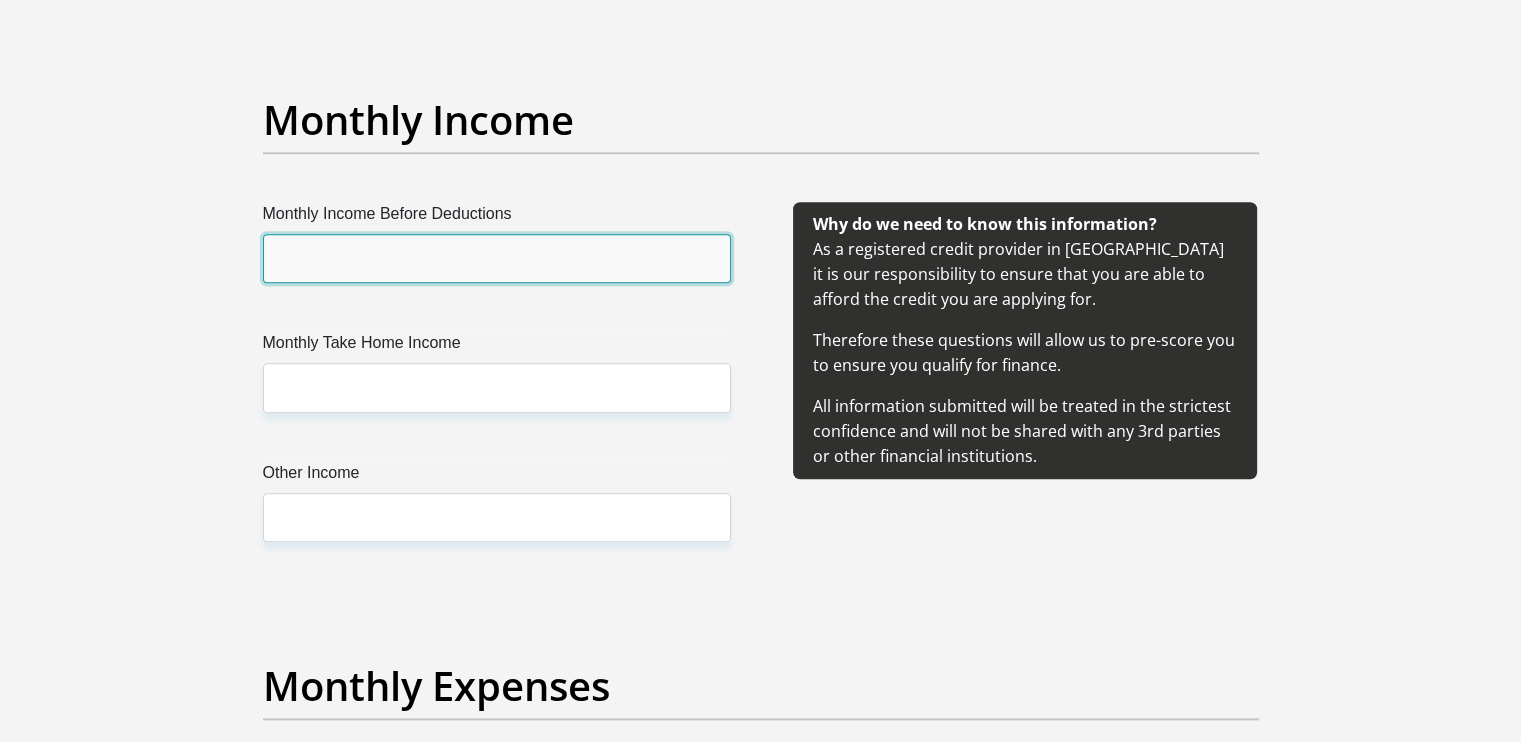 click on "Monthly Income Before Deductions" at bounding box center (497, 258) 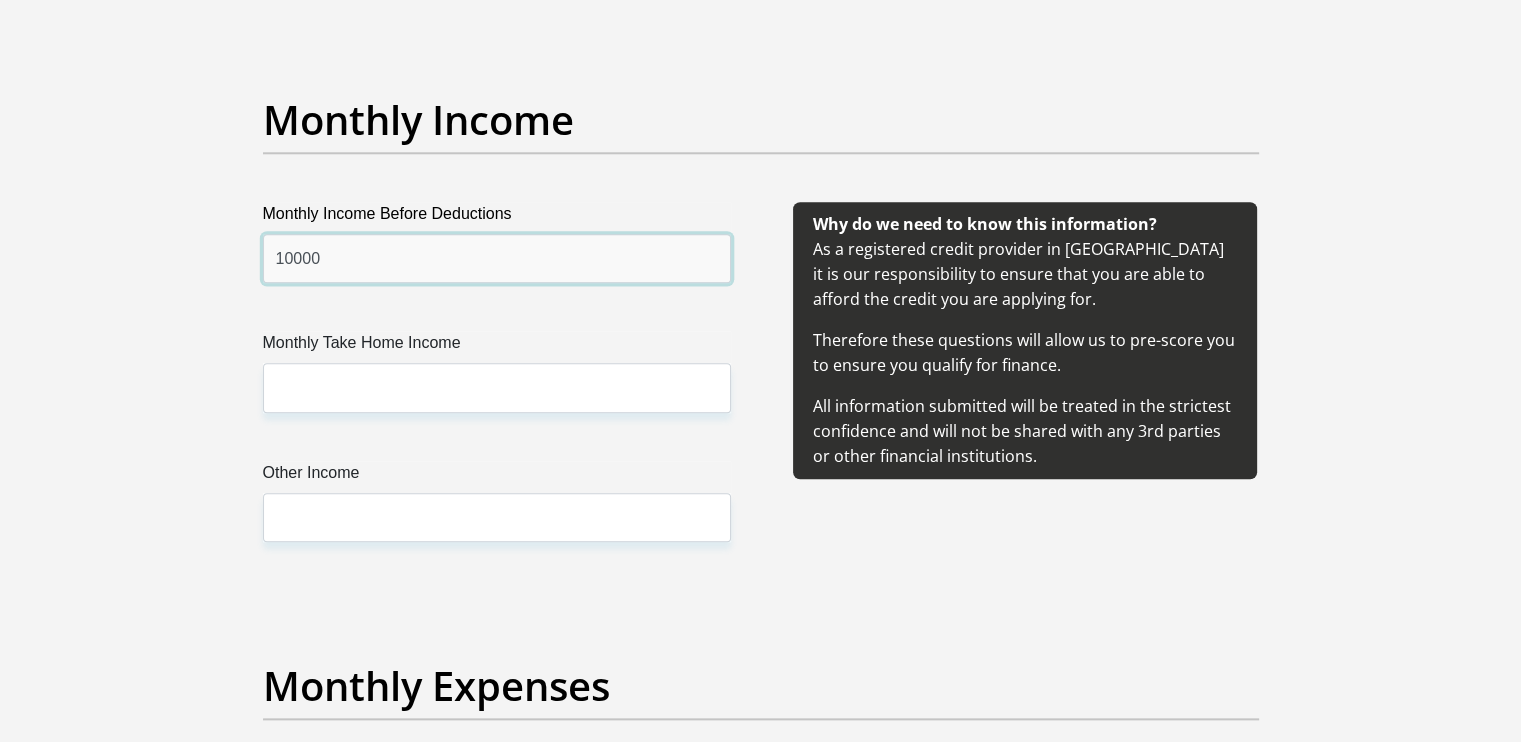 type on "10000" 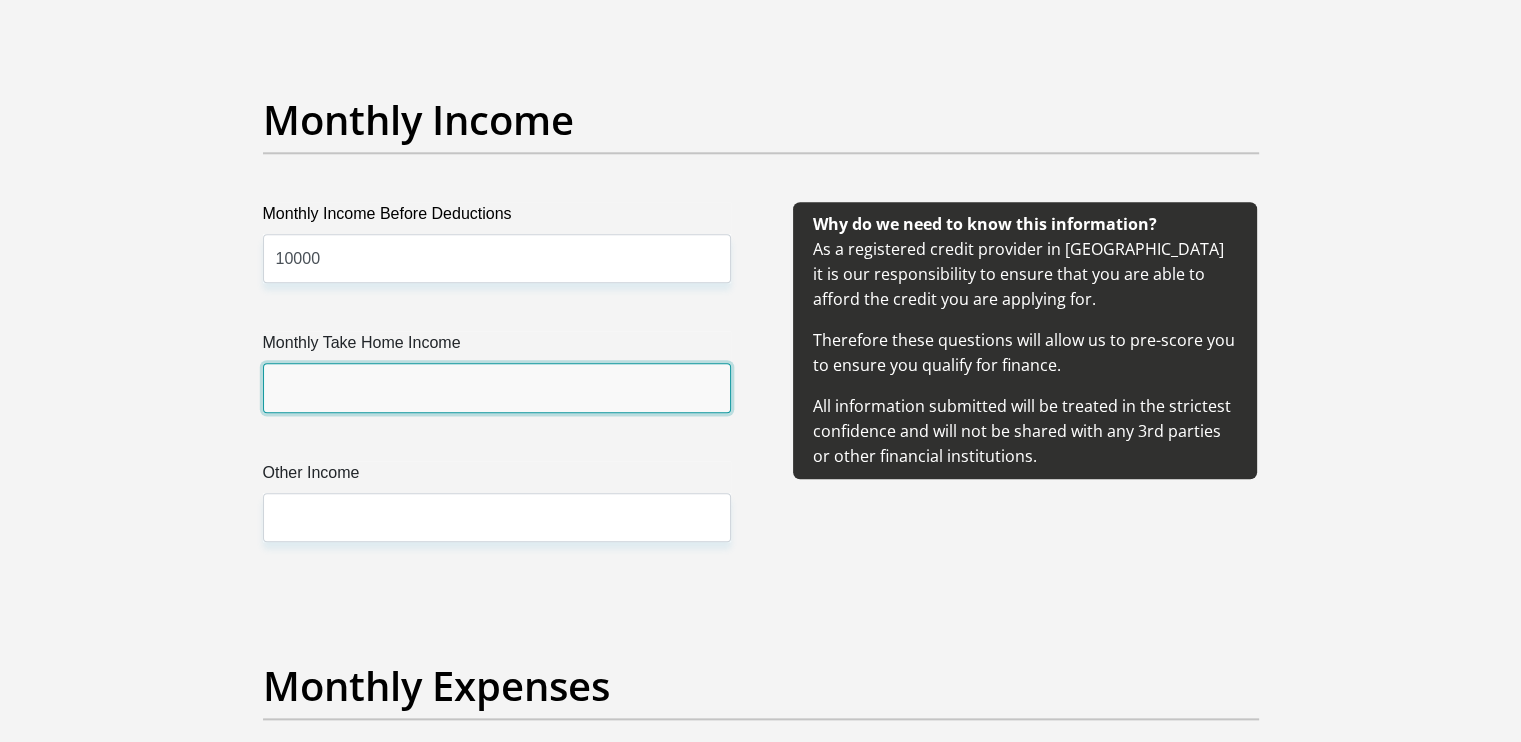 click on "Monthly Take Home Income" at bounding box center (497, 387) 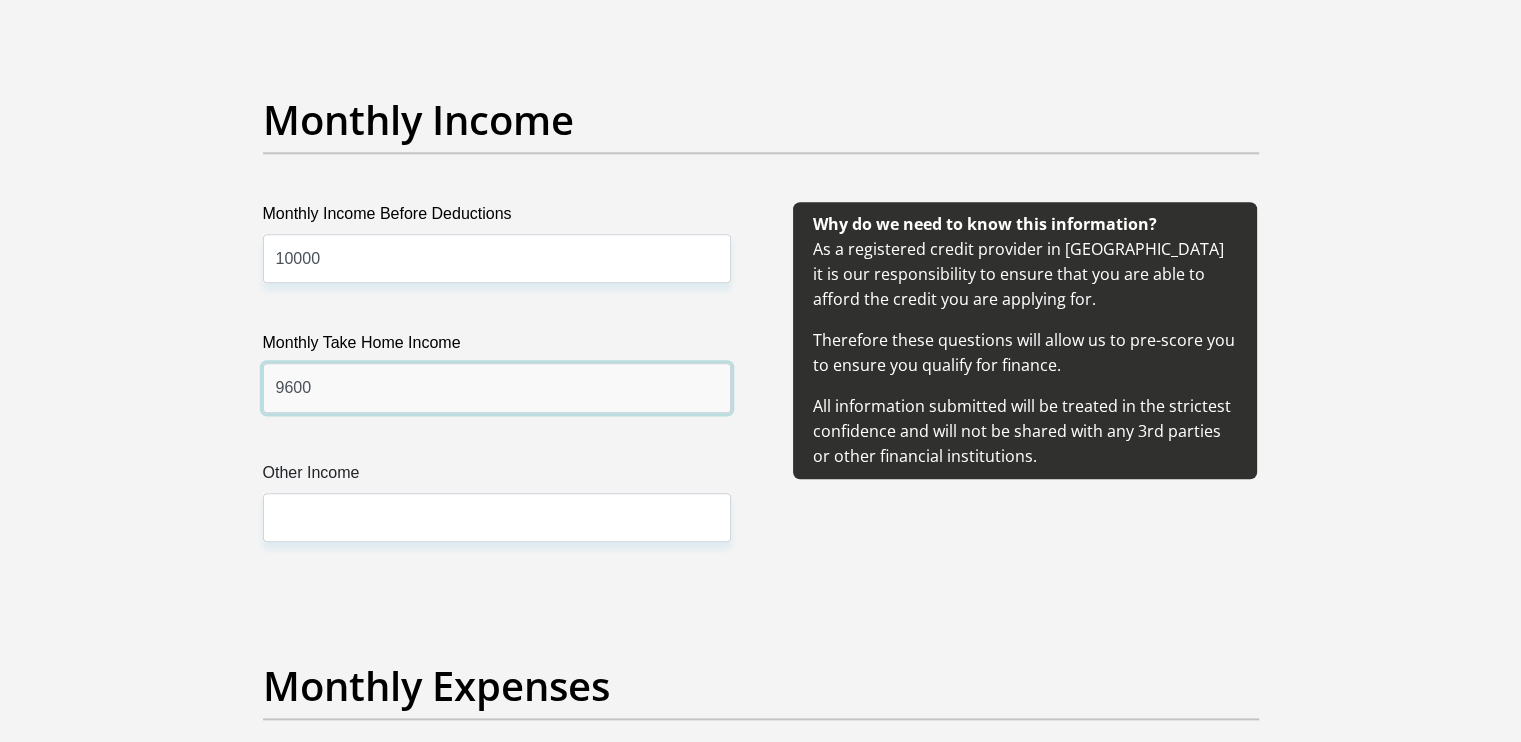 type on "9600" 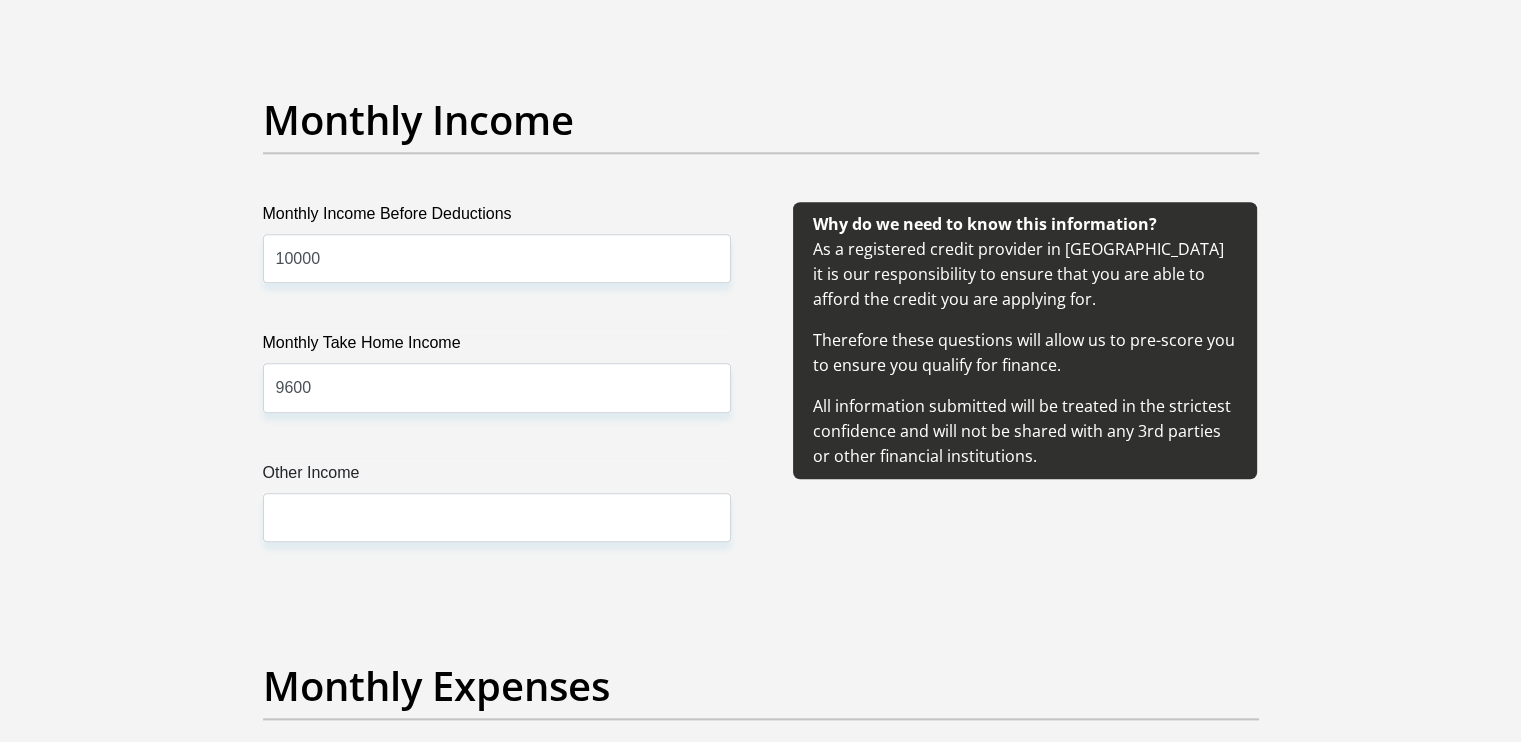 drag, startPoint x: 482, startPoint y: 545, endPoint x: 495, endPoint y: 525, distance: 23.853722 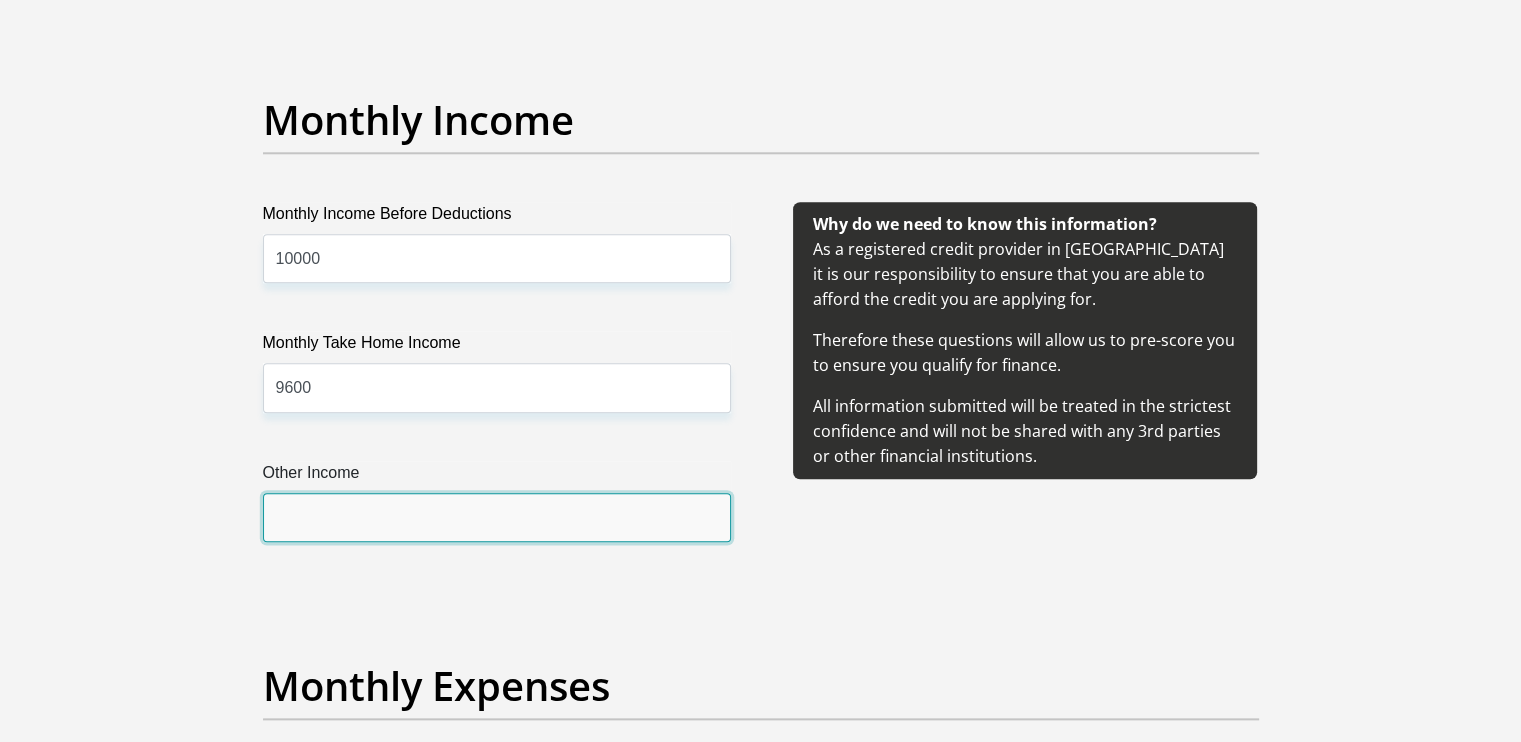 click on "Other Income" at bounding box center (497, 517) 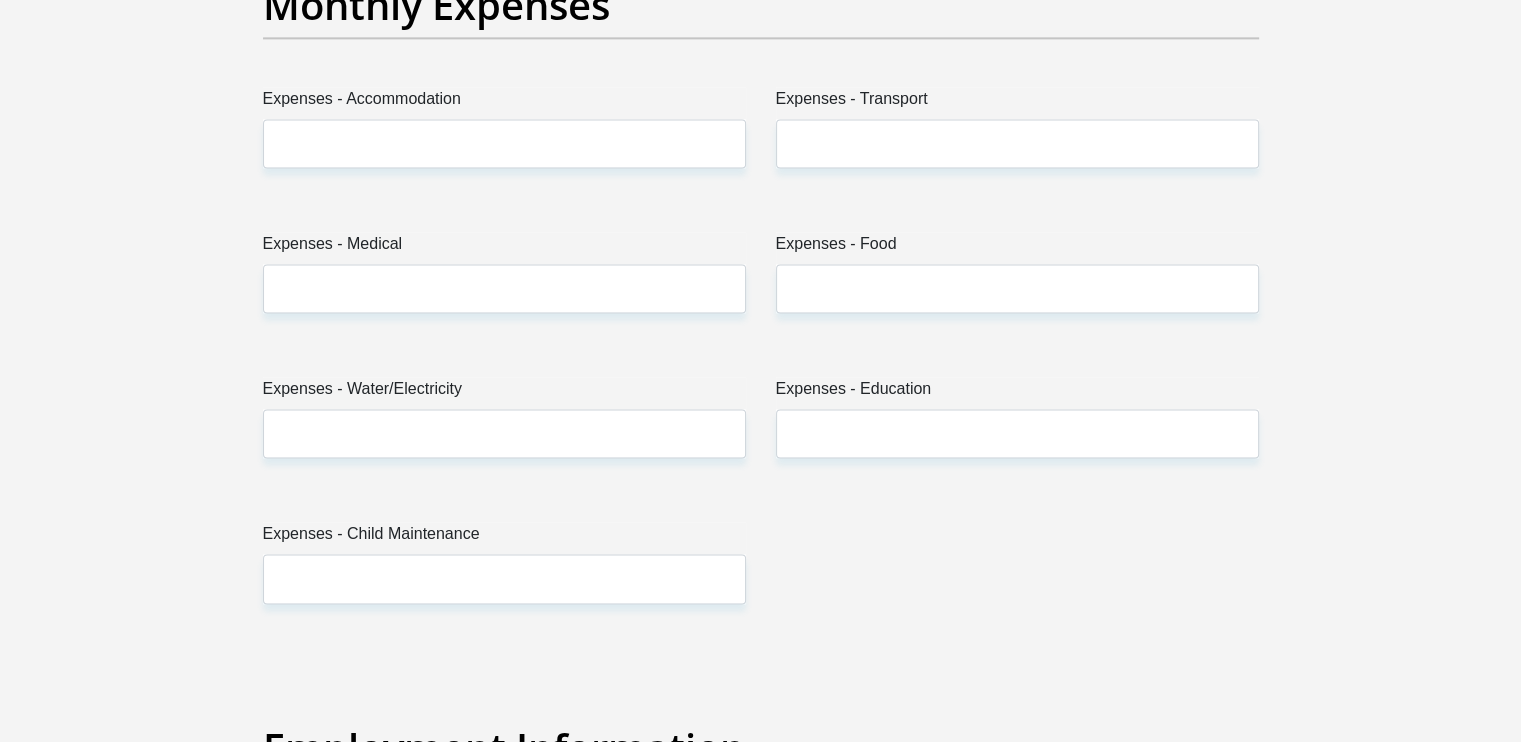 scroll, scrollTop: 2934, scrollLeft: 0, axis: vertical 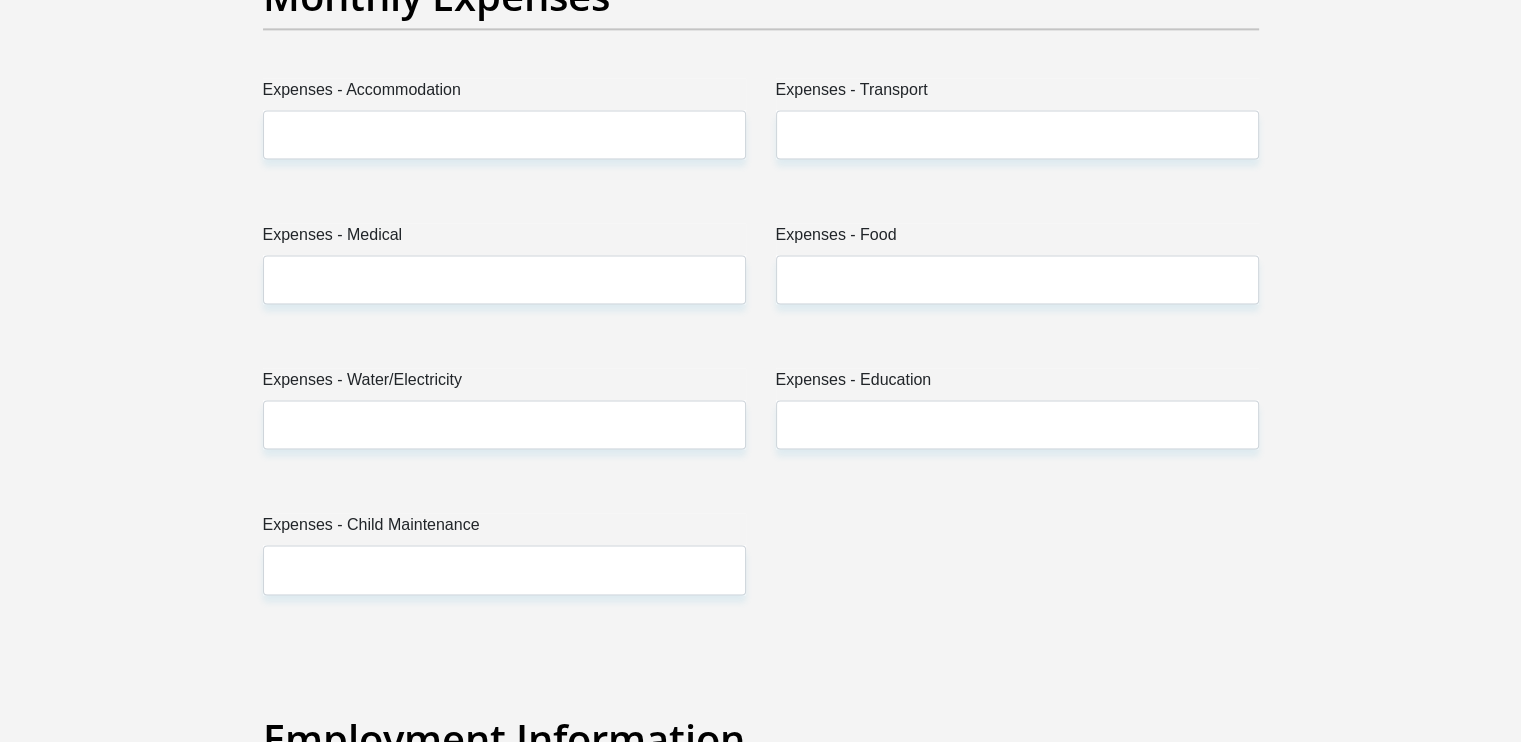 type on "300" 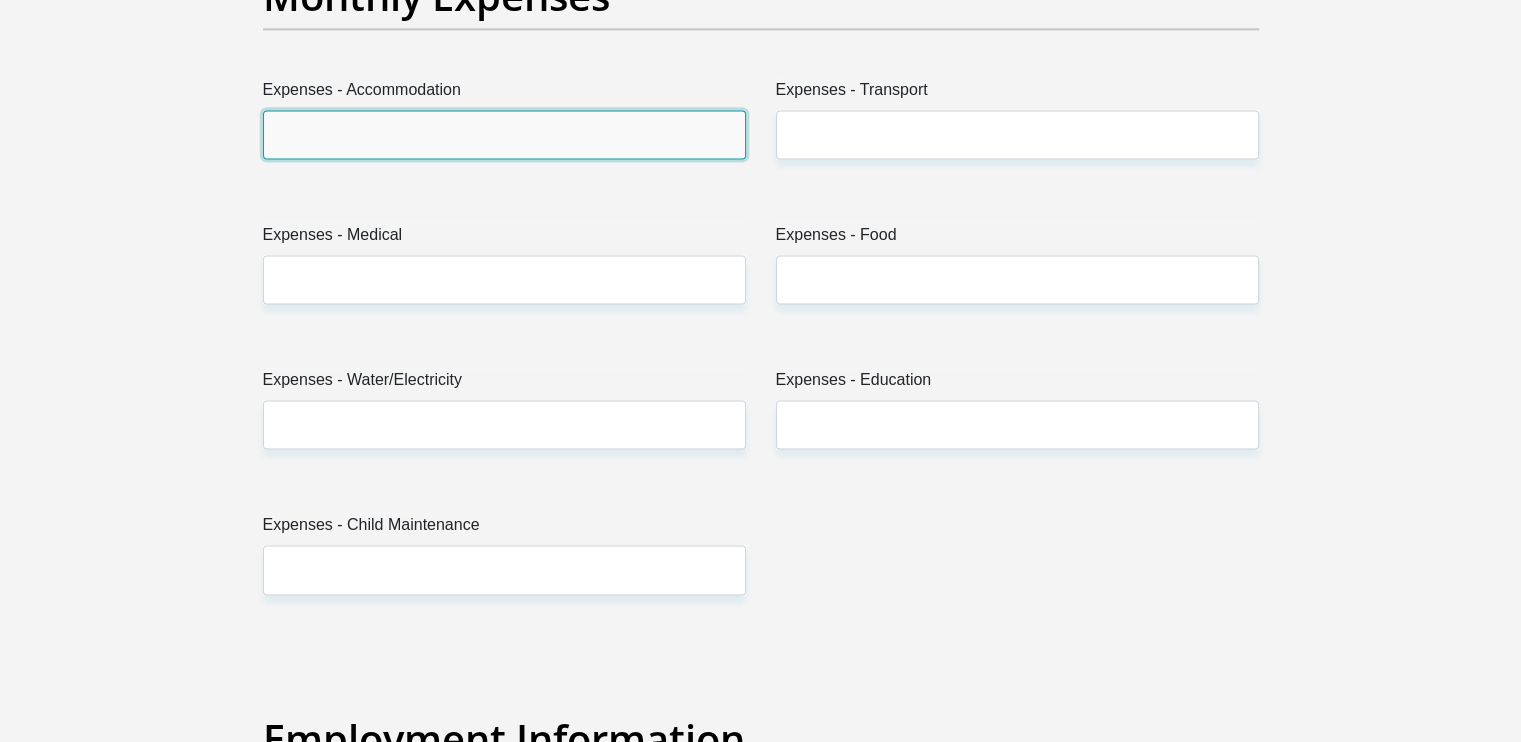 click on "Expenses - Accommodation" at bounding box center [504, 134] 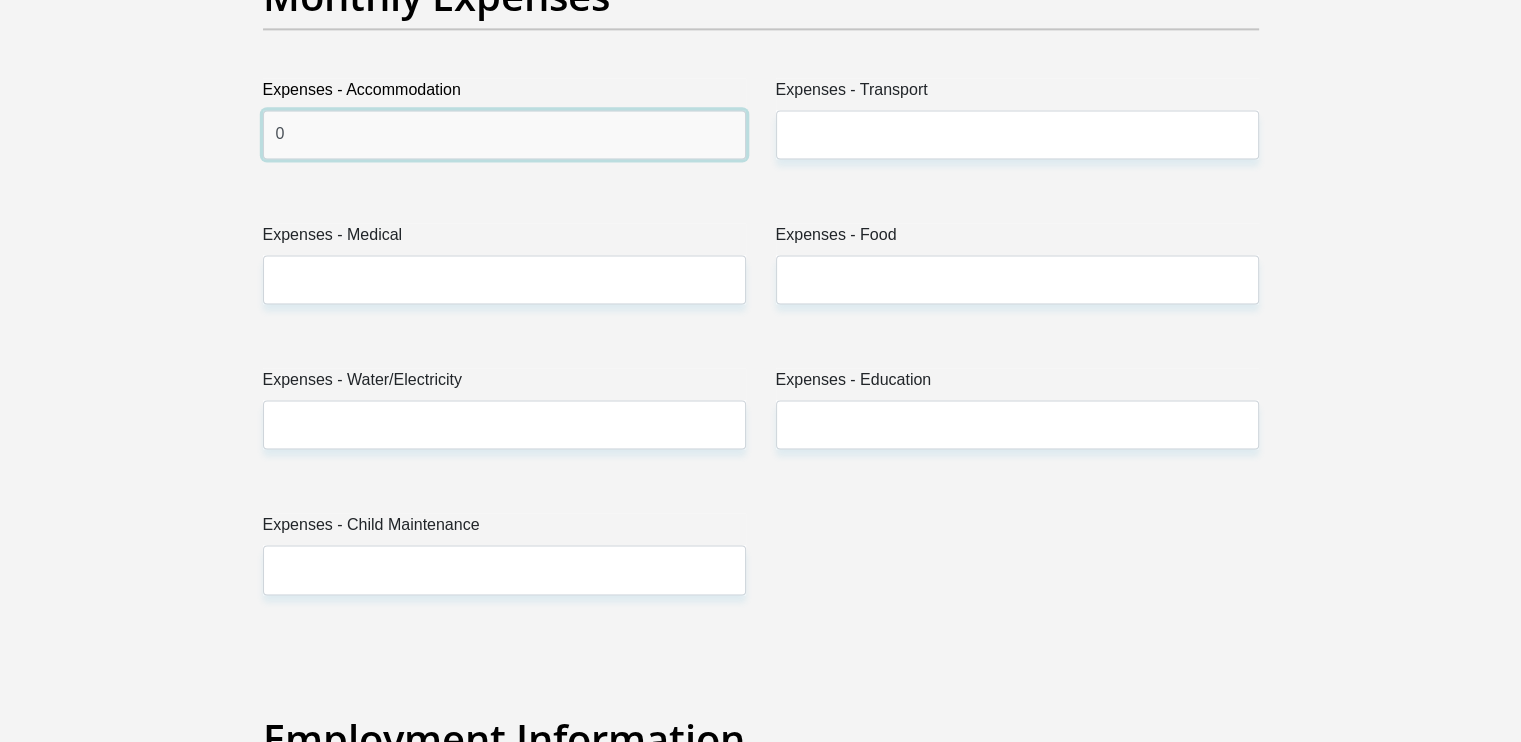 type on "0" 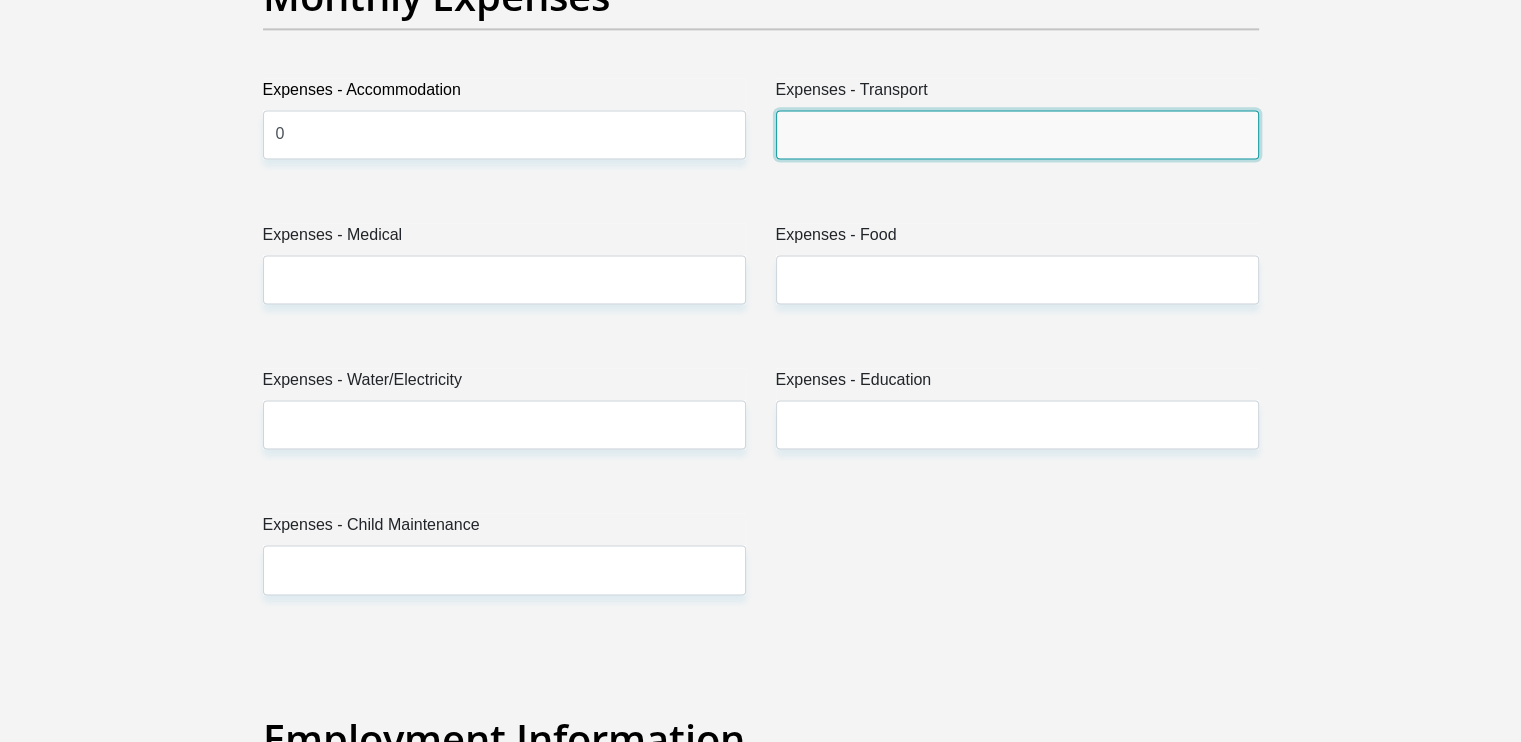 click on "Expenses - Transport" at bounding box center [1017, 134] 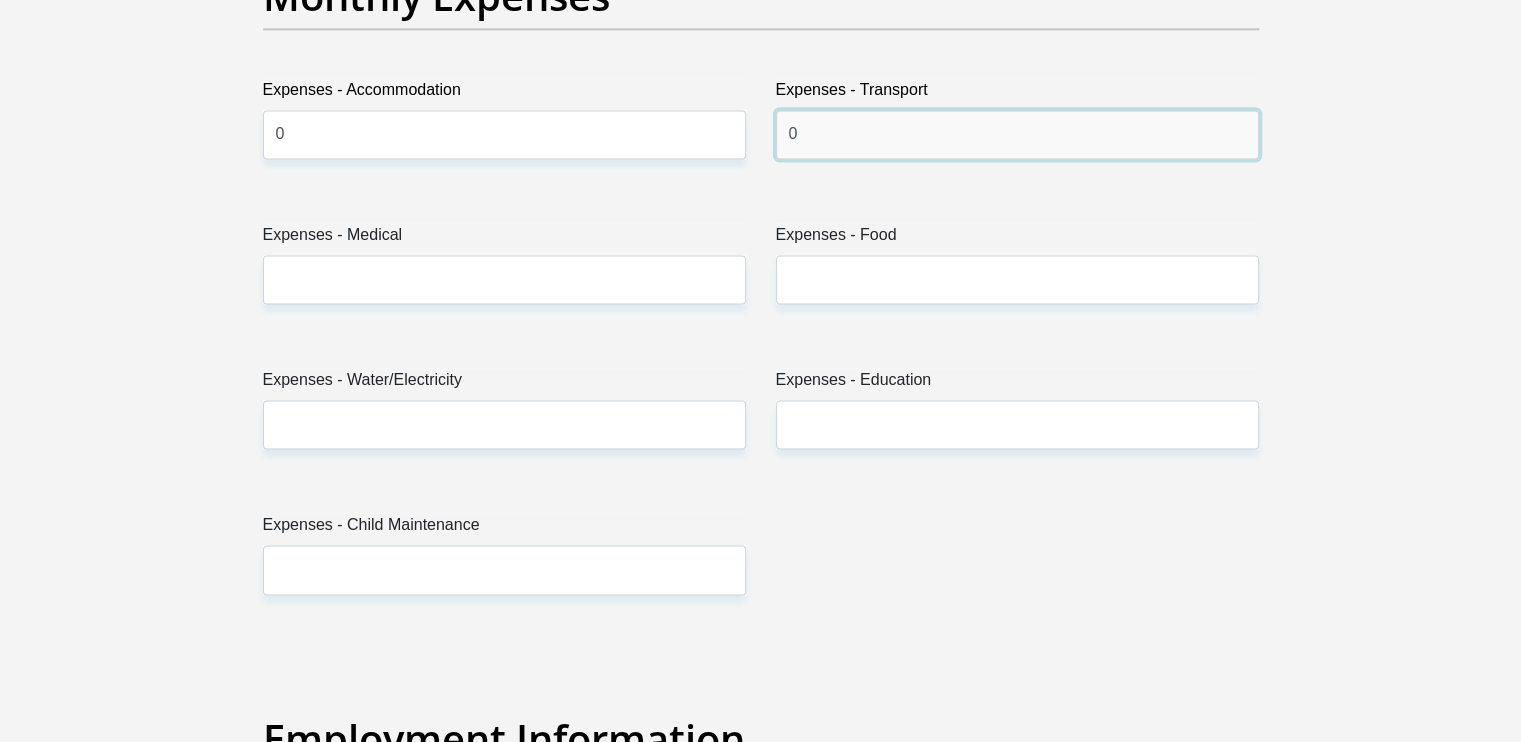type on "0" 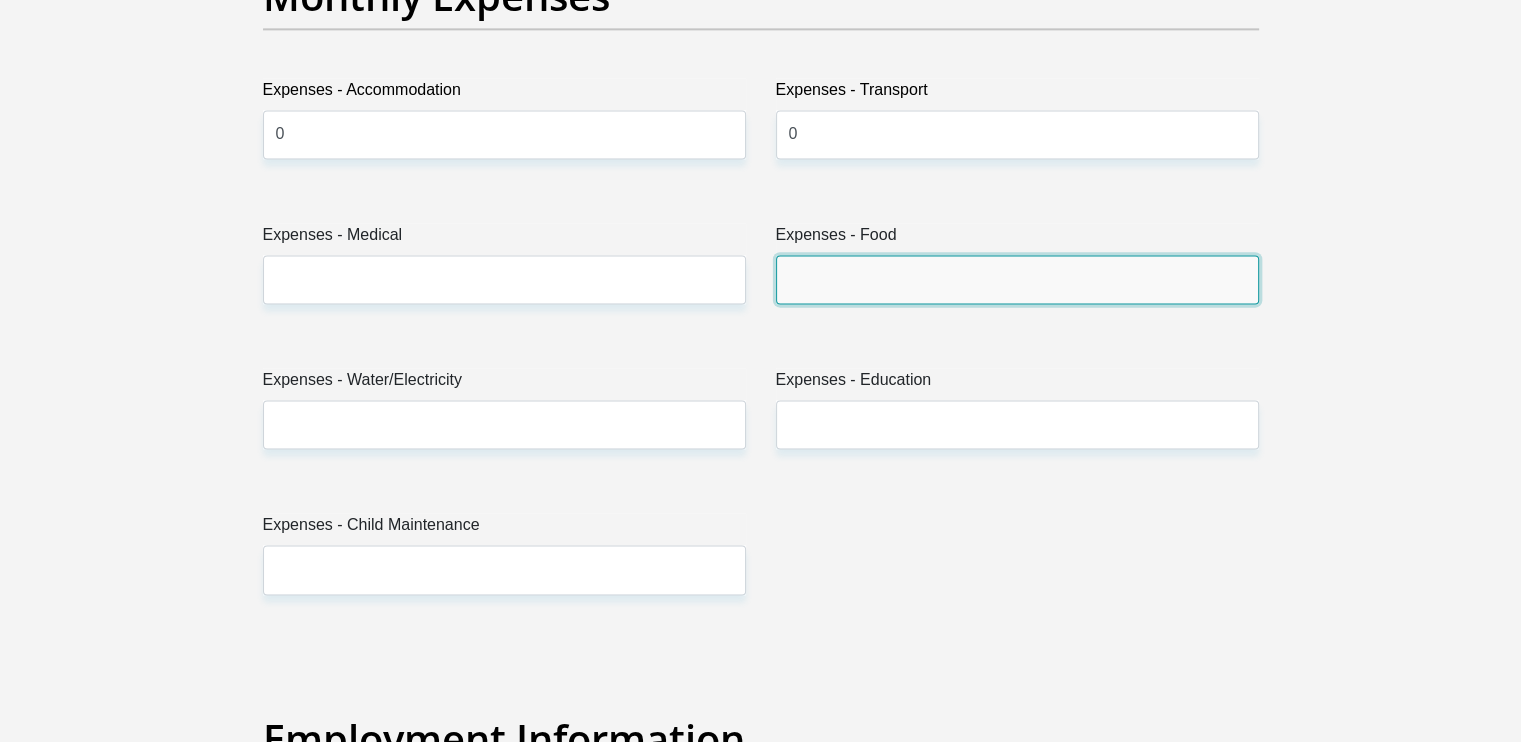click on "Expenses - Food" at bounding box center (1017, 279) 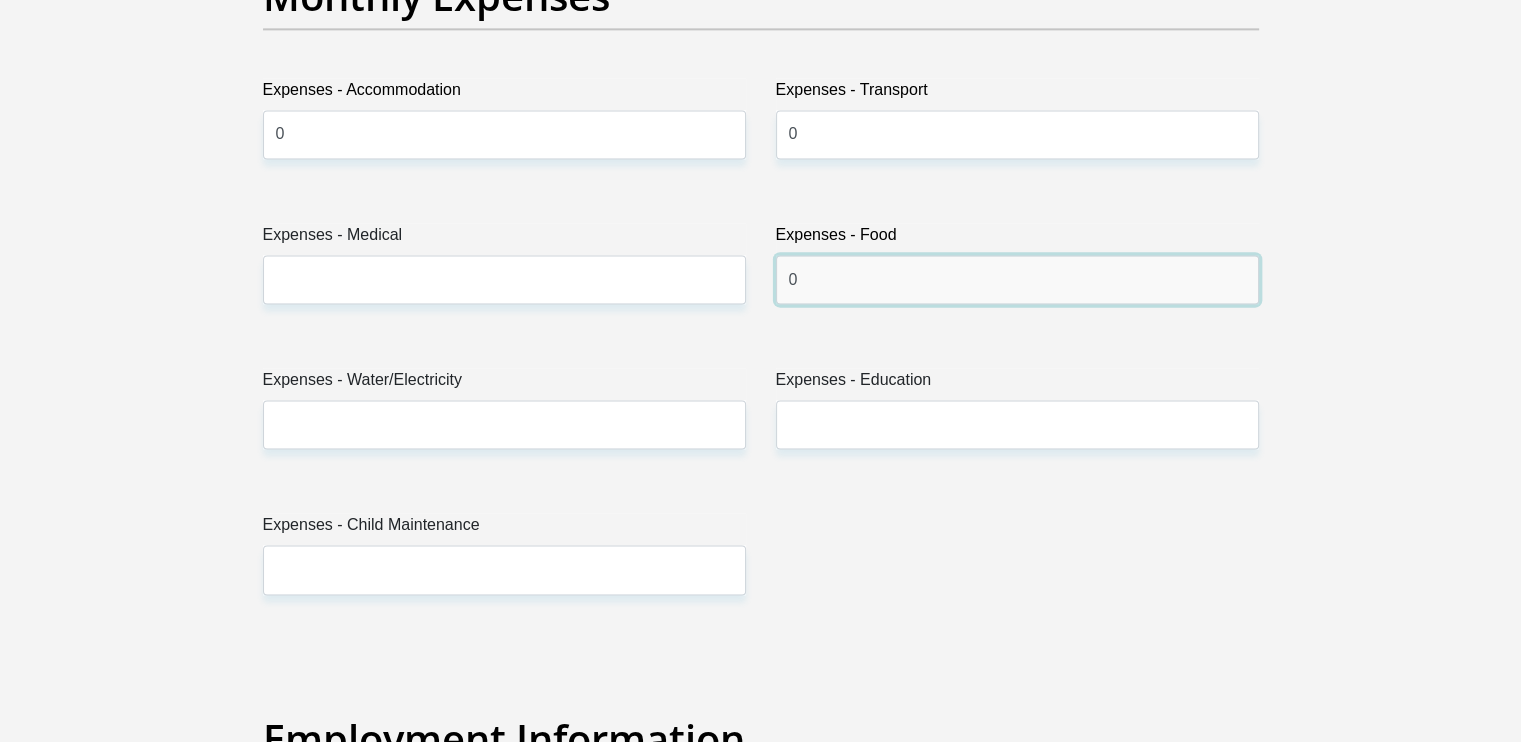 type on "0" 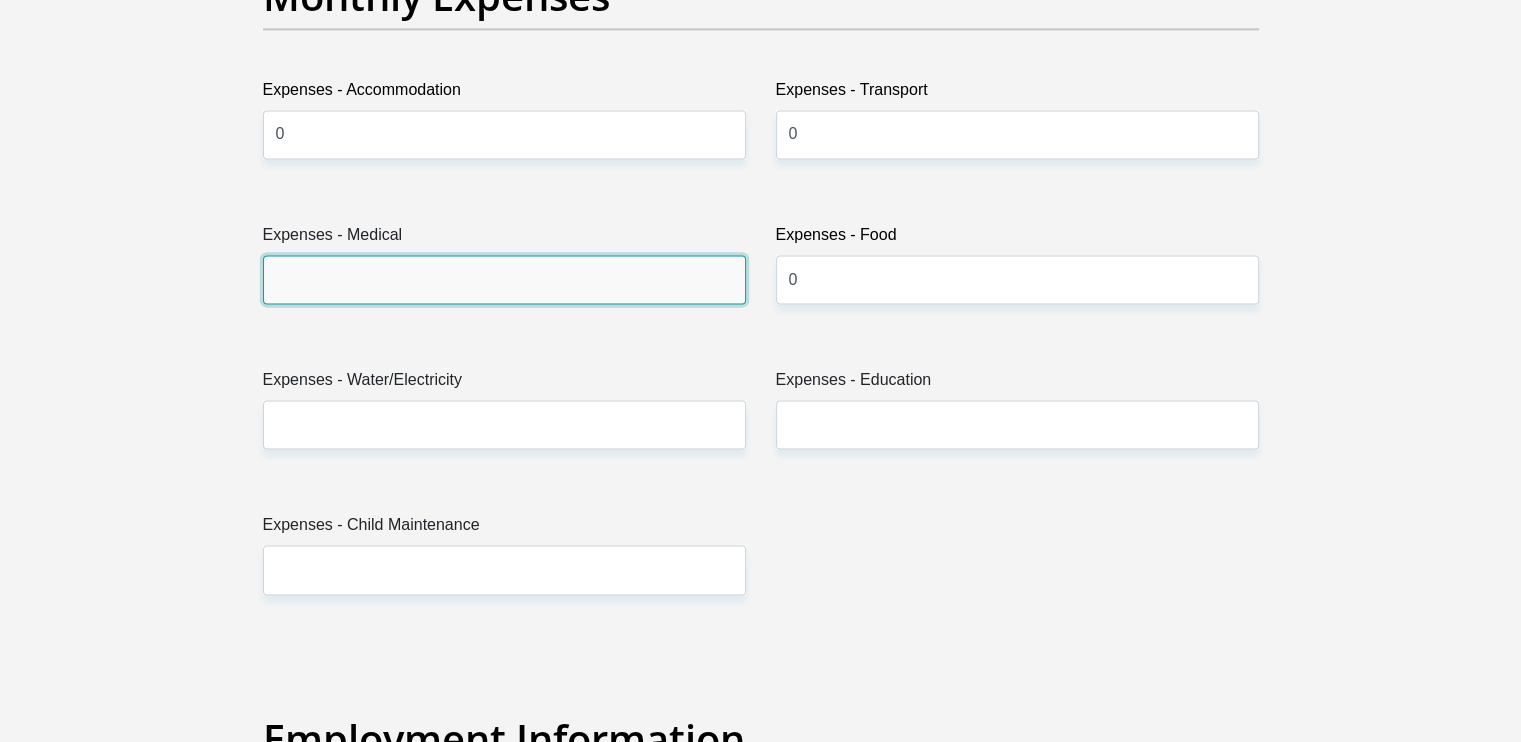 click on "Expenses - Medical" at bounding box center (504, 279) 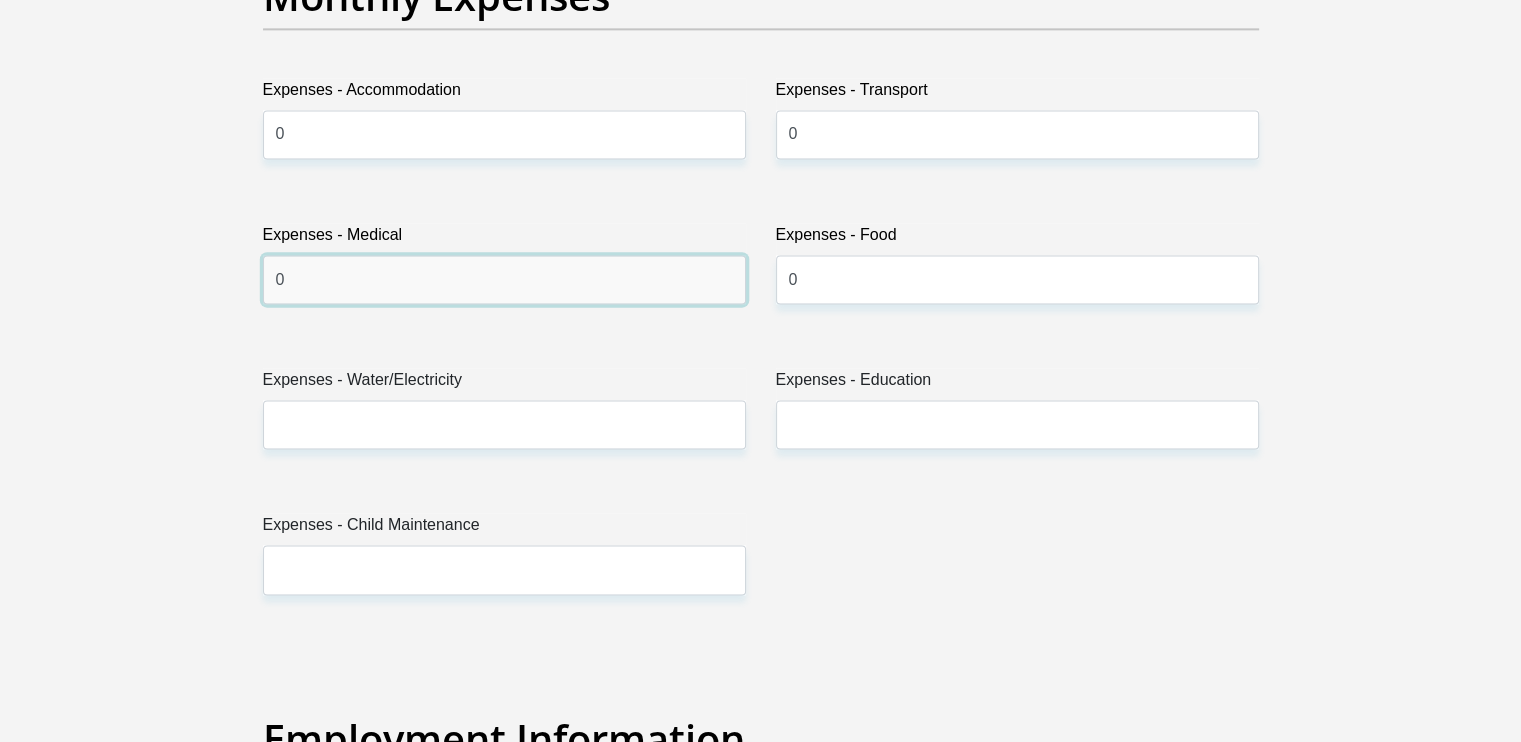 type on "0" 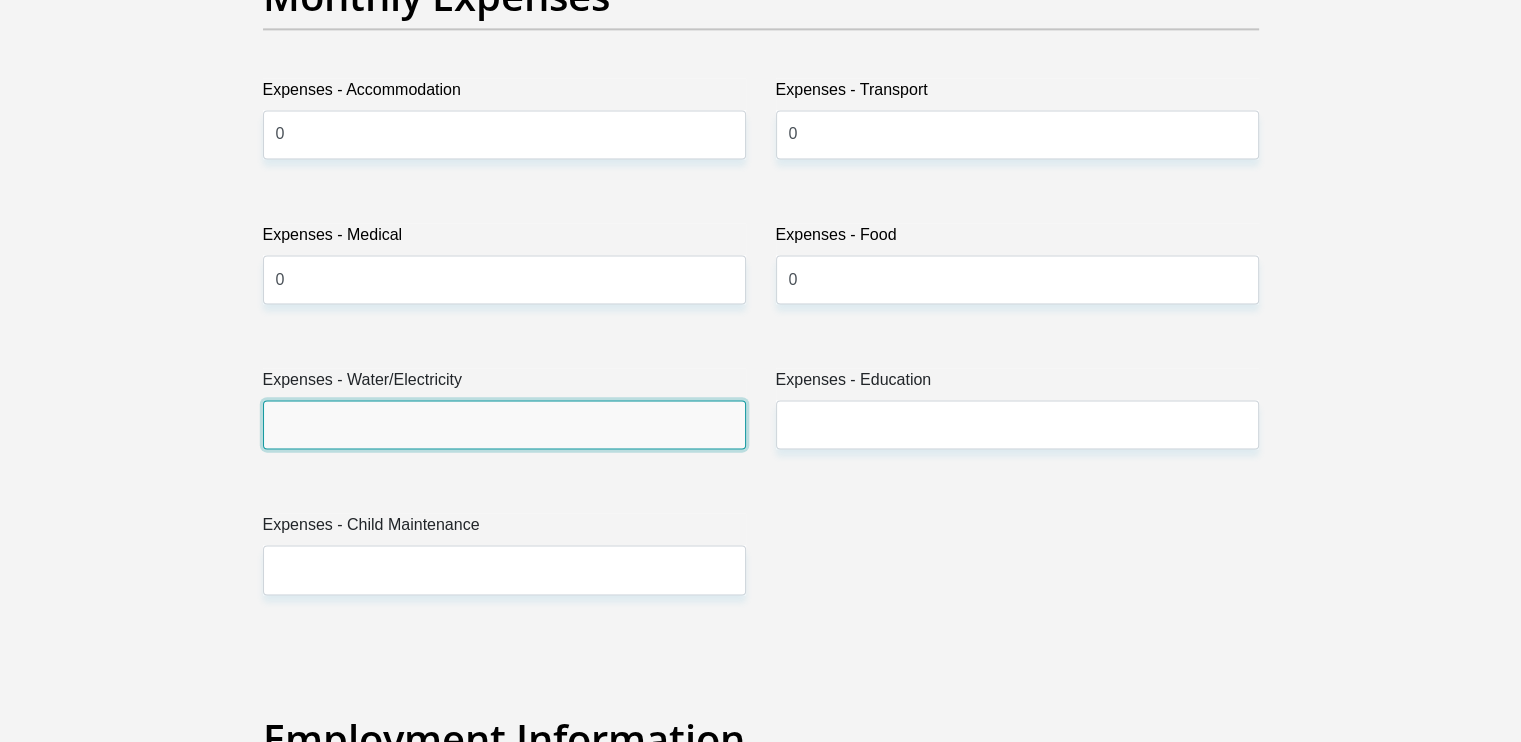 click on "Expenses - Water/Electricity" at bounding box center [504, 424] 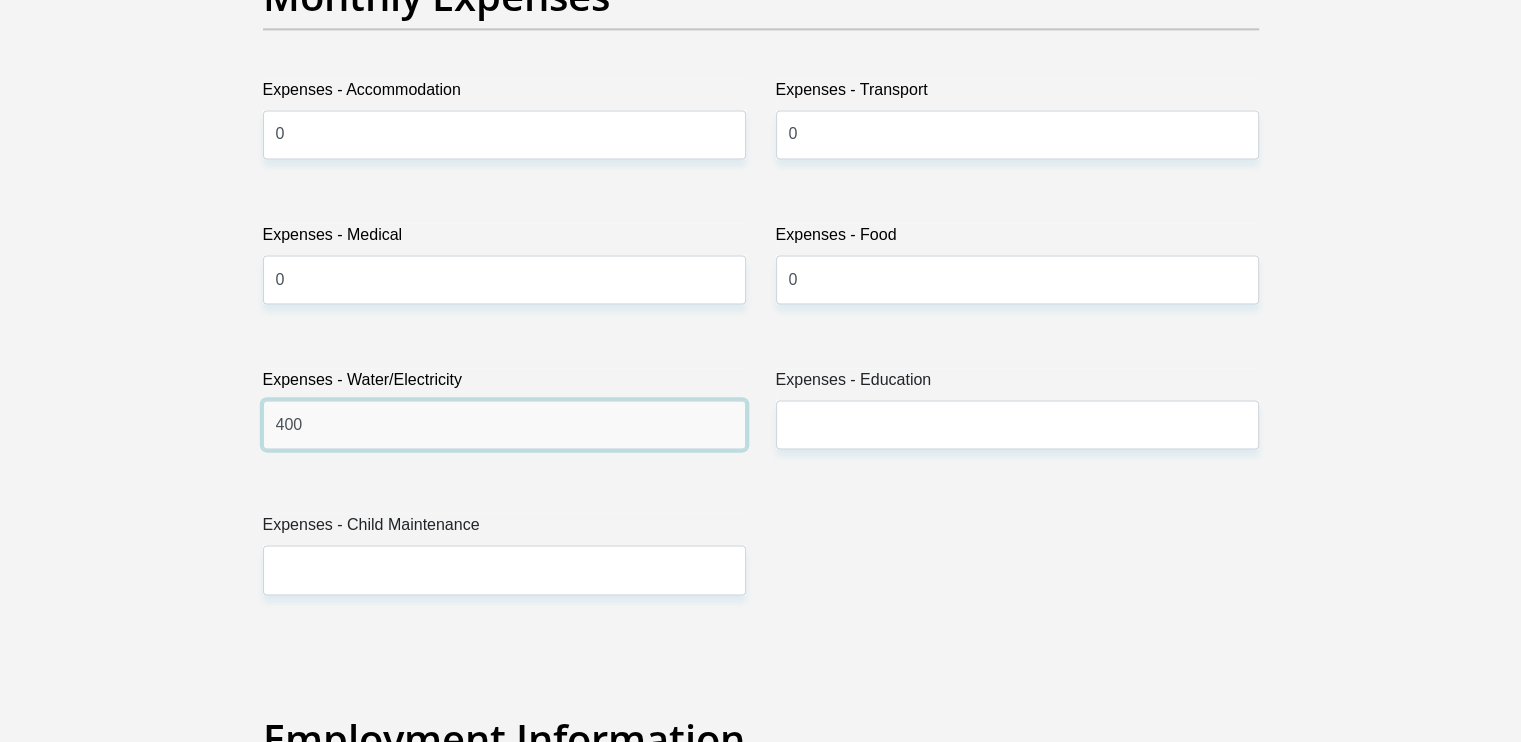 type on "400" 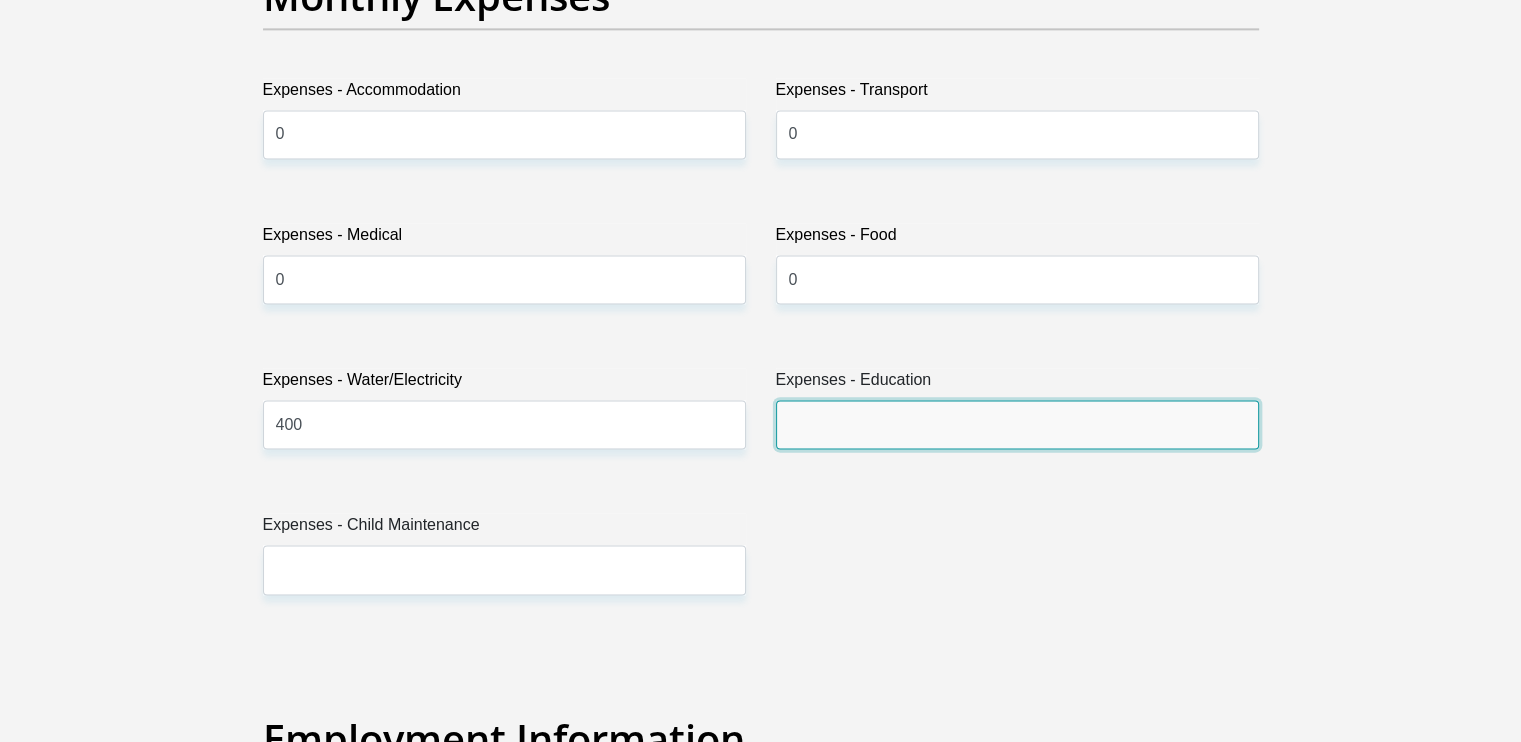 click on "Expenses - Education" at bounding box center [1017, 424] 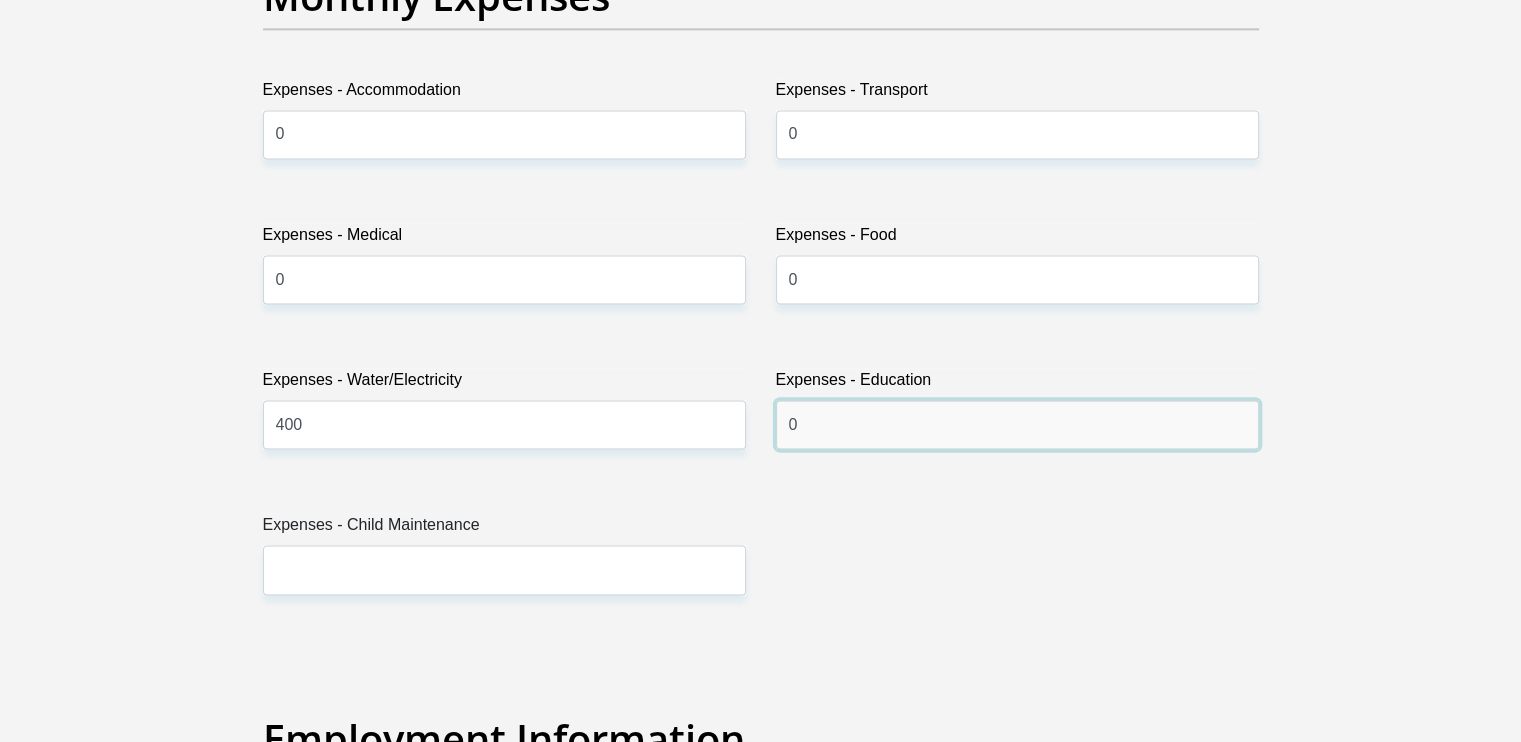 type on "0" 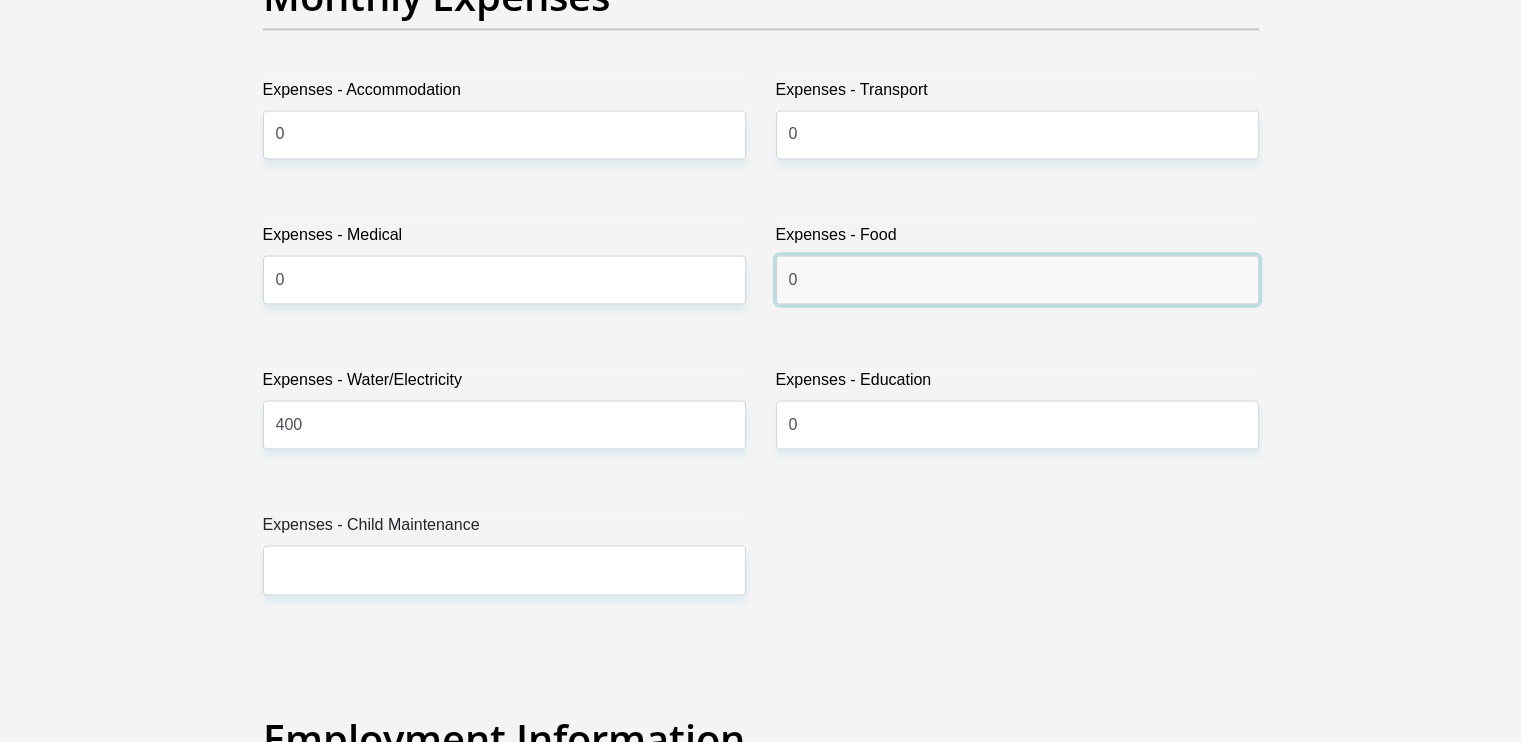 click on "0" at bounding box center (1017, 279) 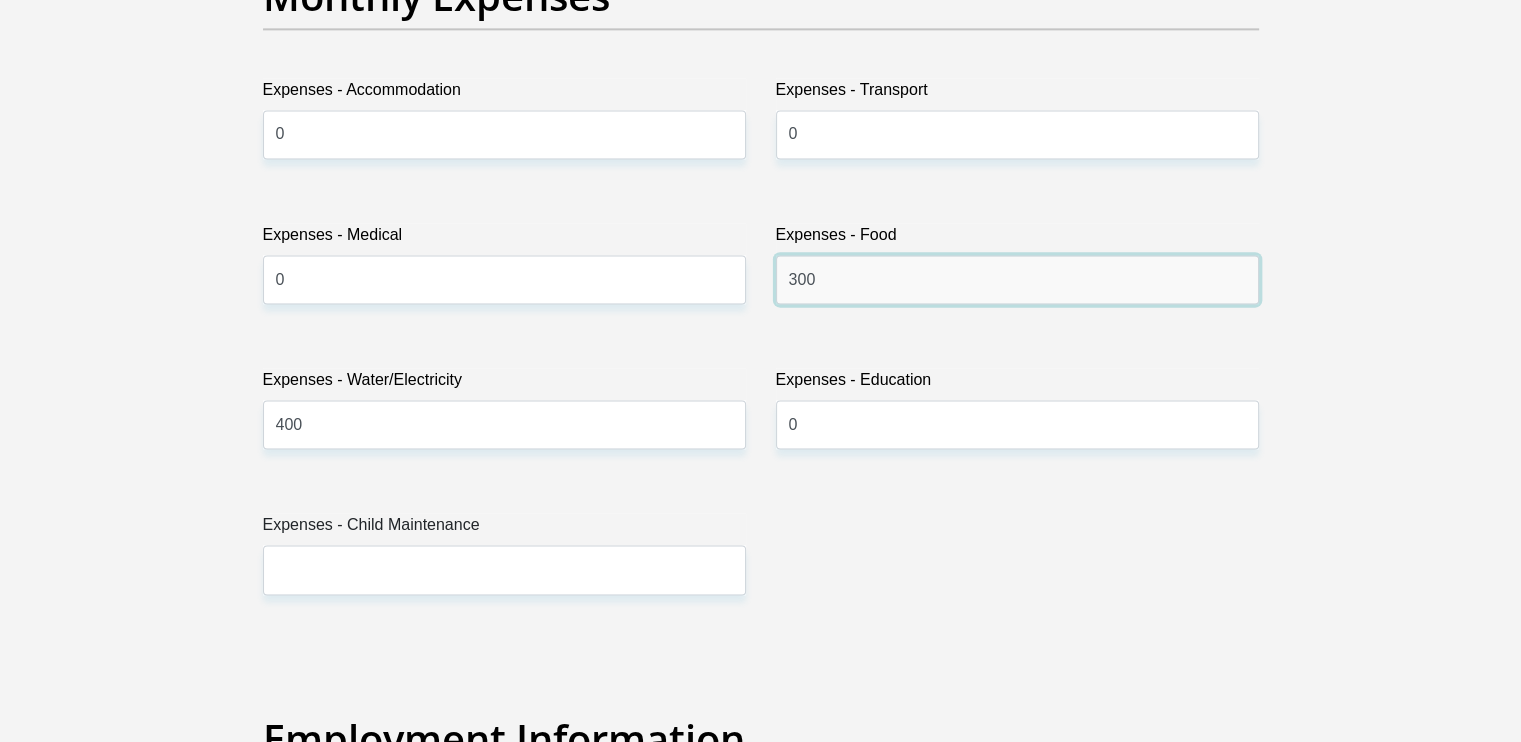type on "300" 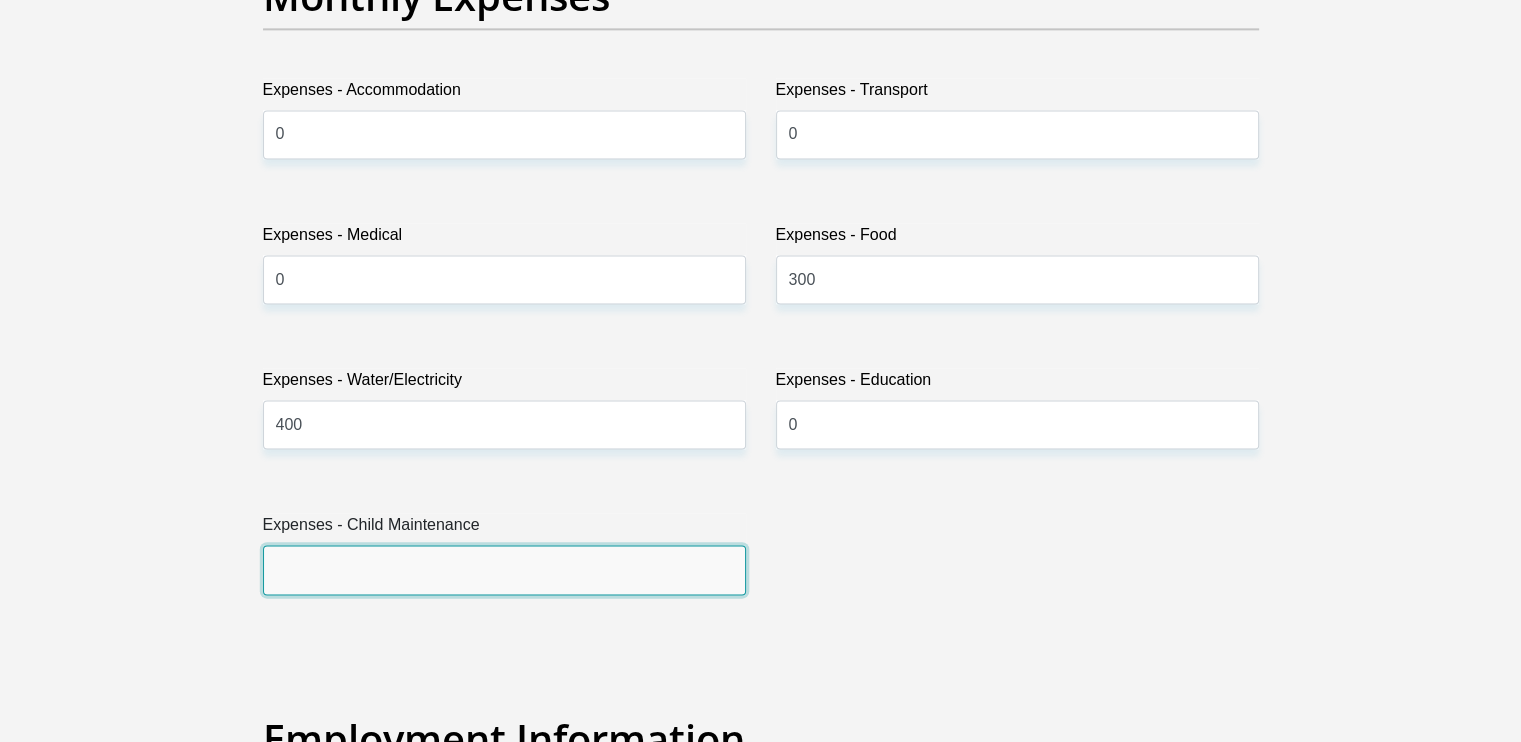 click on "Expenses - Child Maintenance" at bounding box center (504, 569) 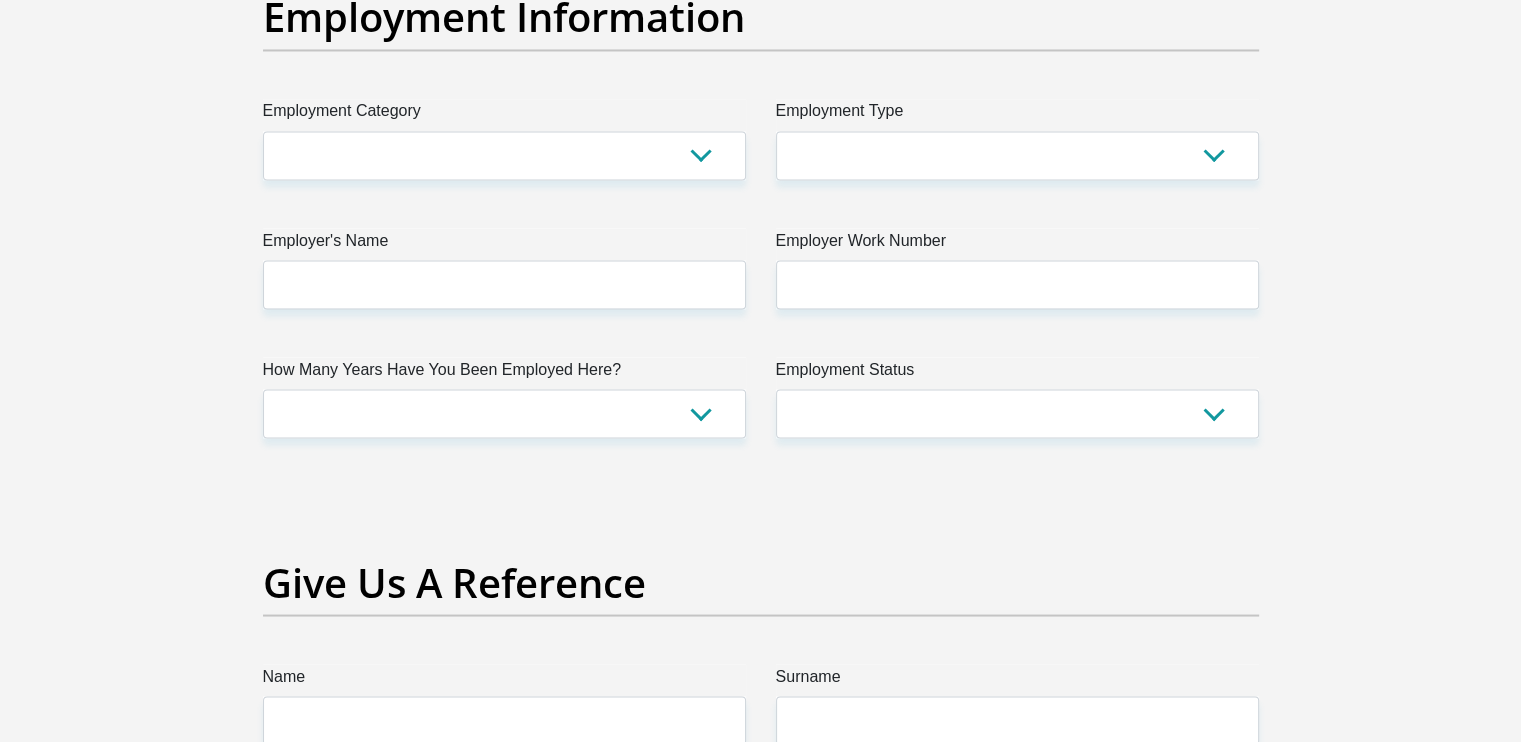 scroll, scrollTop: 3688, scrollLeft: 0, axis: vertical 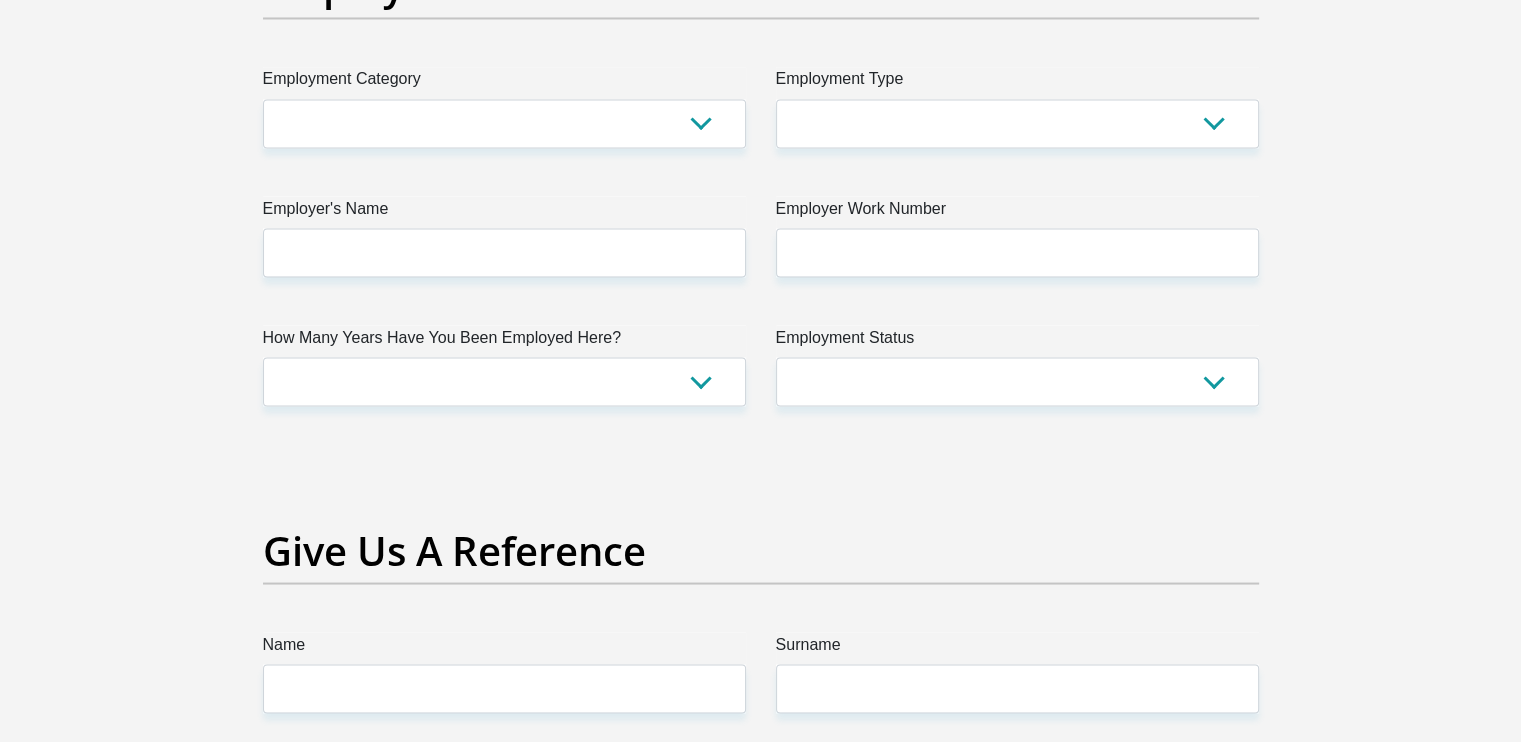 type on "0" 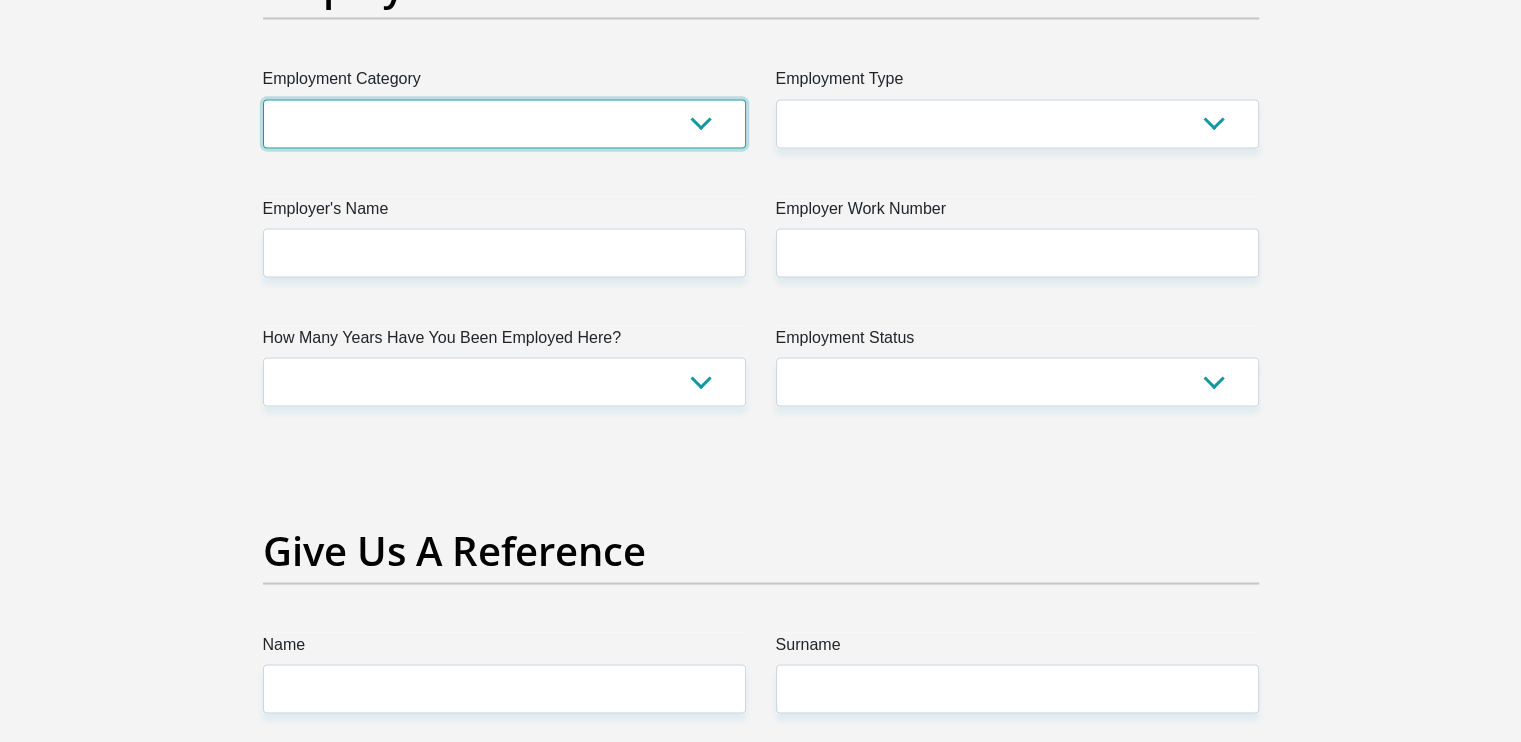 click on "AGRICULTURE
ALCOHOL & TOBACCO
CONSTRUCTION MATERIALS
METALLURGY
EQUIPMENT FOR RENEWABLE ENERGY
SPECIALIZED CONTRACTORS
CAR
GAMING (INCL. INTERNET
OTHER WHOLESALE
UNLICENSED PHARMACEUTICALS
CURRENCY EXCHANGE HOUSES
OTHER FINANCIAL INSTITUTIONS & INSURANCE
REAL ESTATE AGENTS
OIL & GAS
OTHER MATERIALS (E.G. IRON ORE)
PRECIOUS STONES & PRECIOUS METALS
POLITICAL ORGANIZATIONS
RELIGIOUS ORGANIZATIONS(NOT SECTS)
ACTI. HAVING BUSINESS DEAL WITH PUBLIC ADMINISTRATION
LAUNDROMATS" at bounding box center [504, 123] 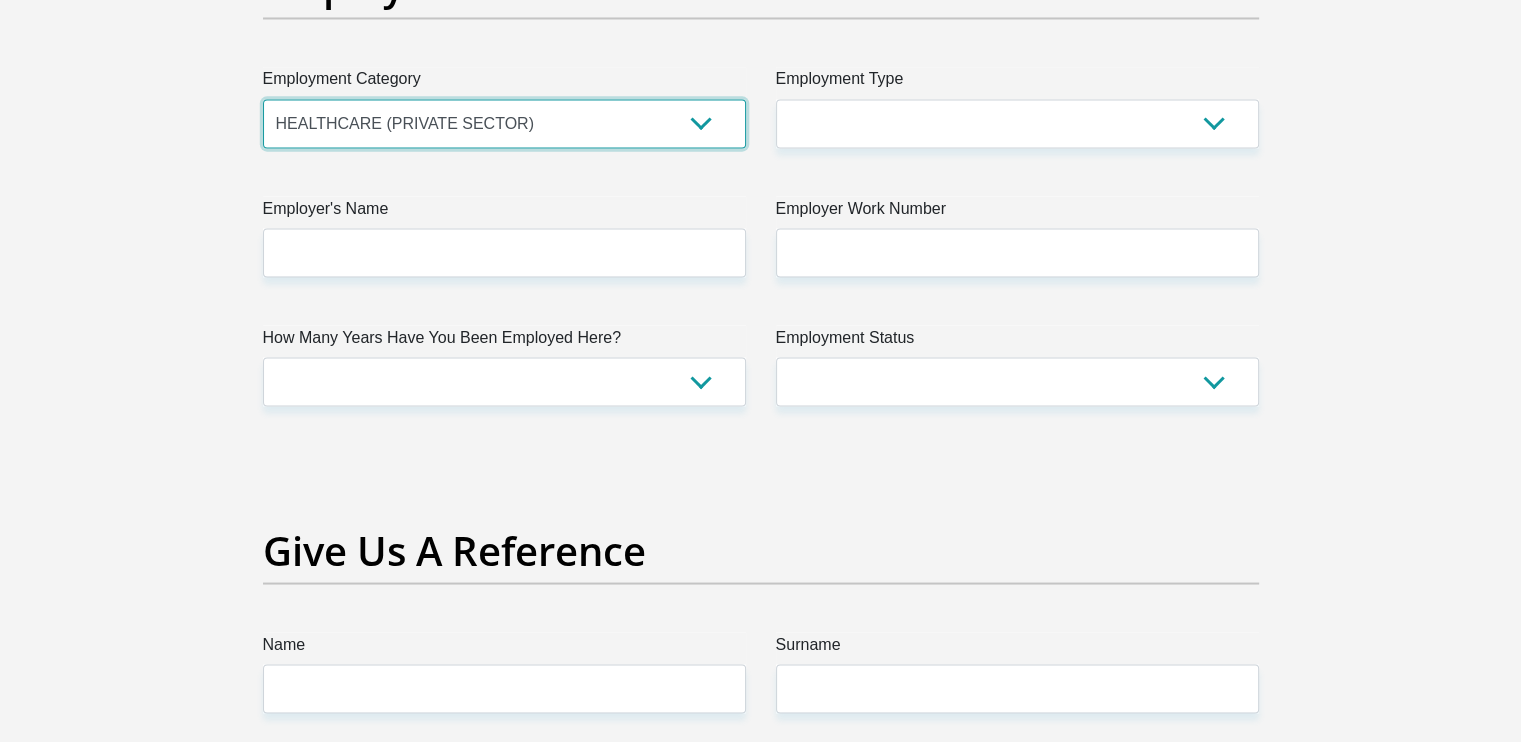 click on "AGRICULTURE
ALCOHOL & TOBACCO
CONSTRUCTION MATERIALS
METALLURGY
EQUIPMENT FOR RENEWABLE ENERGY
SPECIALIZED CONTRACTORS
CAR
GAMING (INCL. INTERNET
OTHER WHOLESALE
UNLICENSED PHARMACEUTICALS
CURRENCY EXCHANGE HOUSES
OTHER FINANCIAL INSTITUTIONS & INSURANCE
REAL ESTATE AGENTS
OIL & GAS
OTHER MATERIALS (E.G. IRON ORE)
PRECIOUS STONES & PRECIOUS METALS
POLITICAL ORGANIZATIONS
RELIGIOUS ORGANIZATIONS(NOT SECTS)
ACTI. HAVING BUSINESS DEAL WITH PUBLIC ADMINISTRATION
LAUNDROMATS" at bounding box center [504, 123] 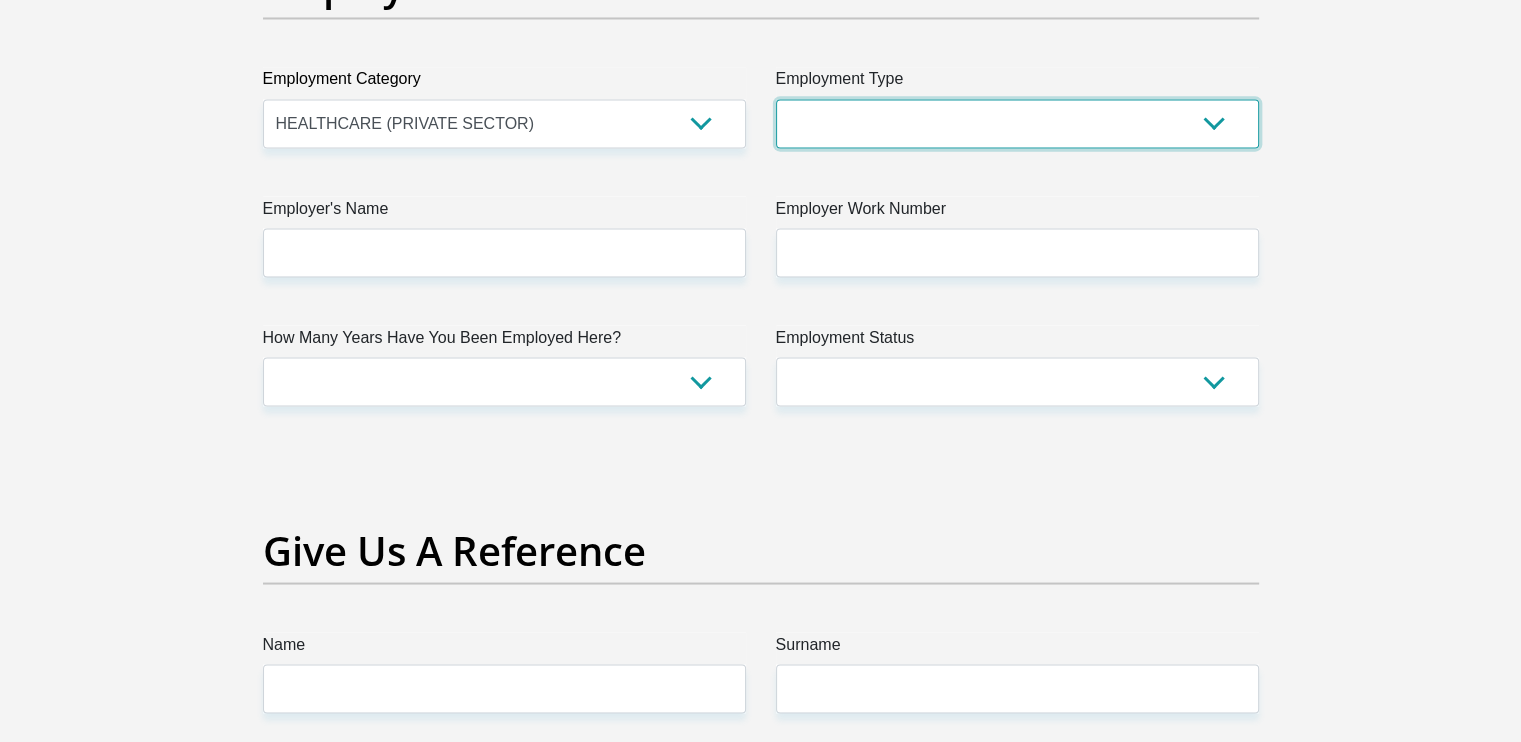 click on "College/Lecturer
Craft Seller
Creative
Driver
Executive
Farmer
Forces - Non Commissioned
Forces - Officer
Hawker
Housewife
Labourer
Licenced Professional
Manager
Miner
Non Licenced Professional
Office Staff/Clerk
Outside Worker
Pensioner
Permanent Teacher
Production/Manufacturing
Sales
Self-Employed
Semi-Professional Worker
Service Industry  Social Worker  Student" at bounding box center (1017, 123) 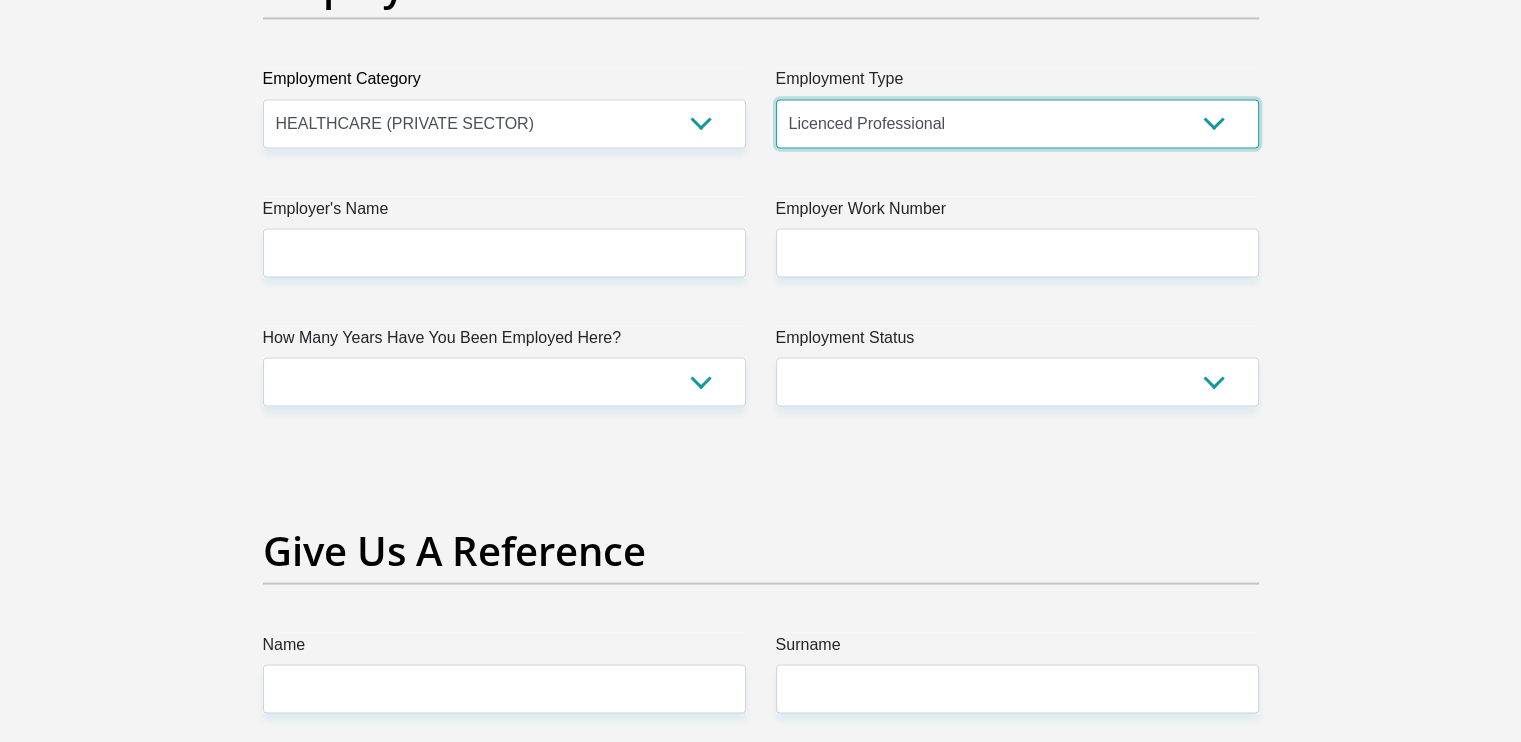 click on "College/Lecturer
Craft Seller
Creative
Driver
Executive
Farmer
Forces - Non Commissioned
Forces - Officer
Hawker
Housewife
Labourer
Licenced Professional
Manager
Miner
Non Licenced Professional
Office Staff/Clerk
Outside Worker
Pensioner
Permanent Teacher
Production/Manufacturing
Sales
Self-Employed
Semi-Professional Worker
Service Industry  Social Worker  Student" at bounding box center [1017, 123] 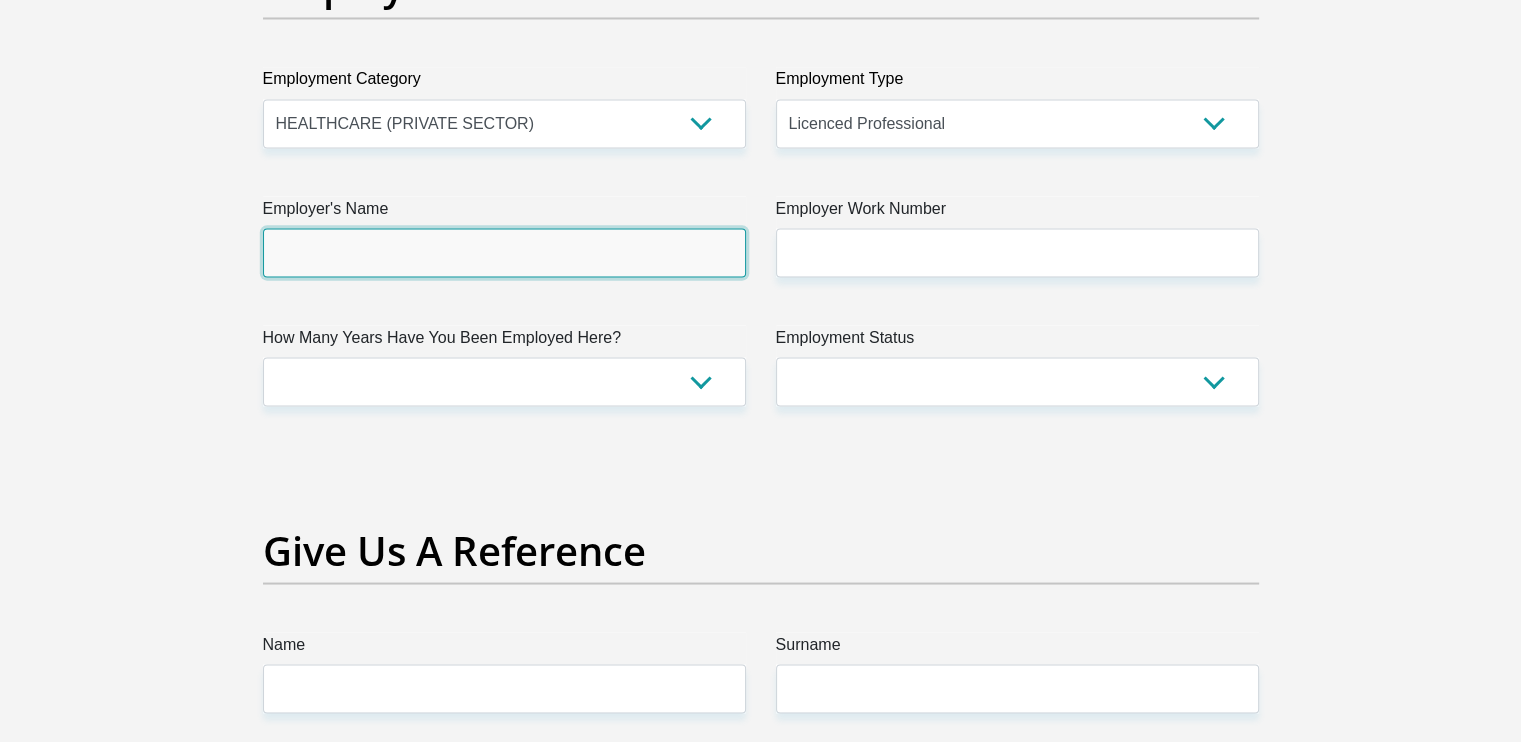 click on "Employer's Name" at bounding box center (504, 252) 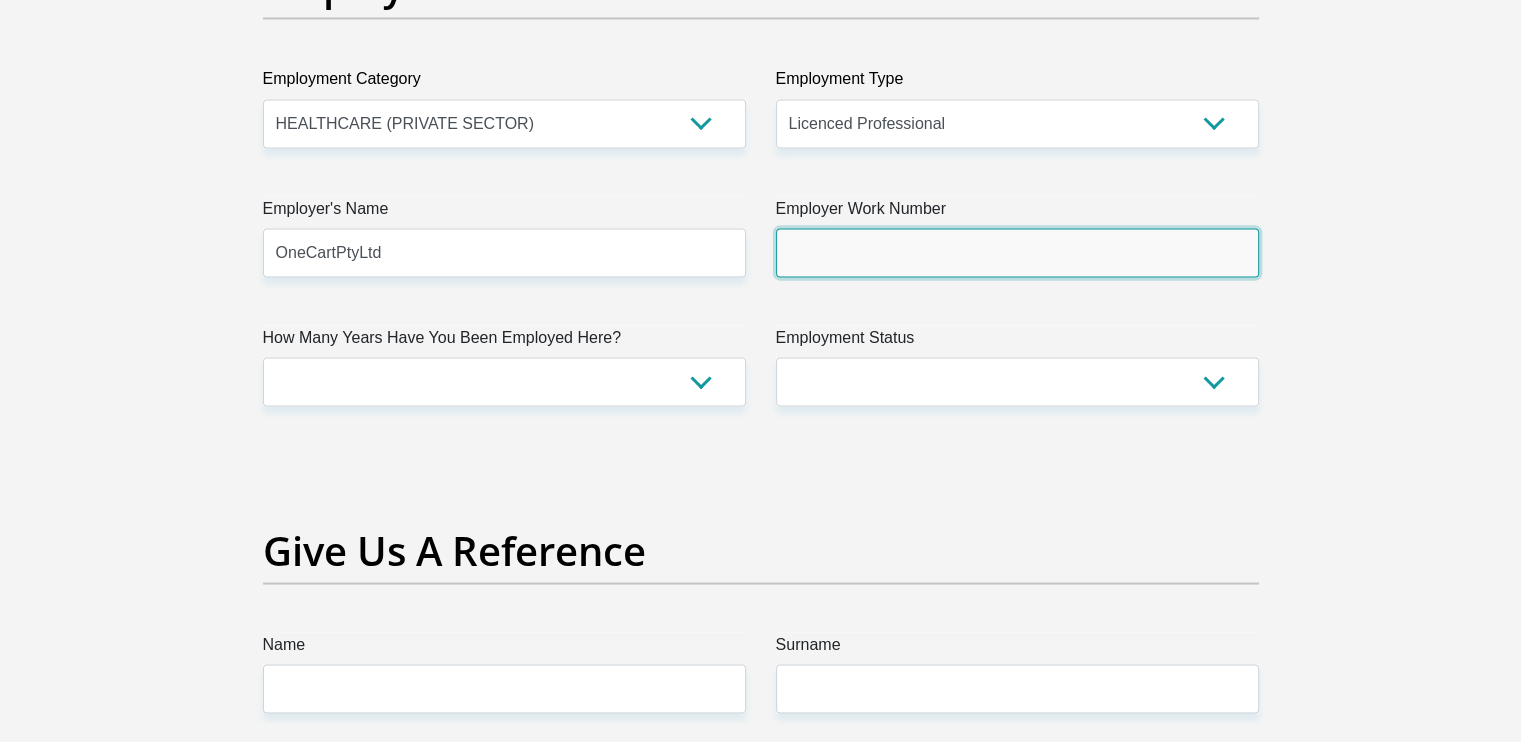 type on "0633587057" 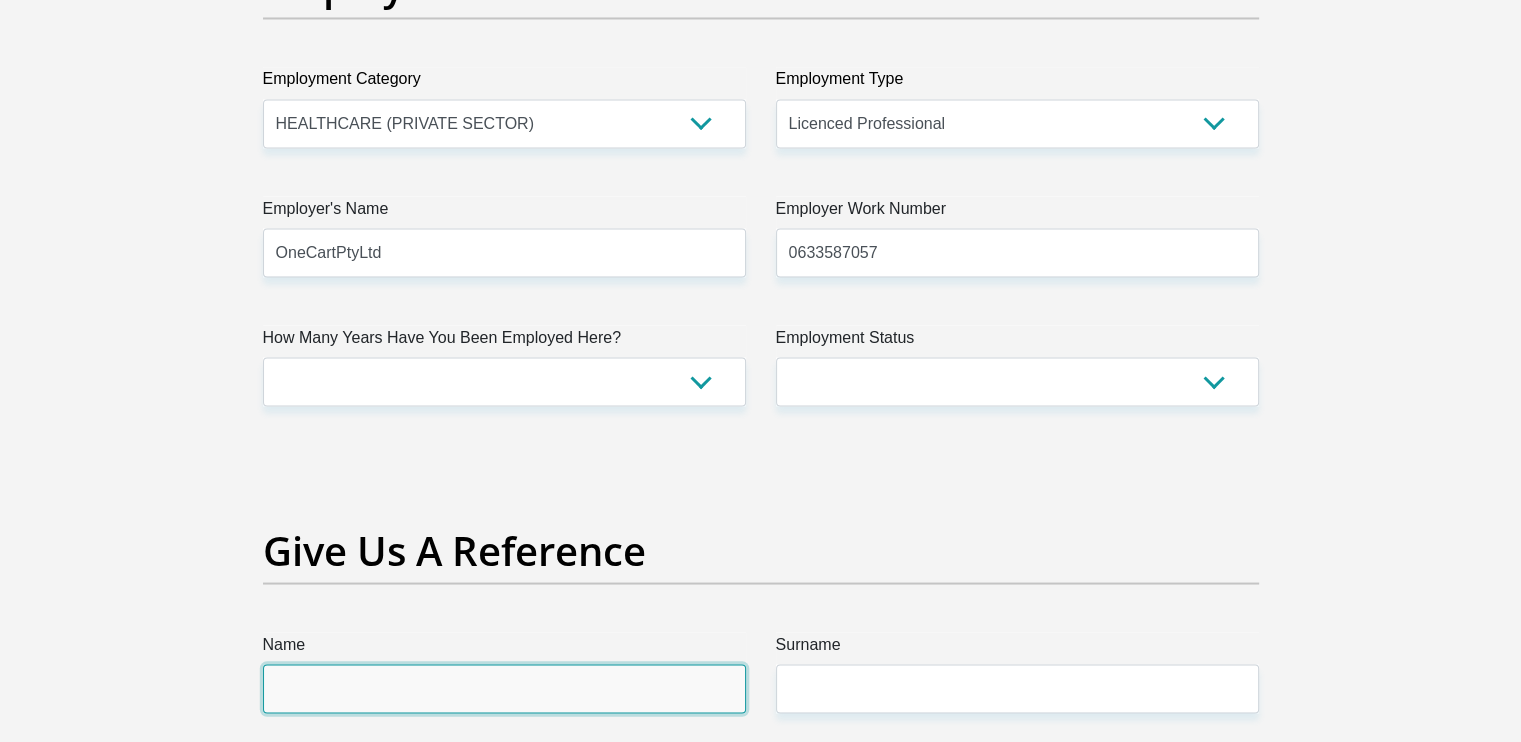 type on "Bonga" 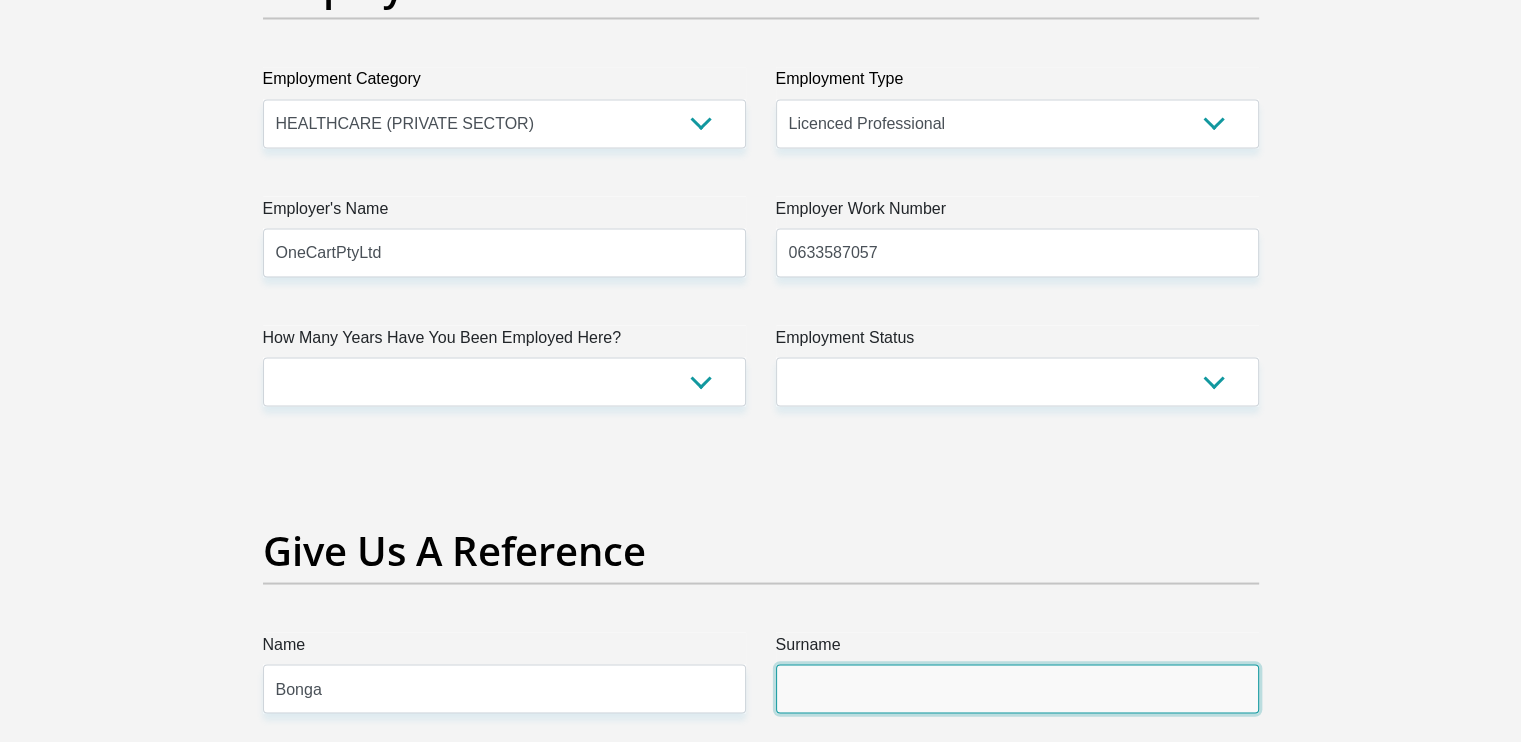 type on "Sondlo" 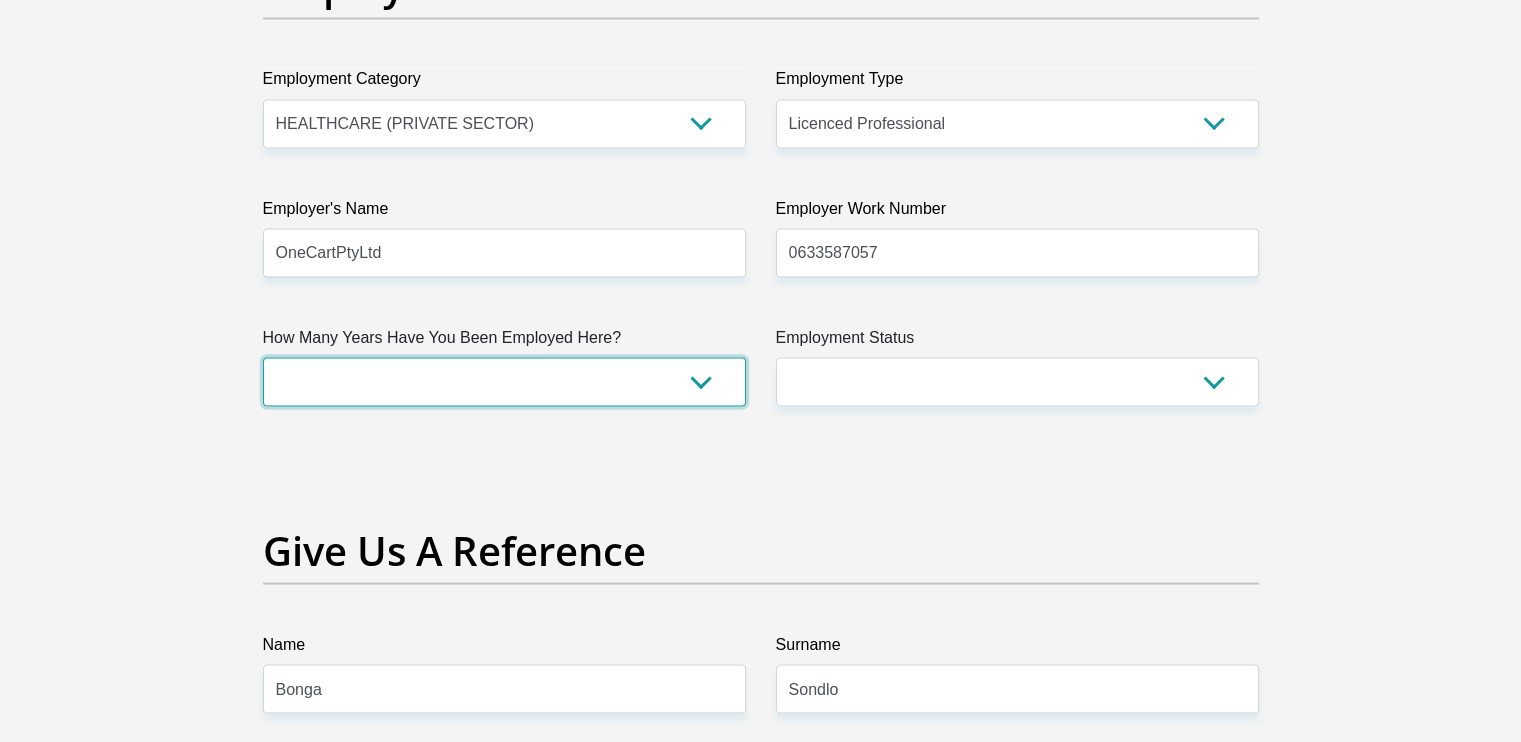 click on "less than 1 year
1-3 years
3-5 years
5+ years" at bounding box center [504, 381] 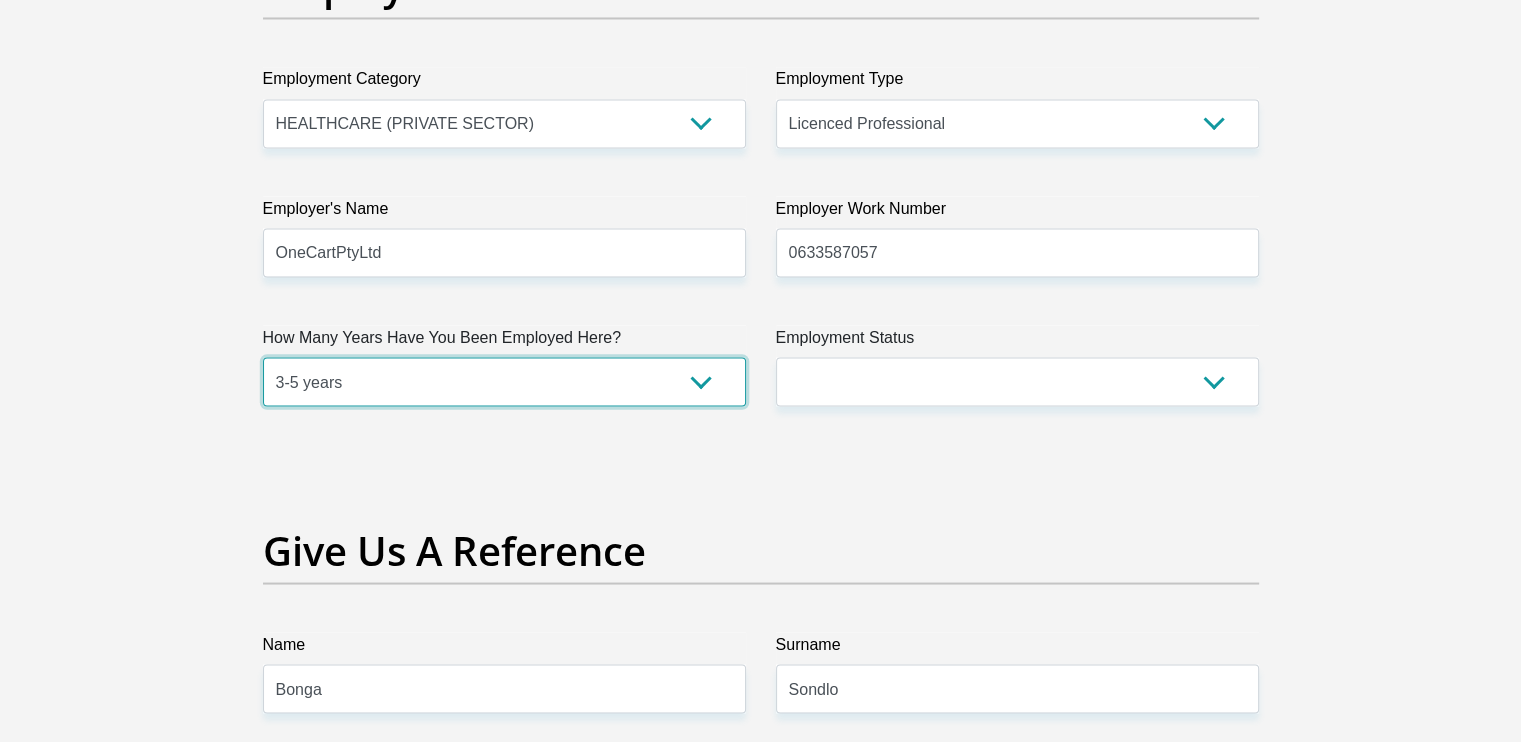 click on "less than 1 year
1-3 years
3-5 years
5+ years" at bounding box center (504, 381) 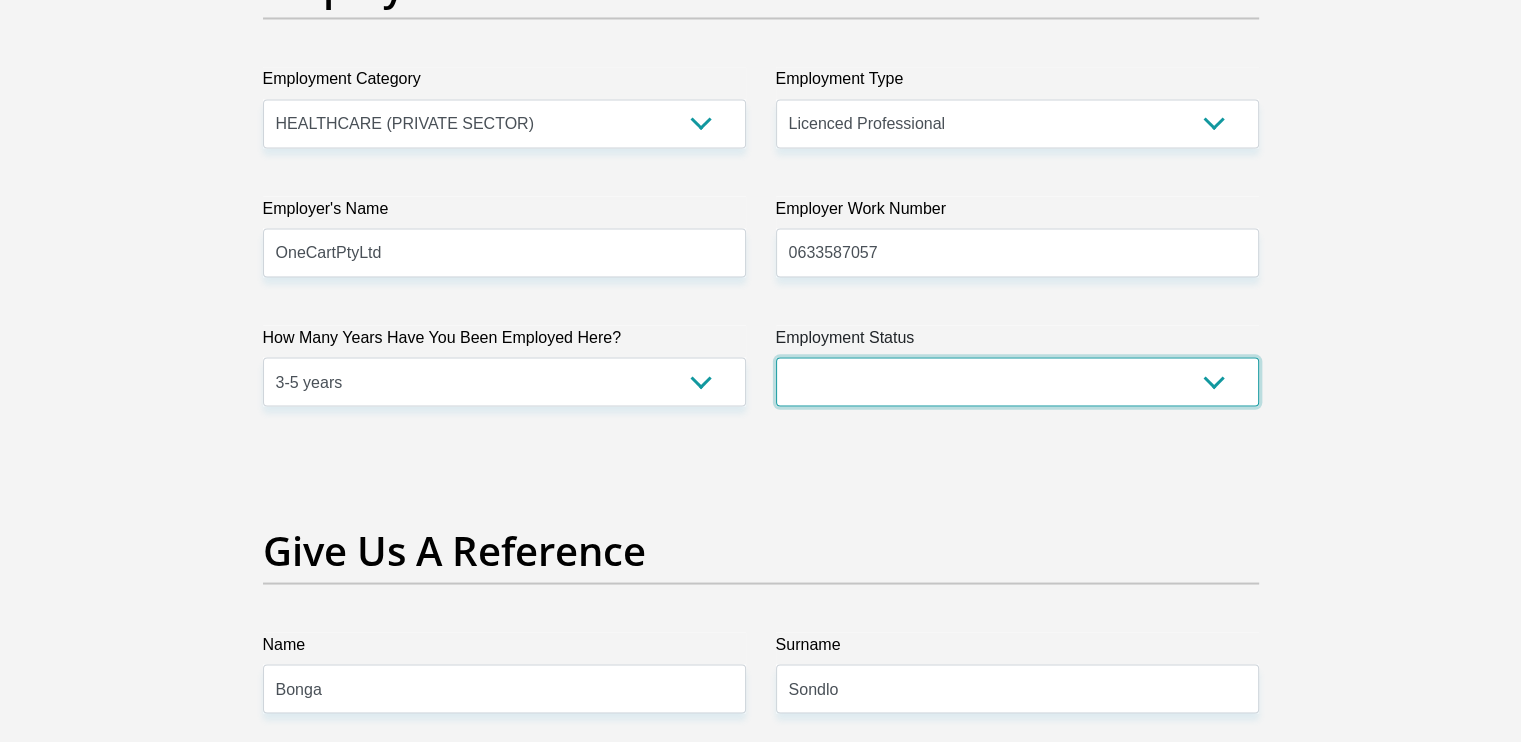 click on "Permanent/Full-time
Part-time/Casual
Contract Worker
Self-Employed
Housewife
Retired
Student
Medically Boarded
Disability
Unemployed" at bounding box center [1017, 381] 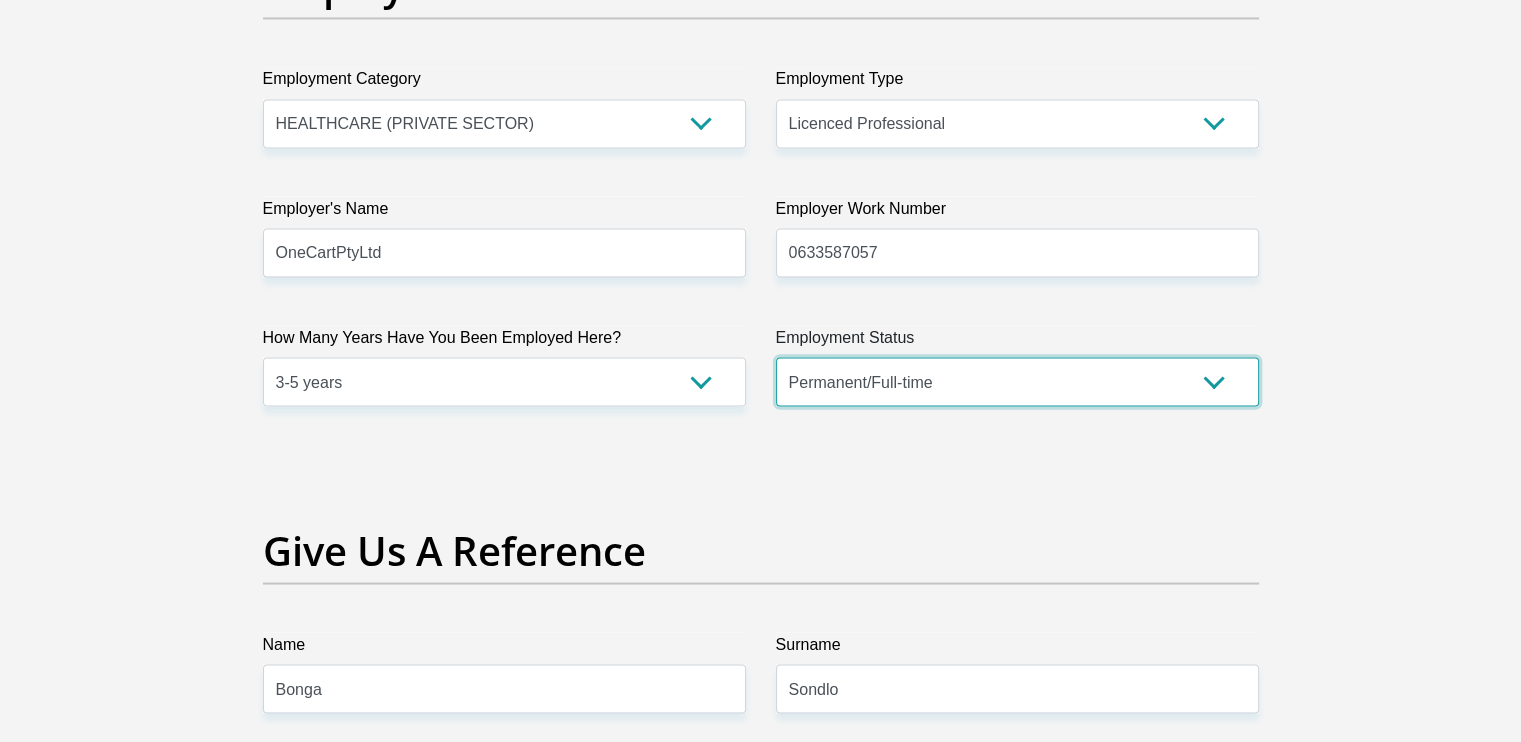 click on "Permanent/Full-time
Part-time/Casual
Contract Worker
Self-Employed
Housewife
Retired
Student
Medically Boarded
Disability
Unemployed" at bounding box center (1017, 381) 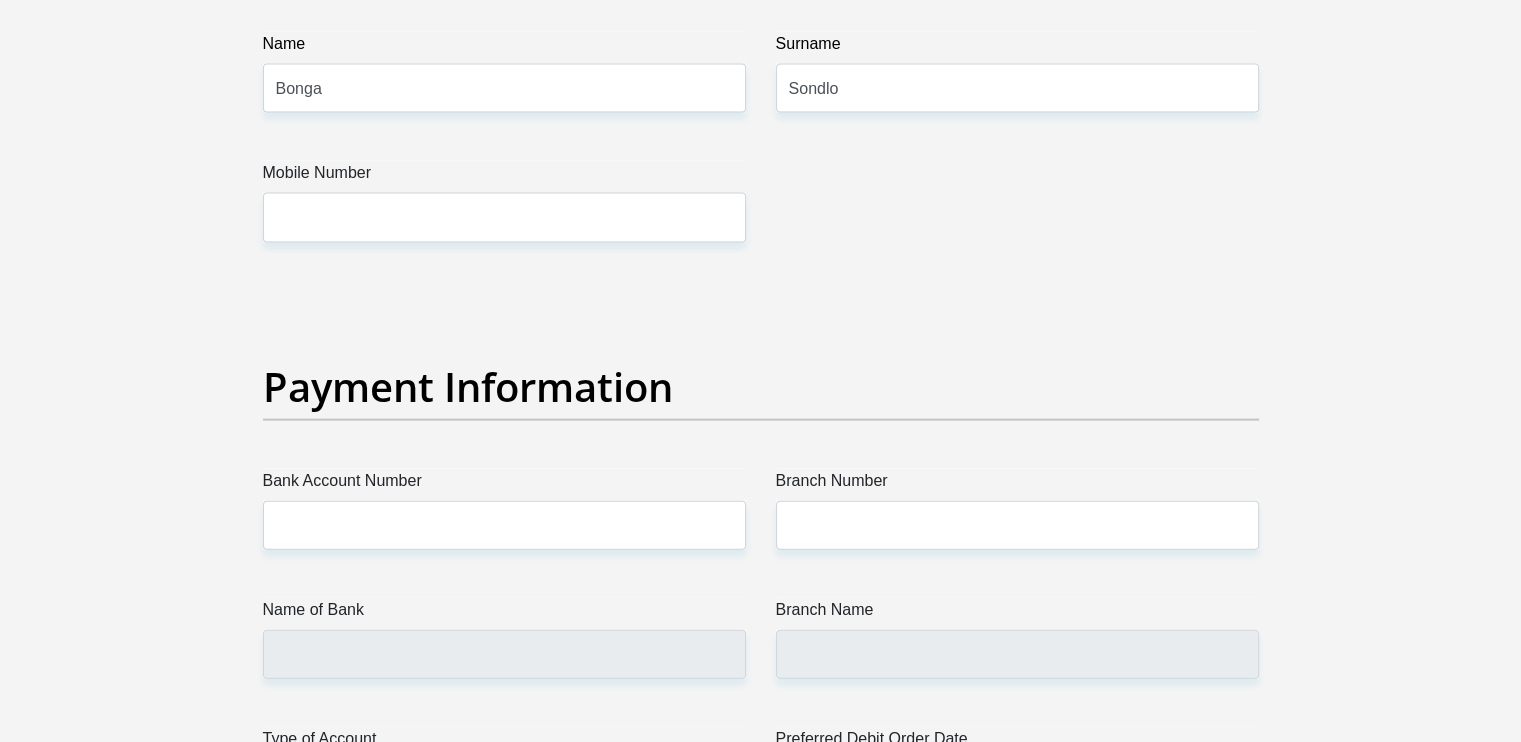 scroll, scrollTop: 4280, scrollLeft: 0, axis: vertical 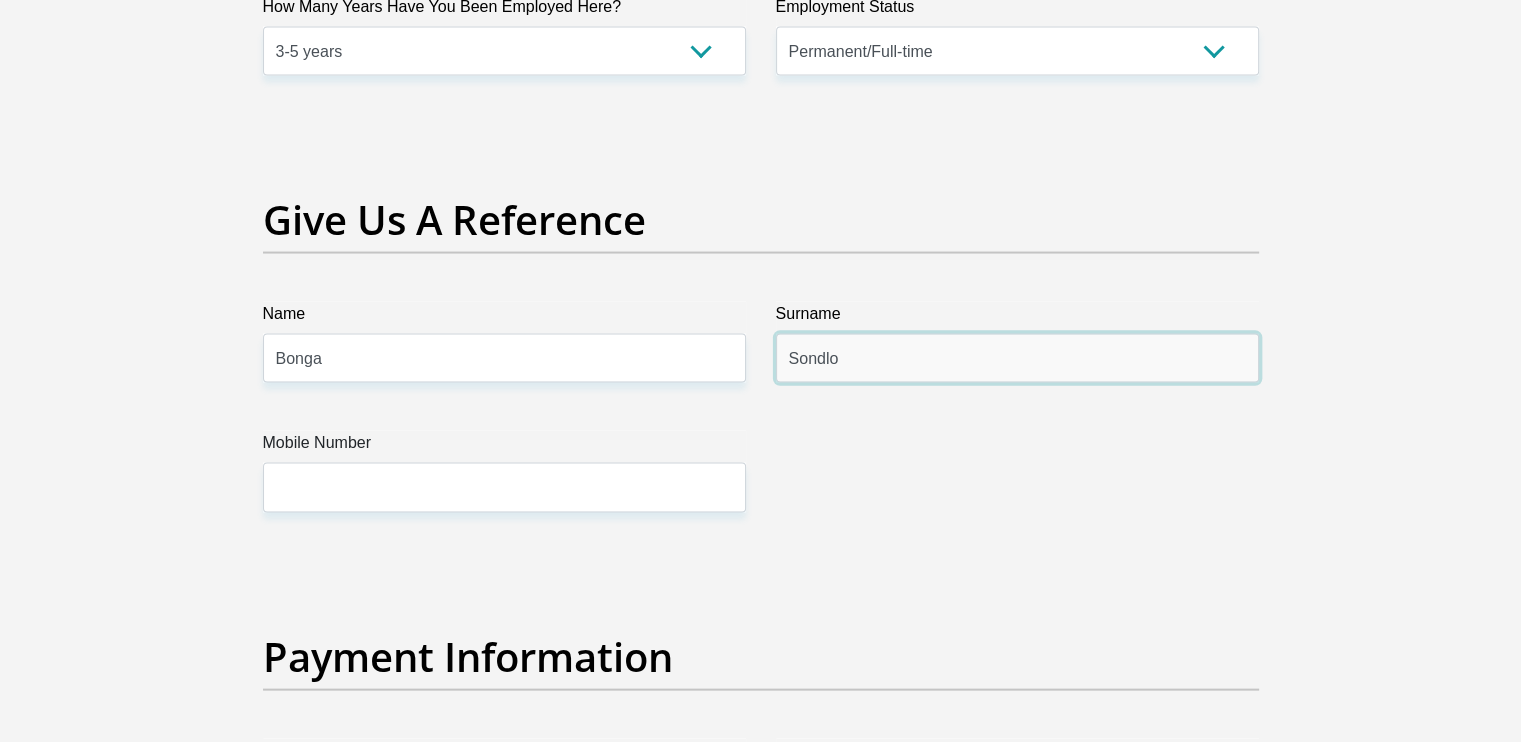 click on "Sondlo" at bounding box center (1017, 358) 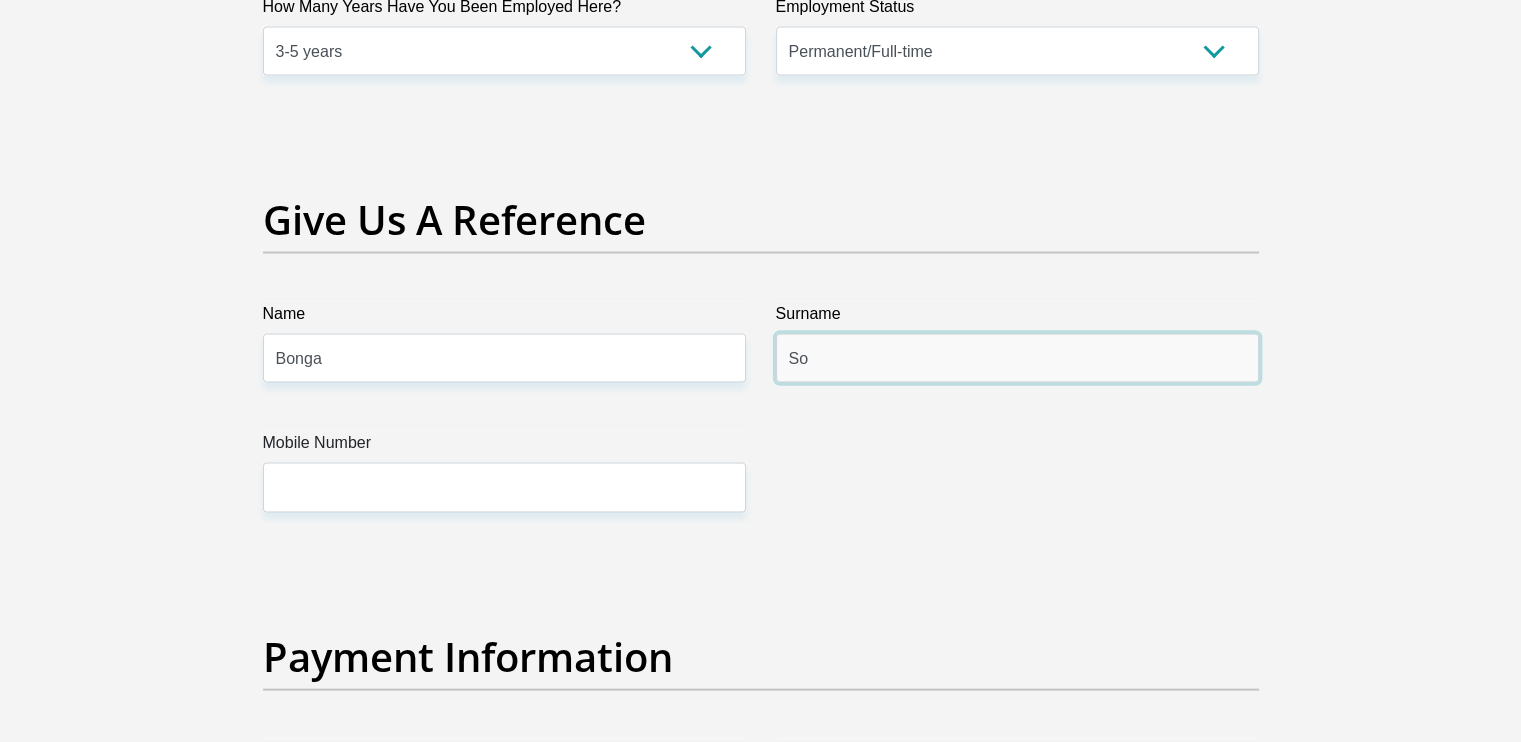 type on "S" 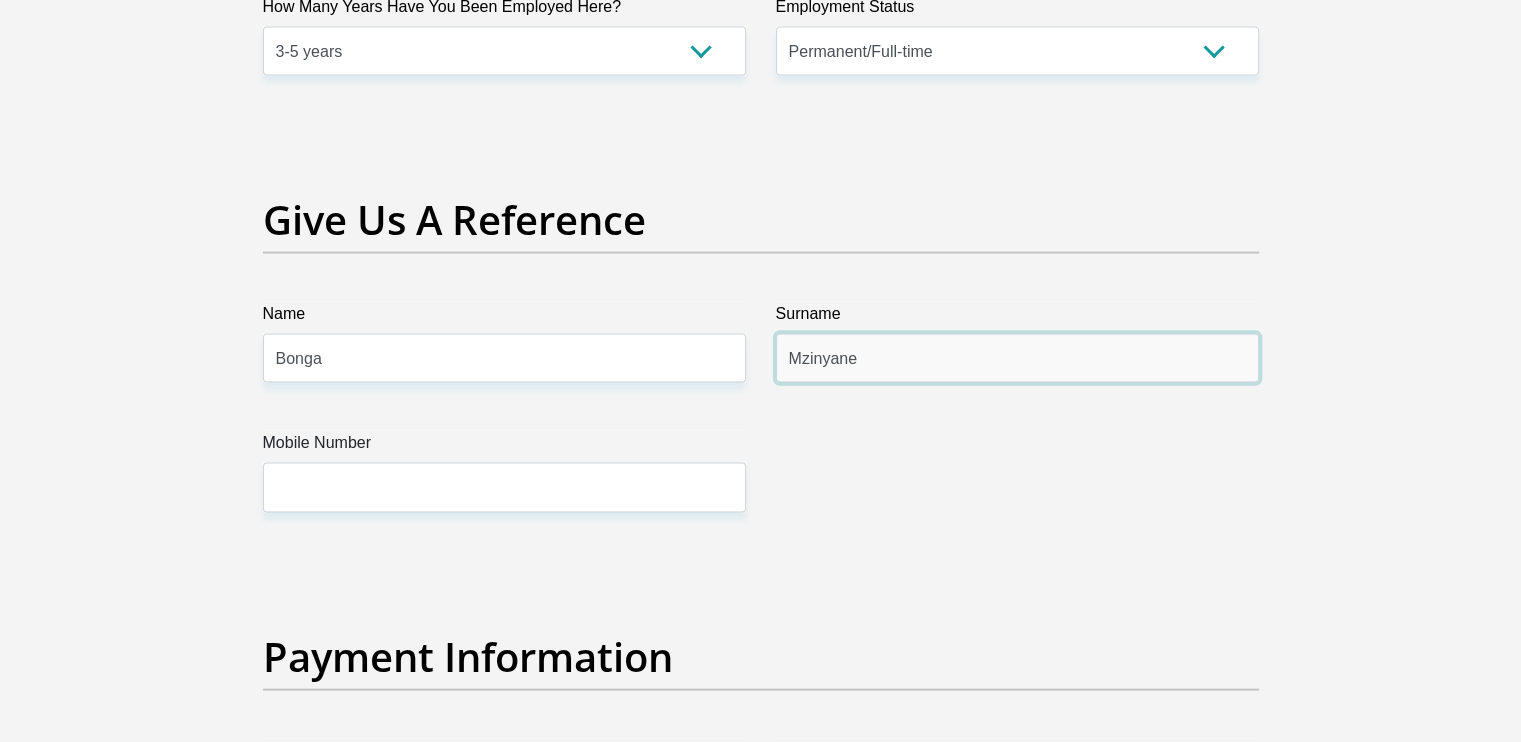 type on "Mzinyane" 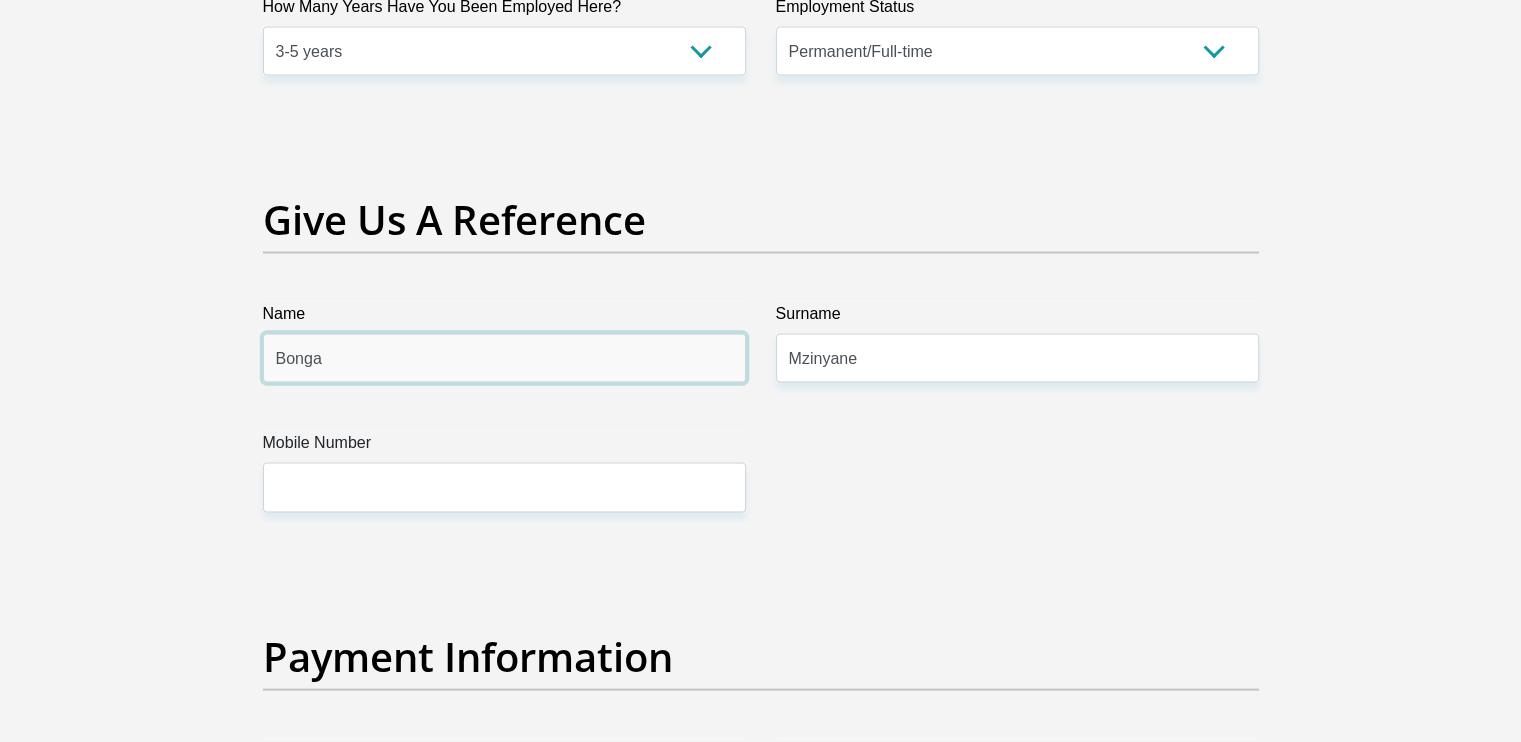 click on "Bonga" at bounding box center (504, 358) 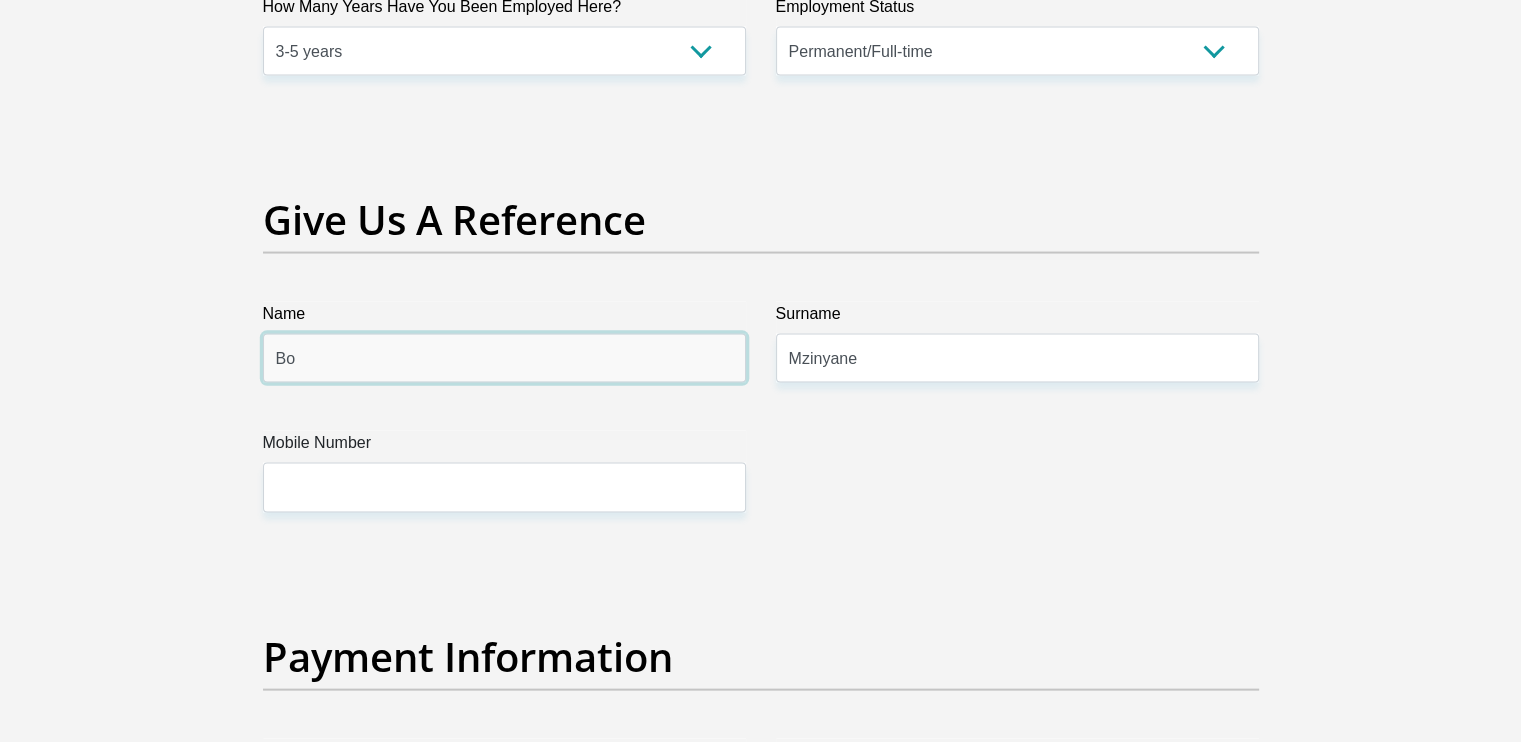 type on "B" 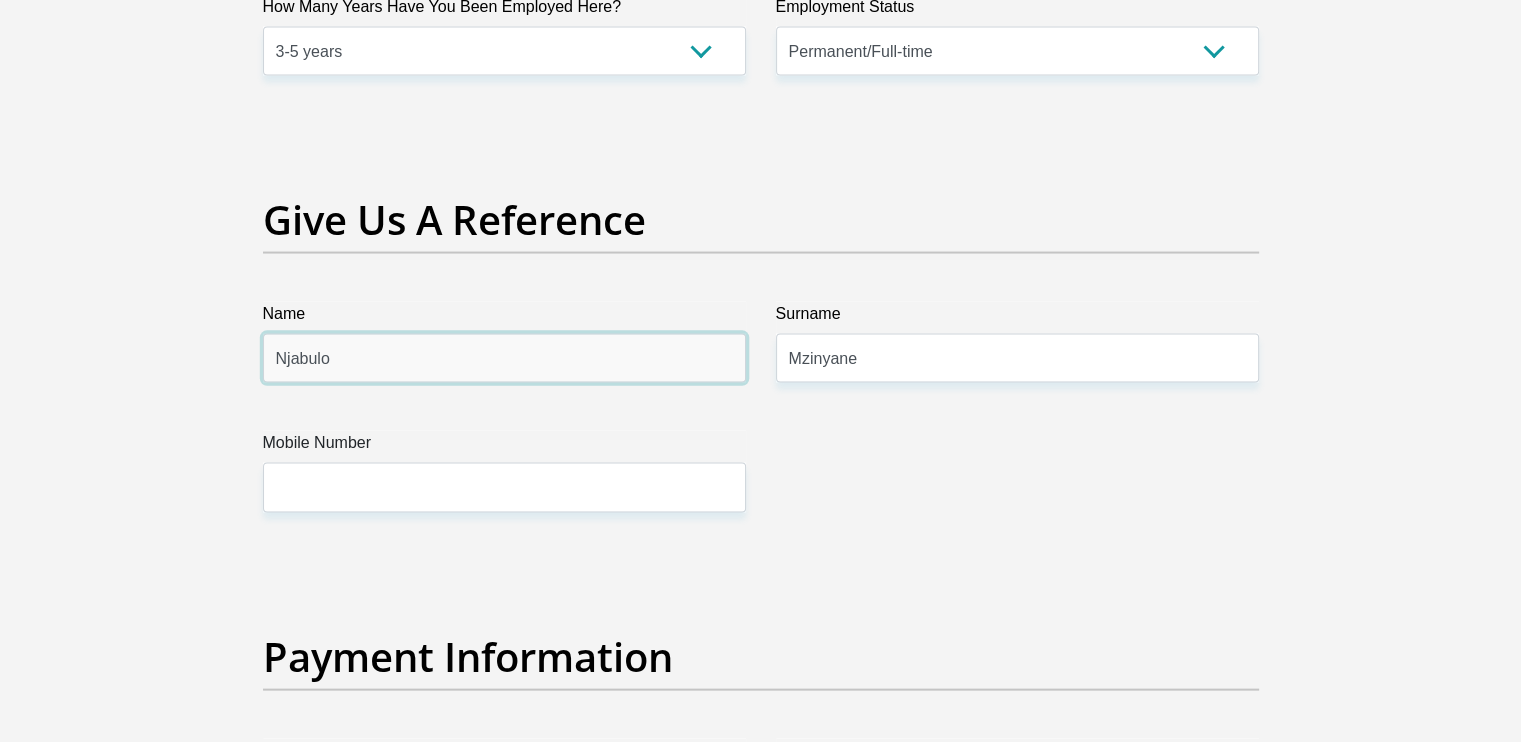 type on "Njabulo" 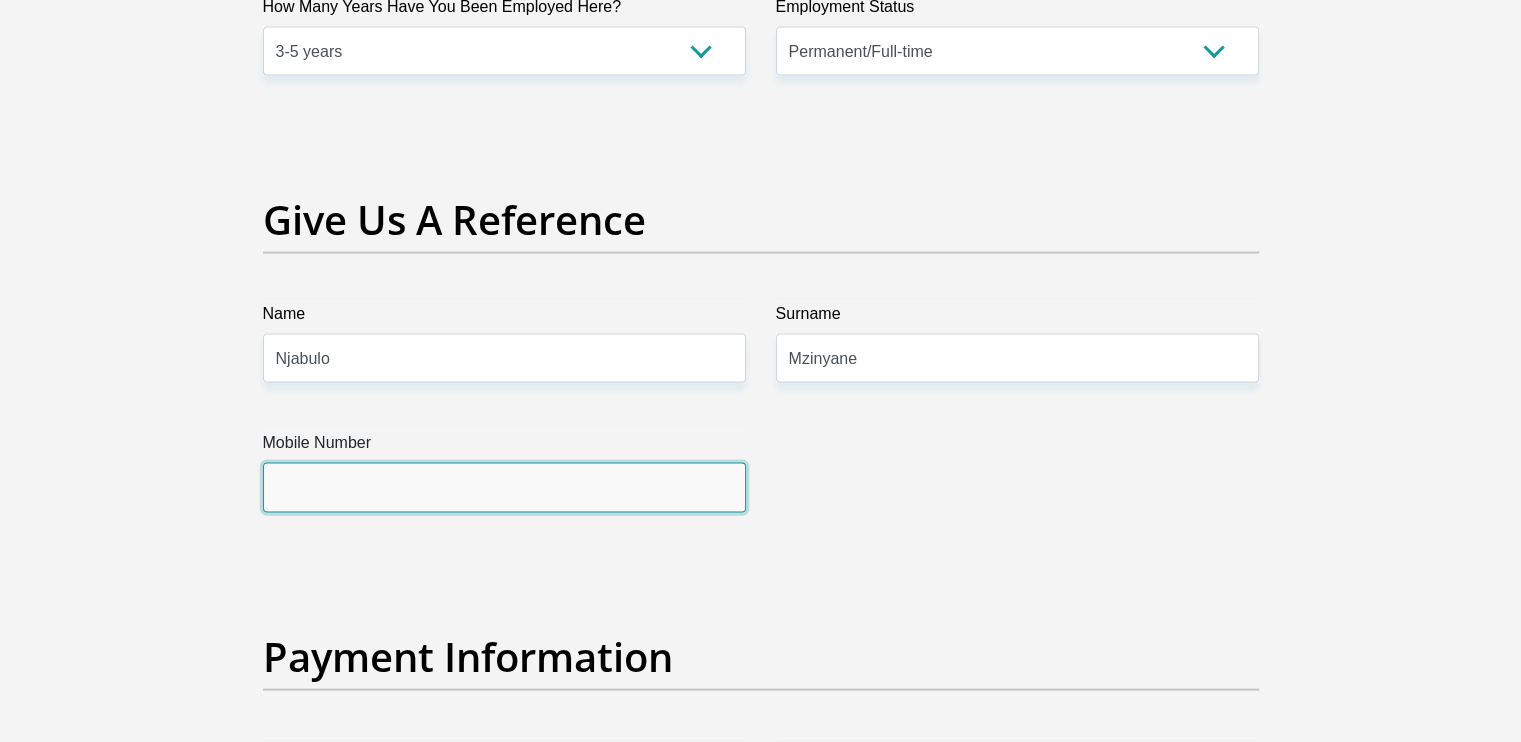 click on "Mobile Number" at bounding box center (504, 487) 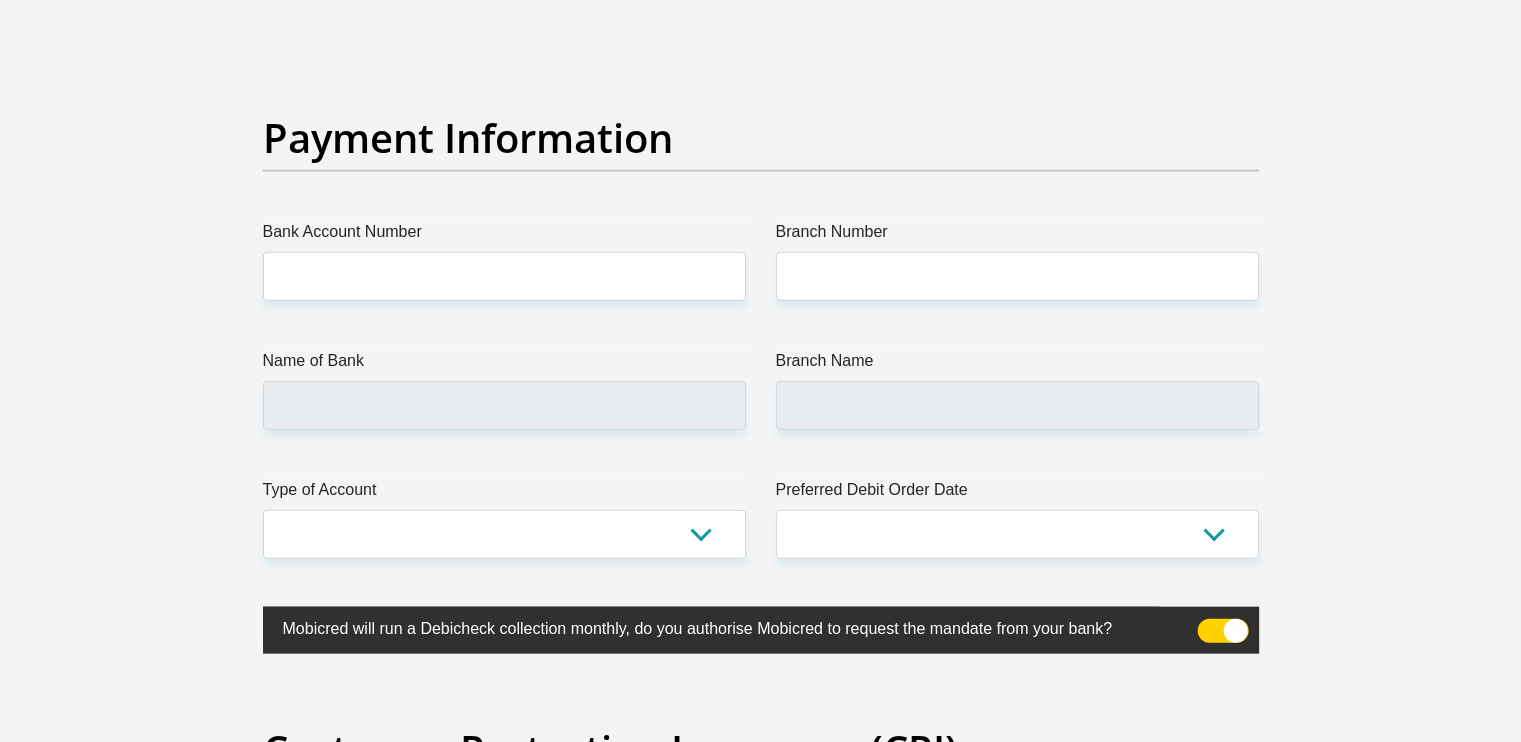scroll, scrollTop: 4586, scrollLeft: 0, axis: vertical 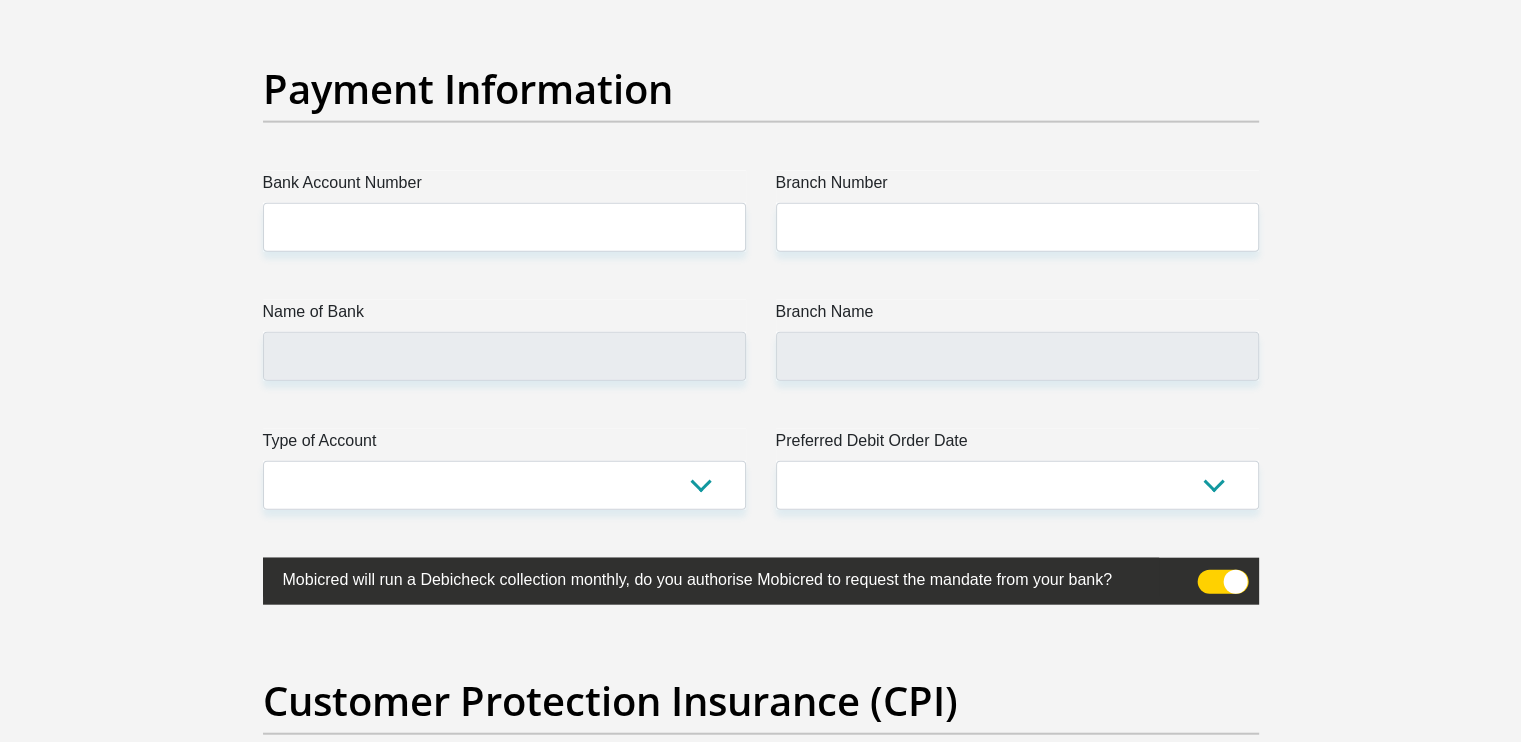 type on "0732415636" 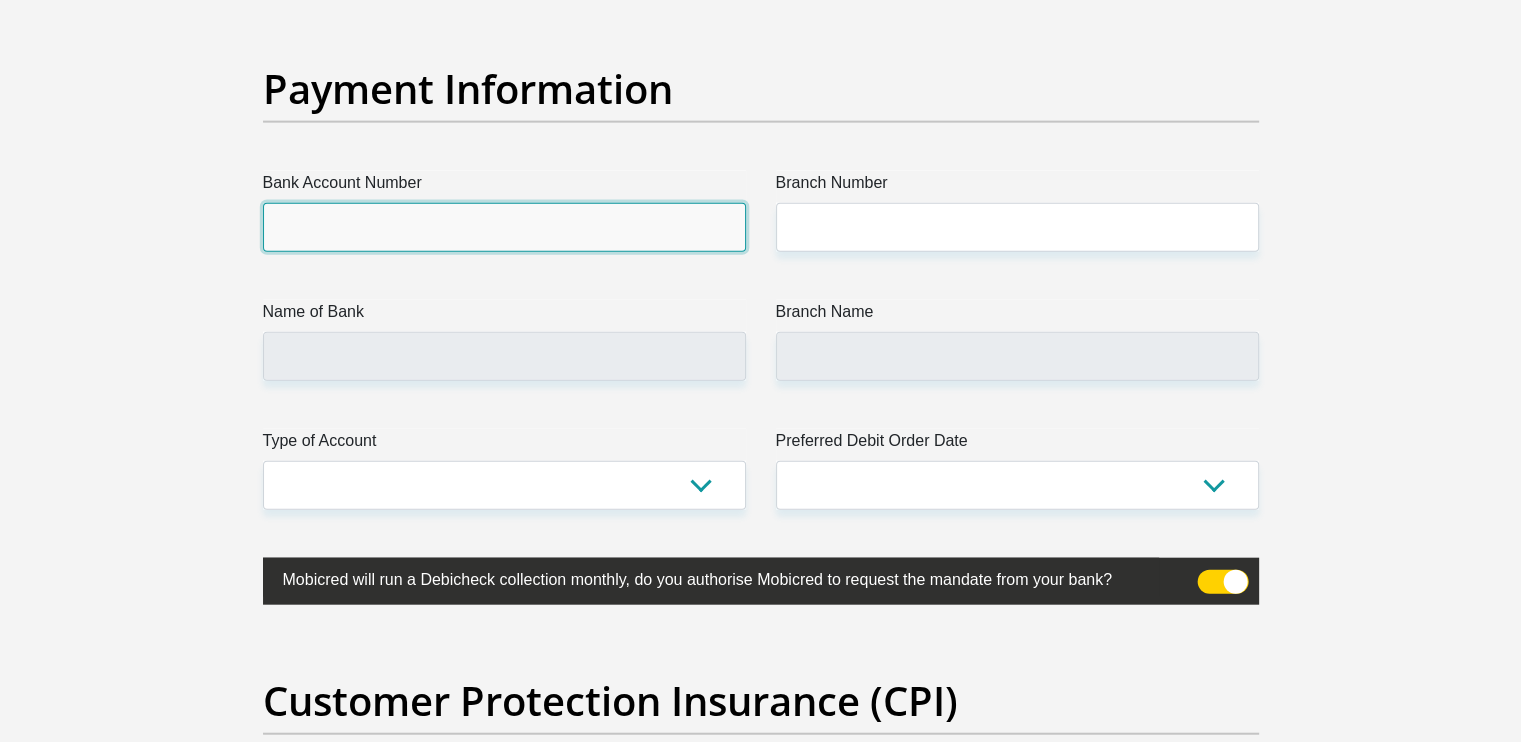 click on "Bank Account Number" at bounding box center (504, 227) 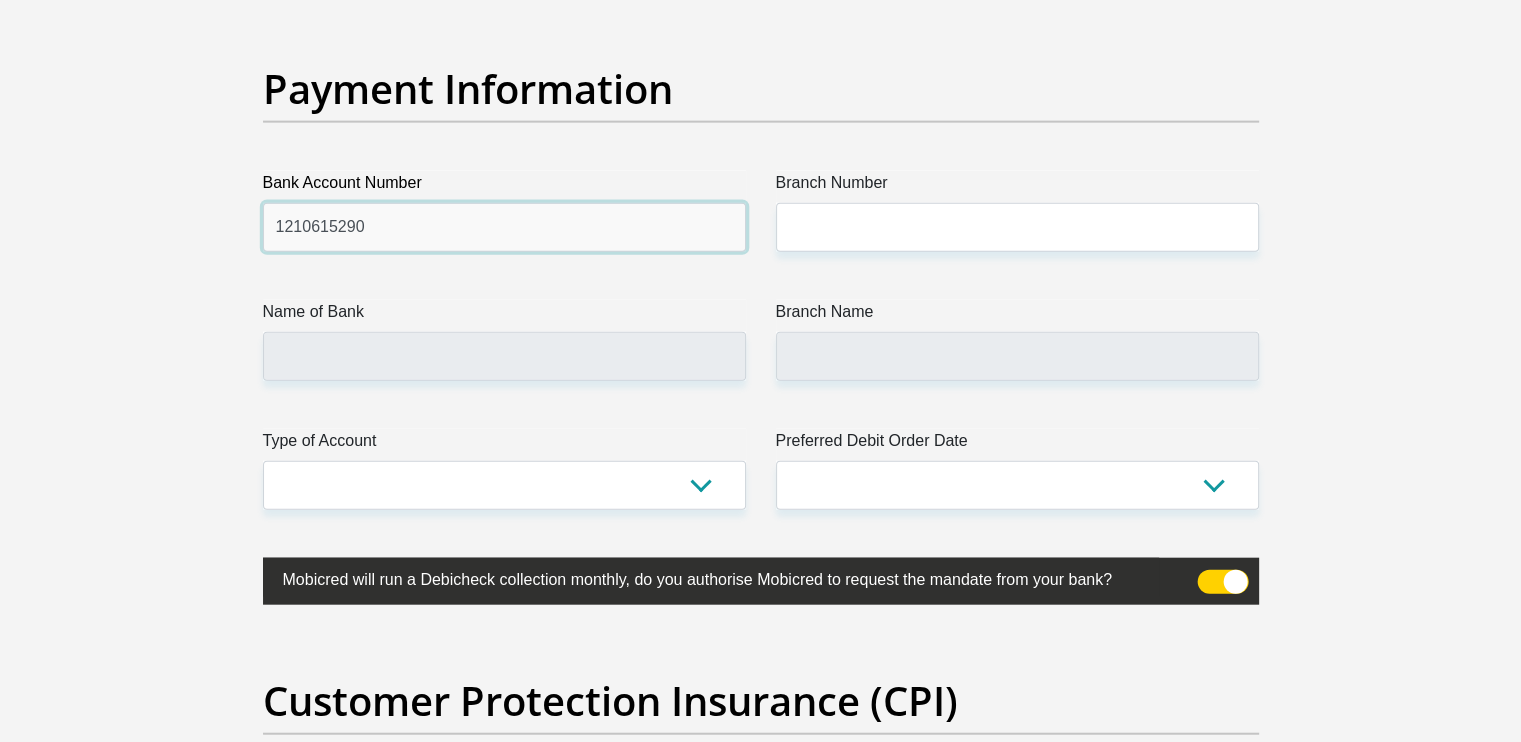 type on "1210615290" 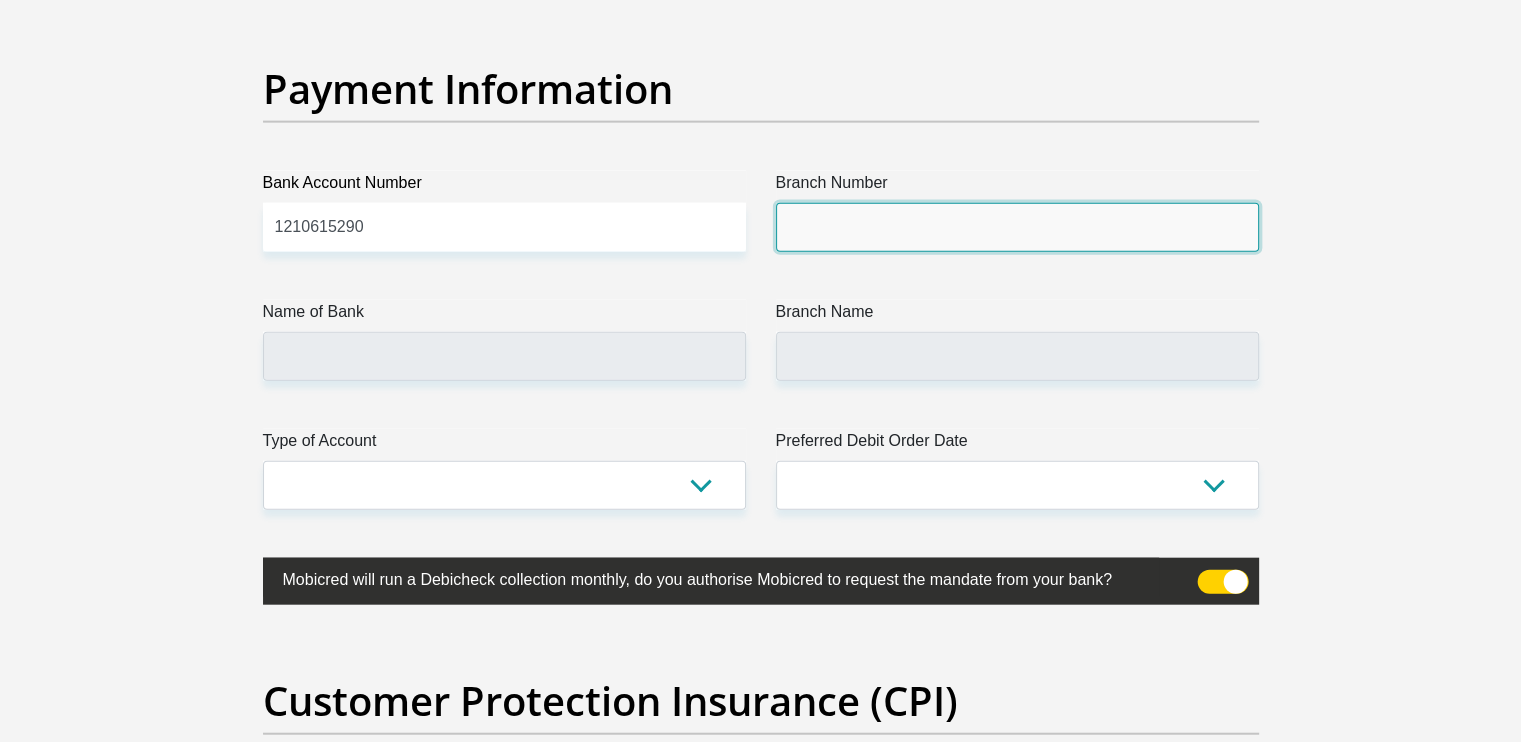 click on "Branch Number" at bounding box center (1017, 227) 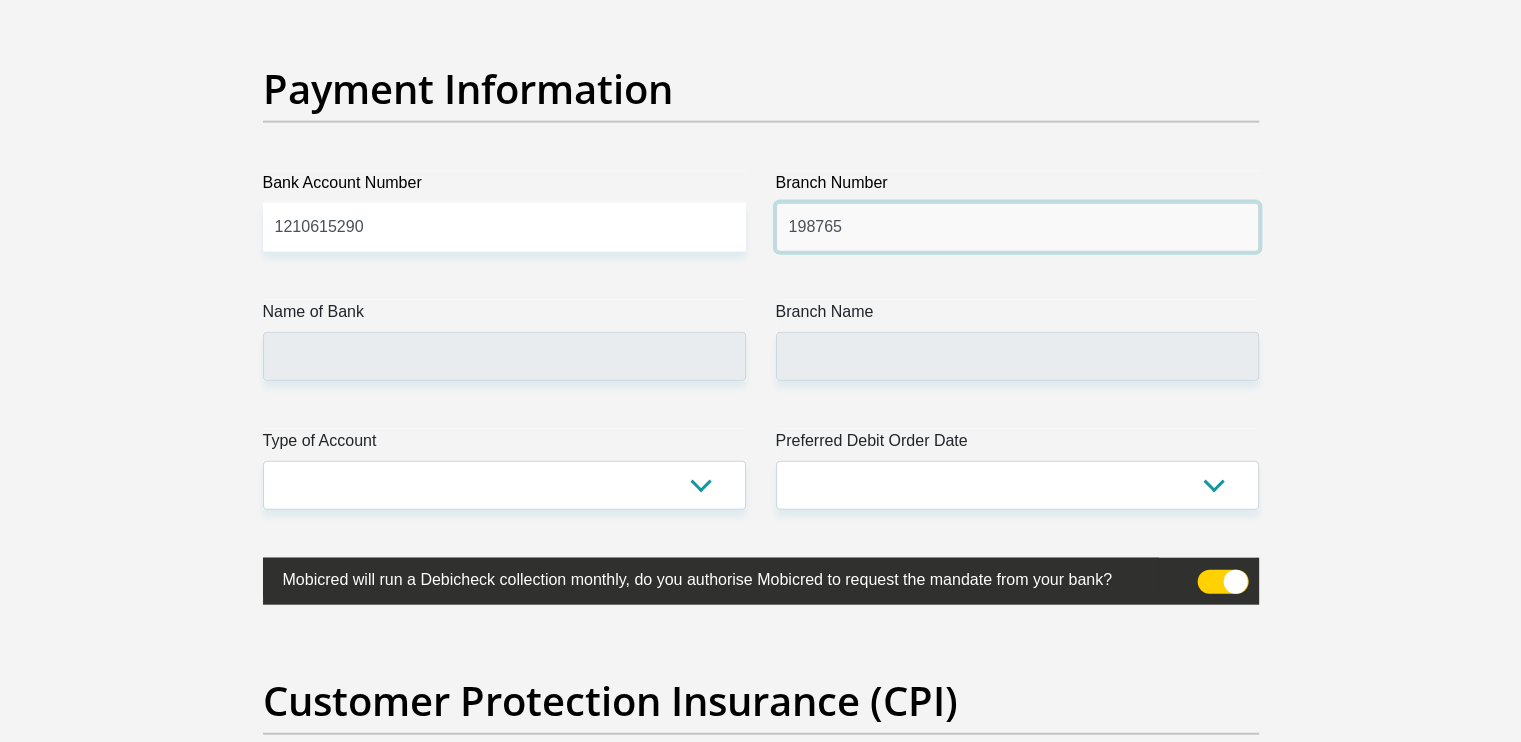 type on "198765" 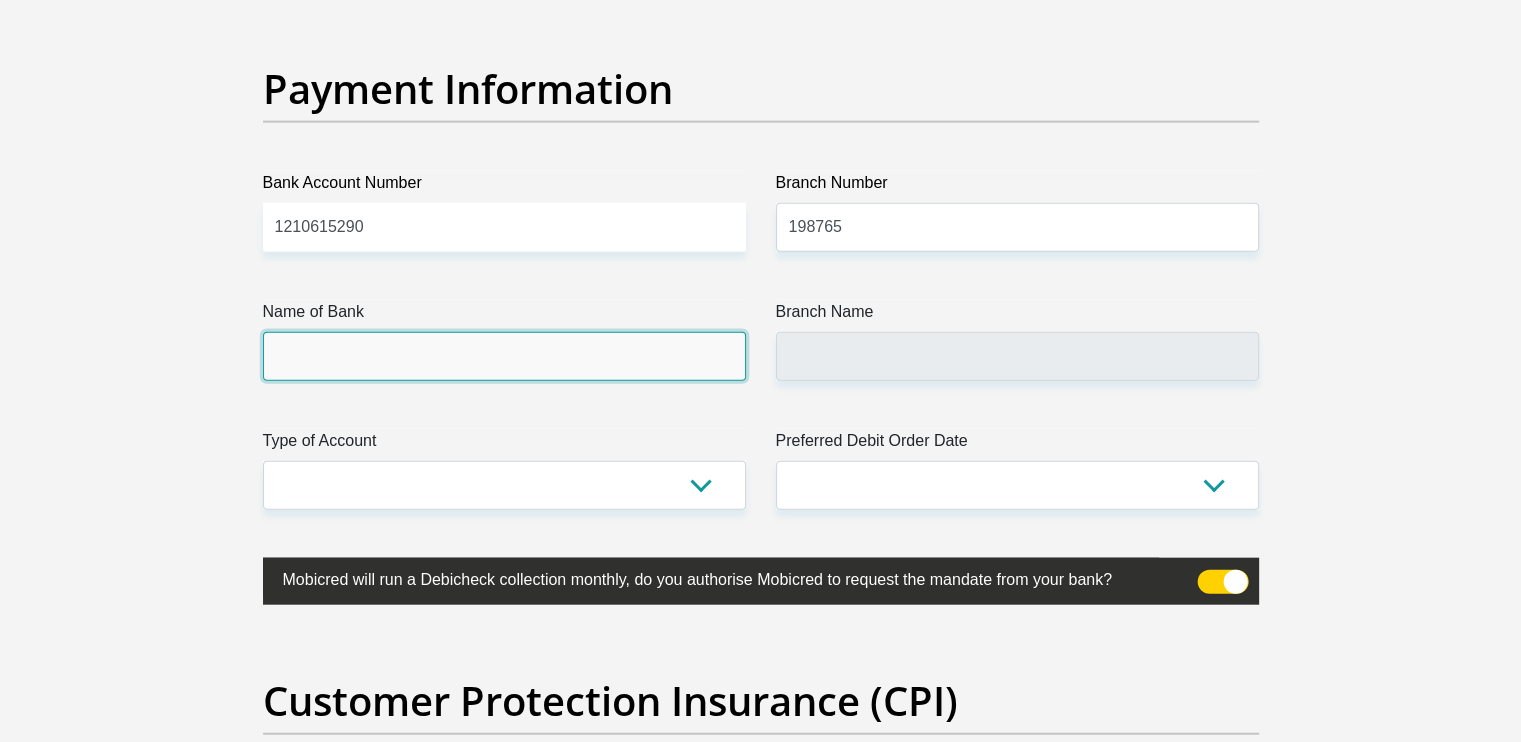 click on "Name of Bank" at bounding box center (504, 356) 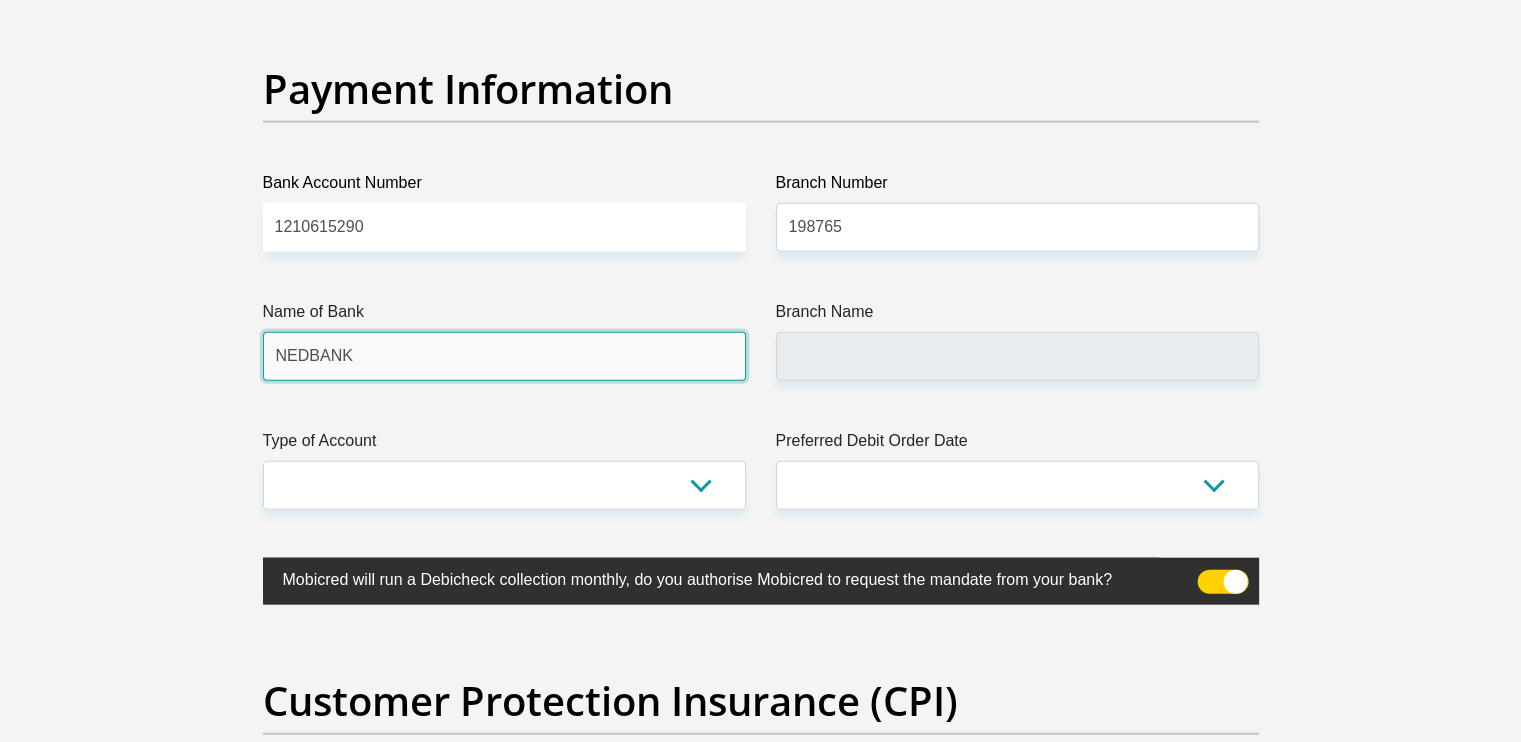 type on "NEDBANK SOUTH AFRICA" 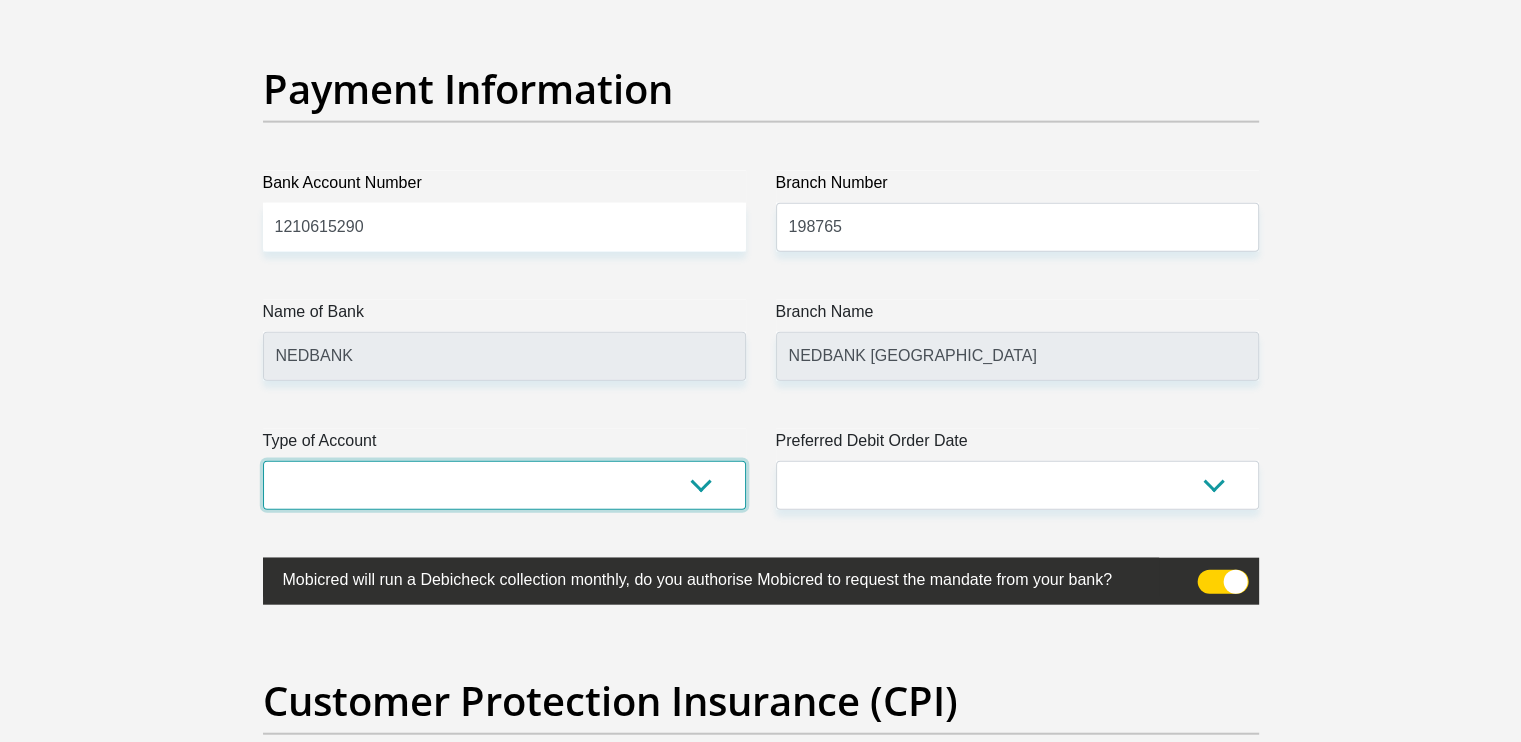 click on "Cheque
Savings" at bounding box center (504, 485) 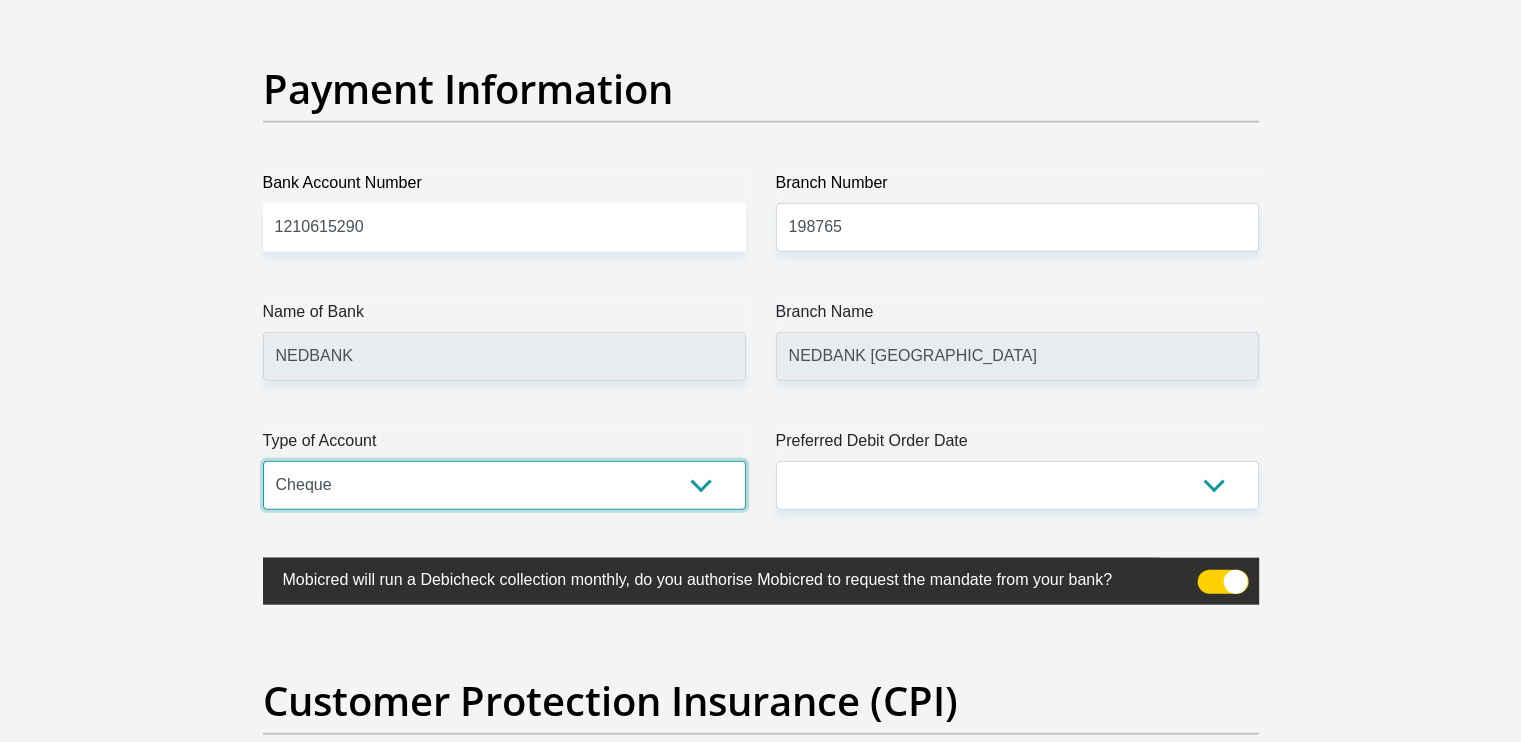 click on "Cheque
Savings" at bounding box center (504, 485) 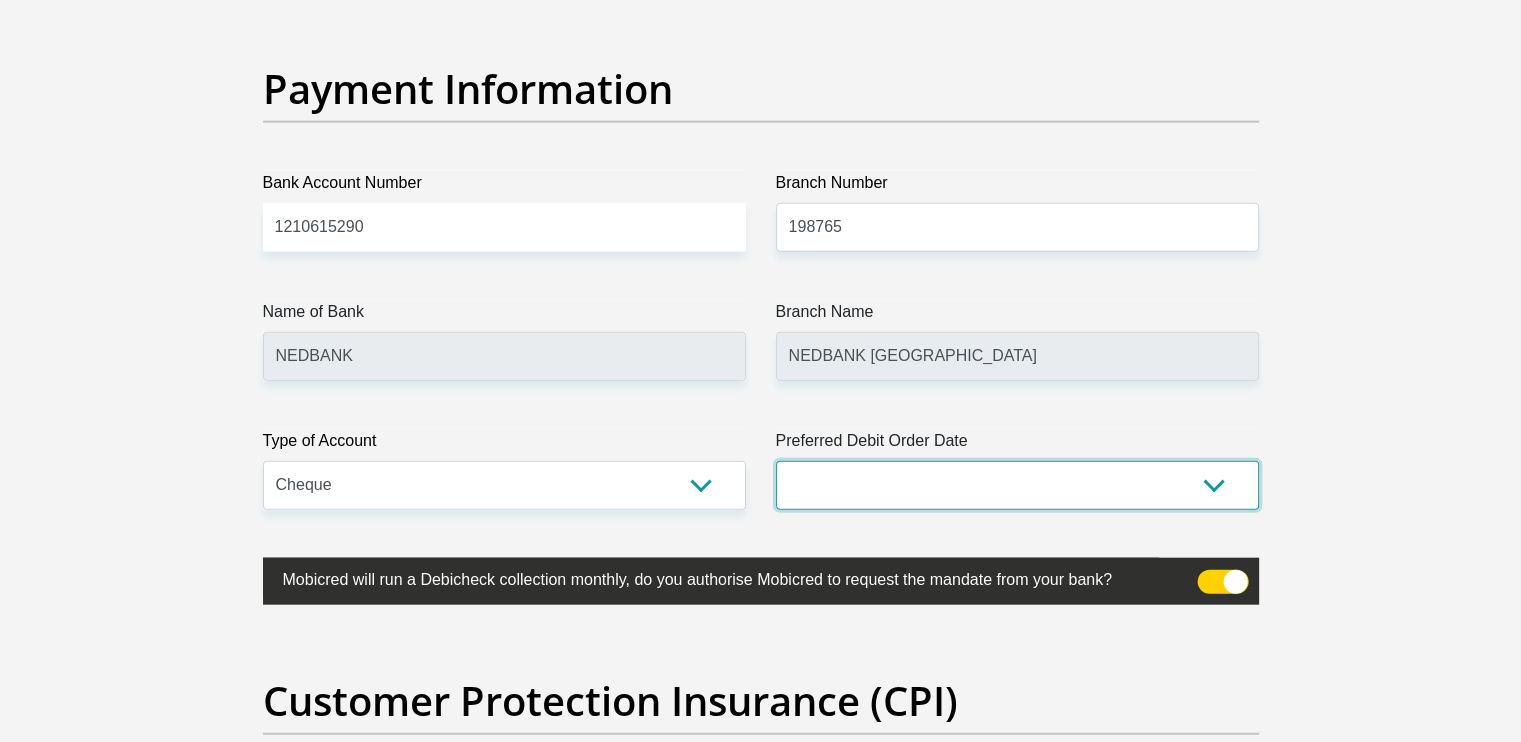 click on "1st
2nd
3rd
4th
5th
7th
18th
19th
20th
21st
22nd
23rd
24th
25th
26th
27th
28th
29th
30th" at bounding box center (1017, 485) 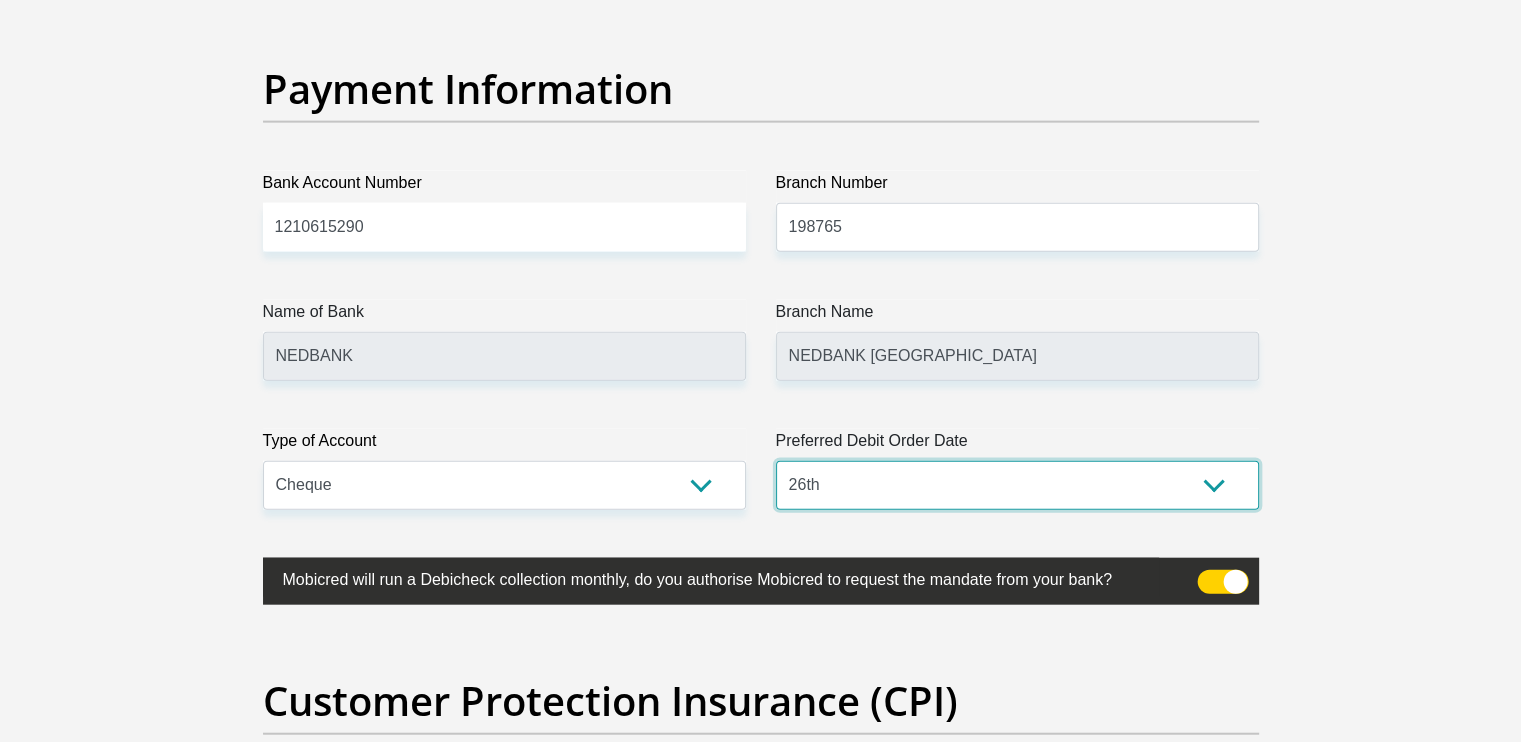 click on "1st
2nd
3rd
4th
5th
7th
18th
19th
20th
21st
22nd
23rd
24th
25th
26th
27th
28th
29th
30th" at bounding box center (1017, 485) 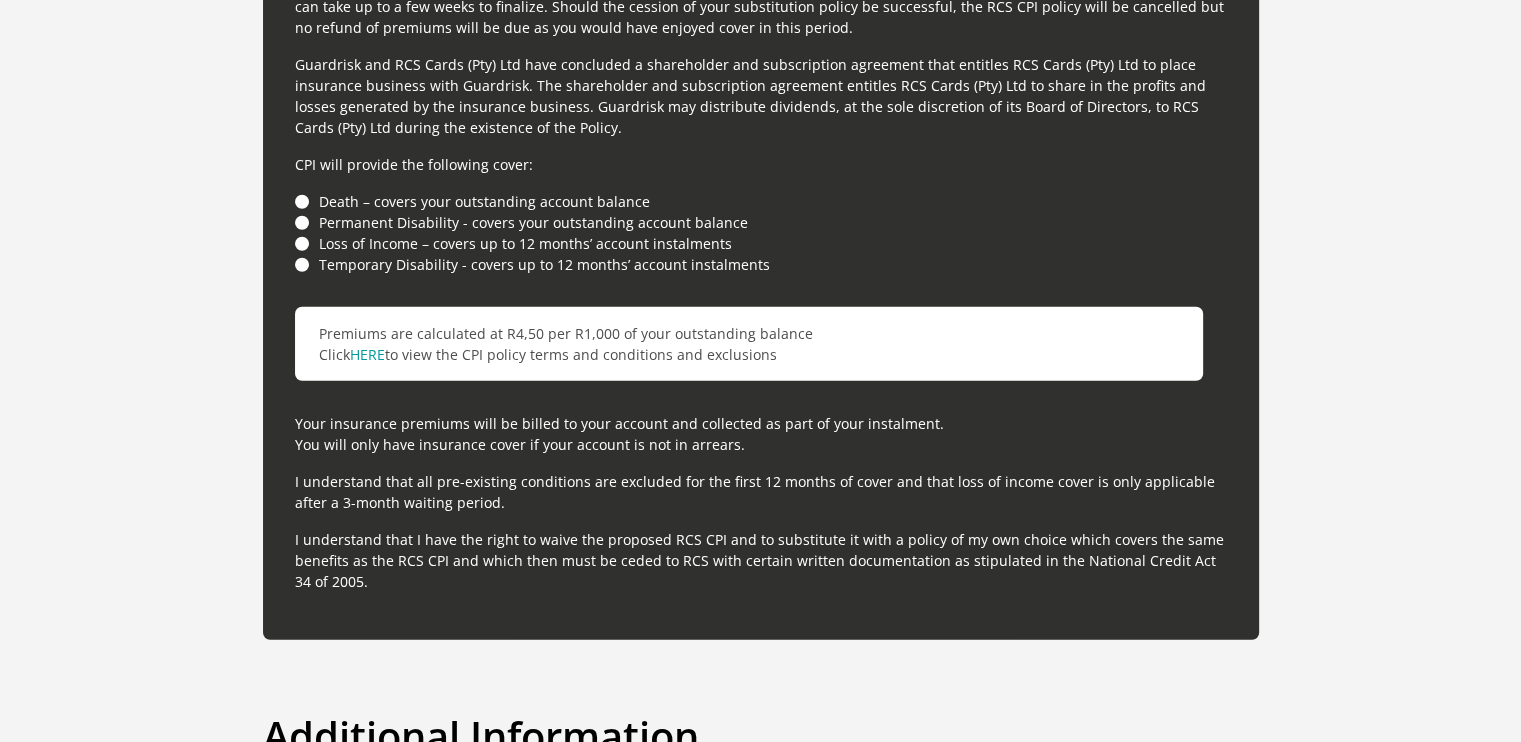 scroll, scrollTop: 5544, scrollLeft: 0, axis: vertical 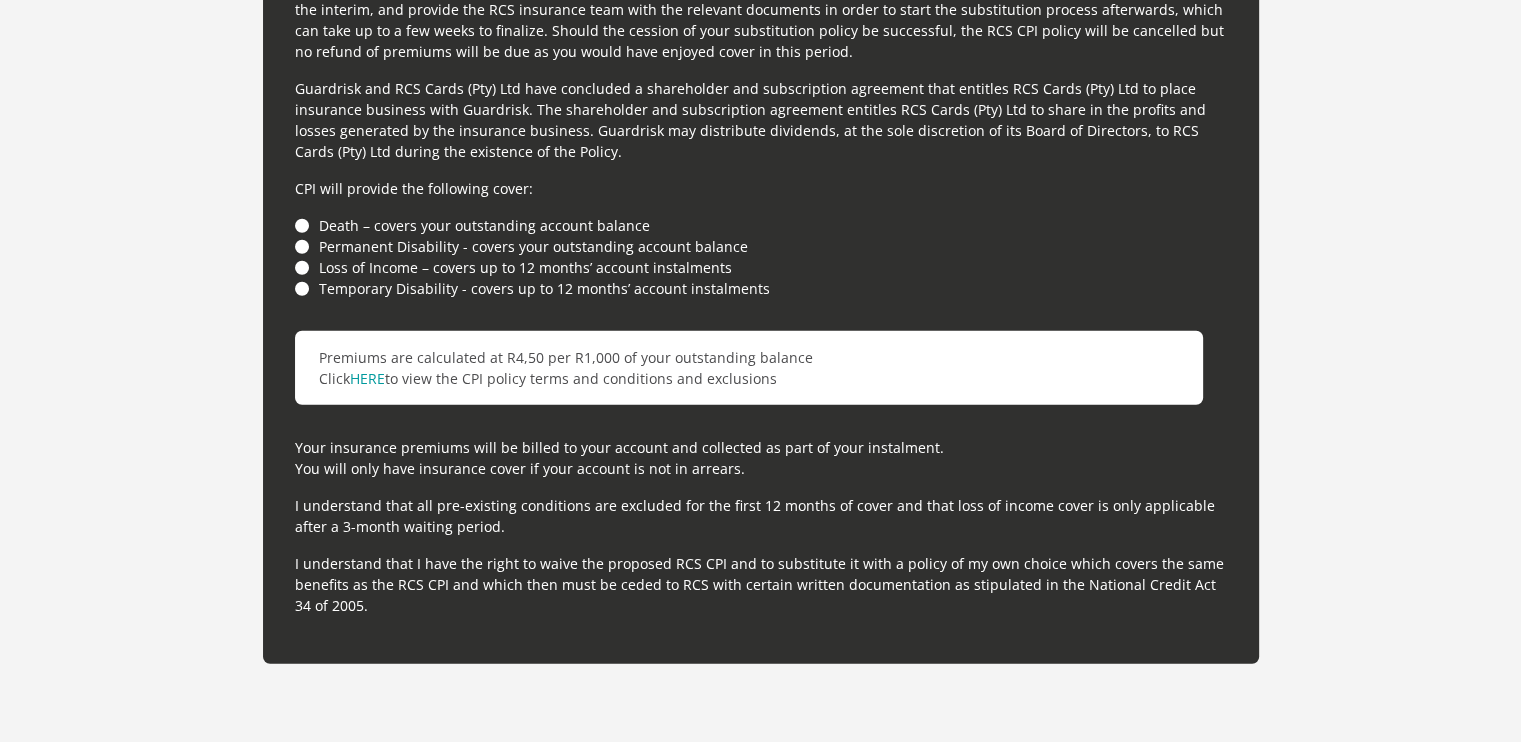drag, startPoint x: 1498, startPoint y: 618, endPoint x: 1503, endPoint y: 637, distance: 19.646883 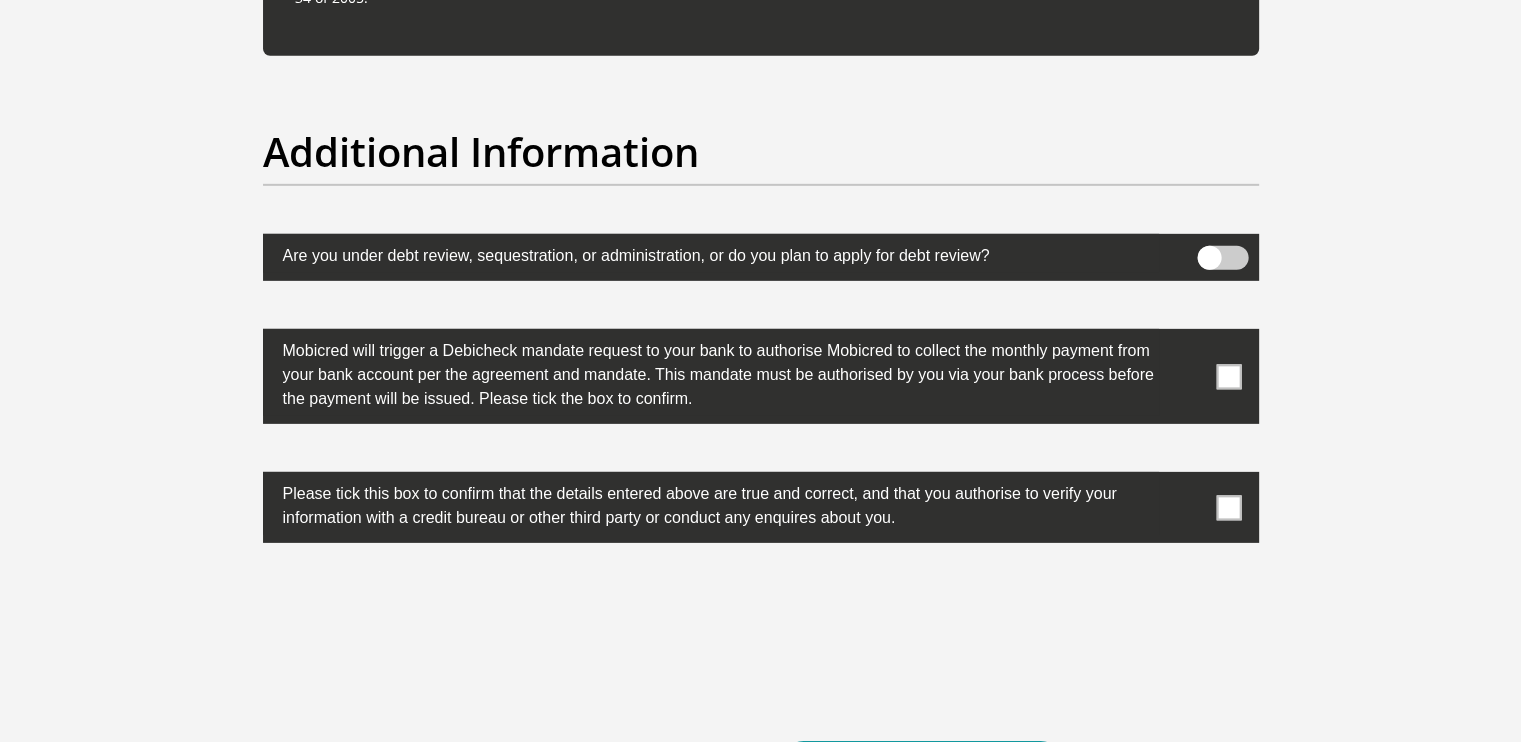 scroll, scrollTop: 6429, scrollLeft: 0, axis: vertical 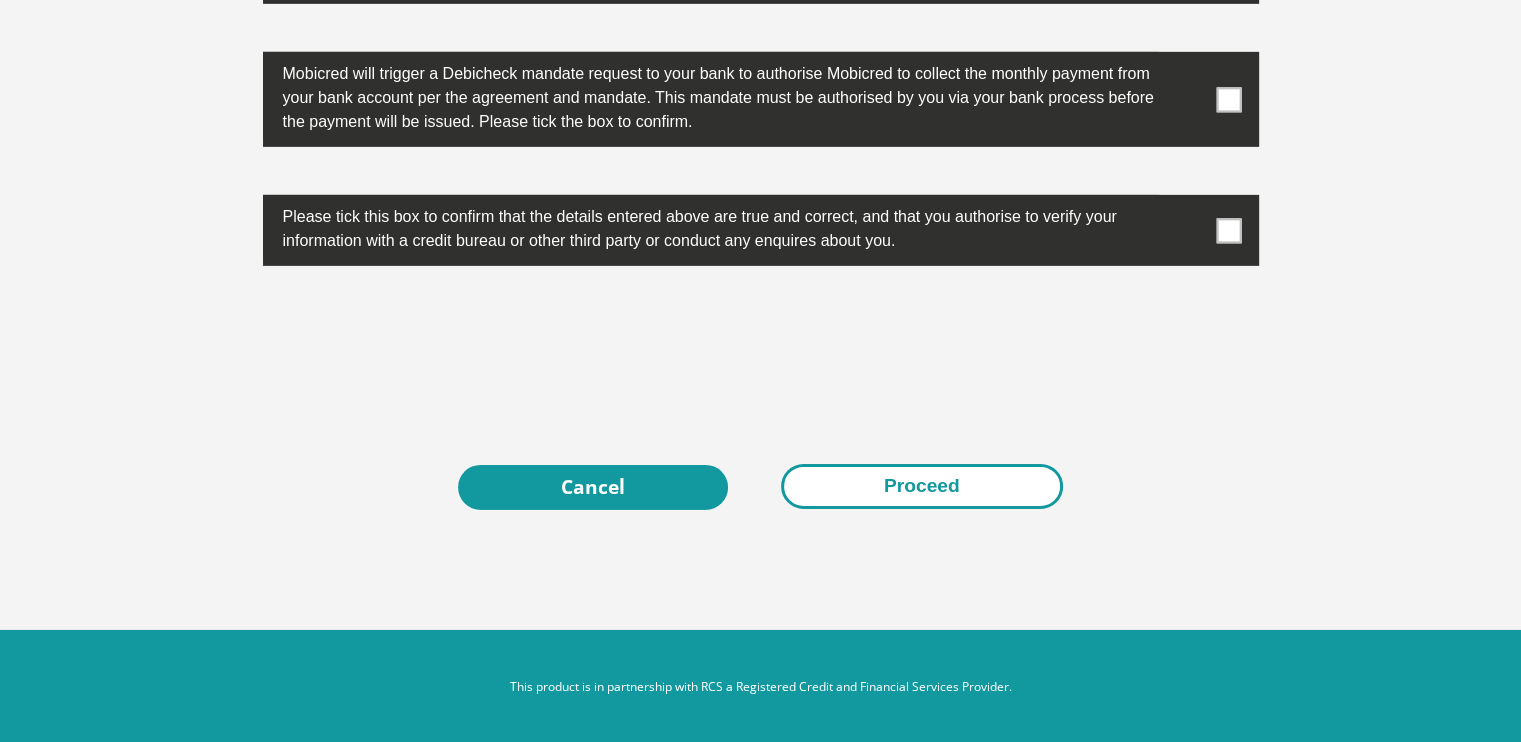 click on "Proceed" at bounding box center (922, 486) 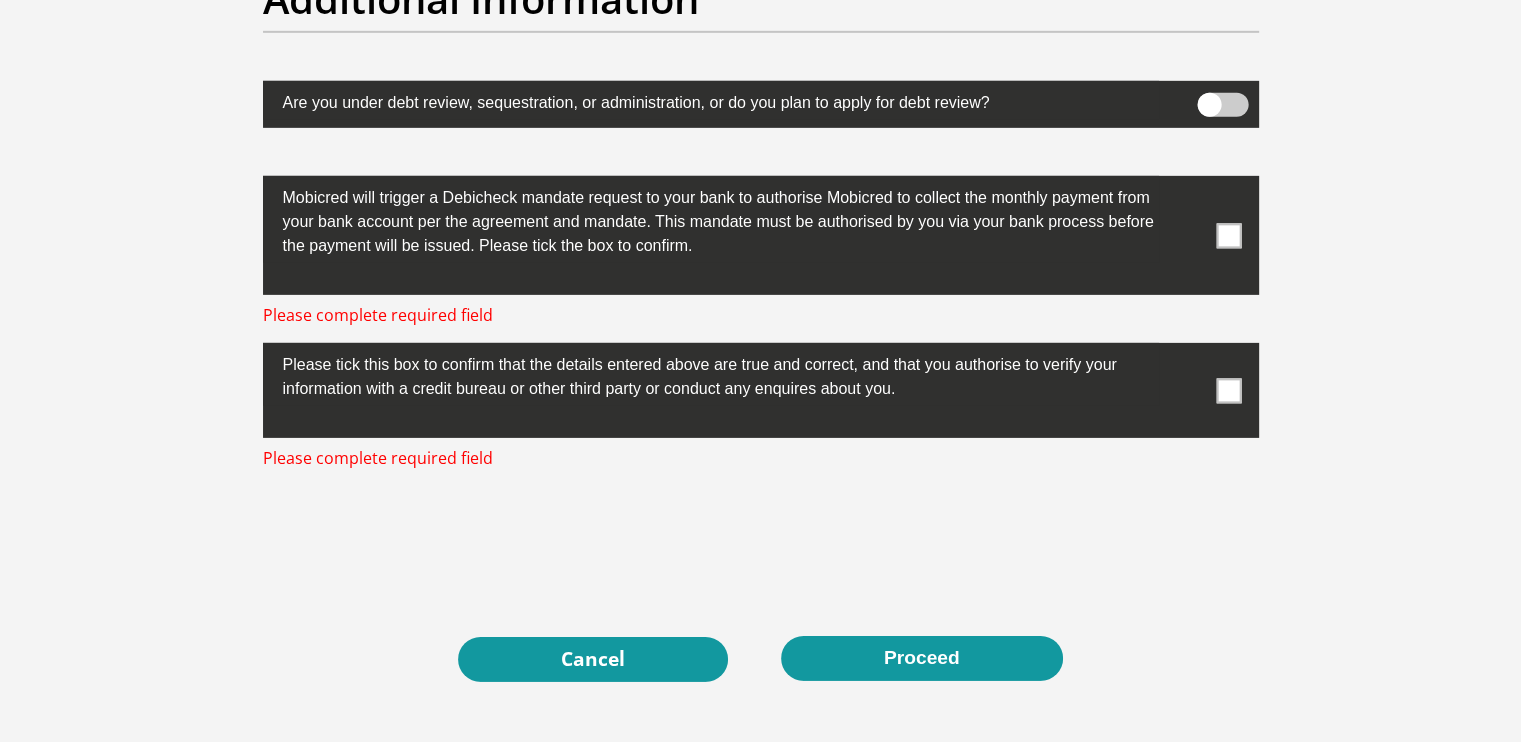 scroll, scrollTop: 6304, scrollLeft: 0, axis: vertical 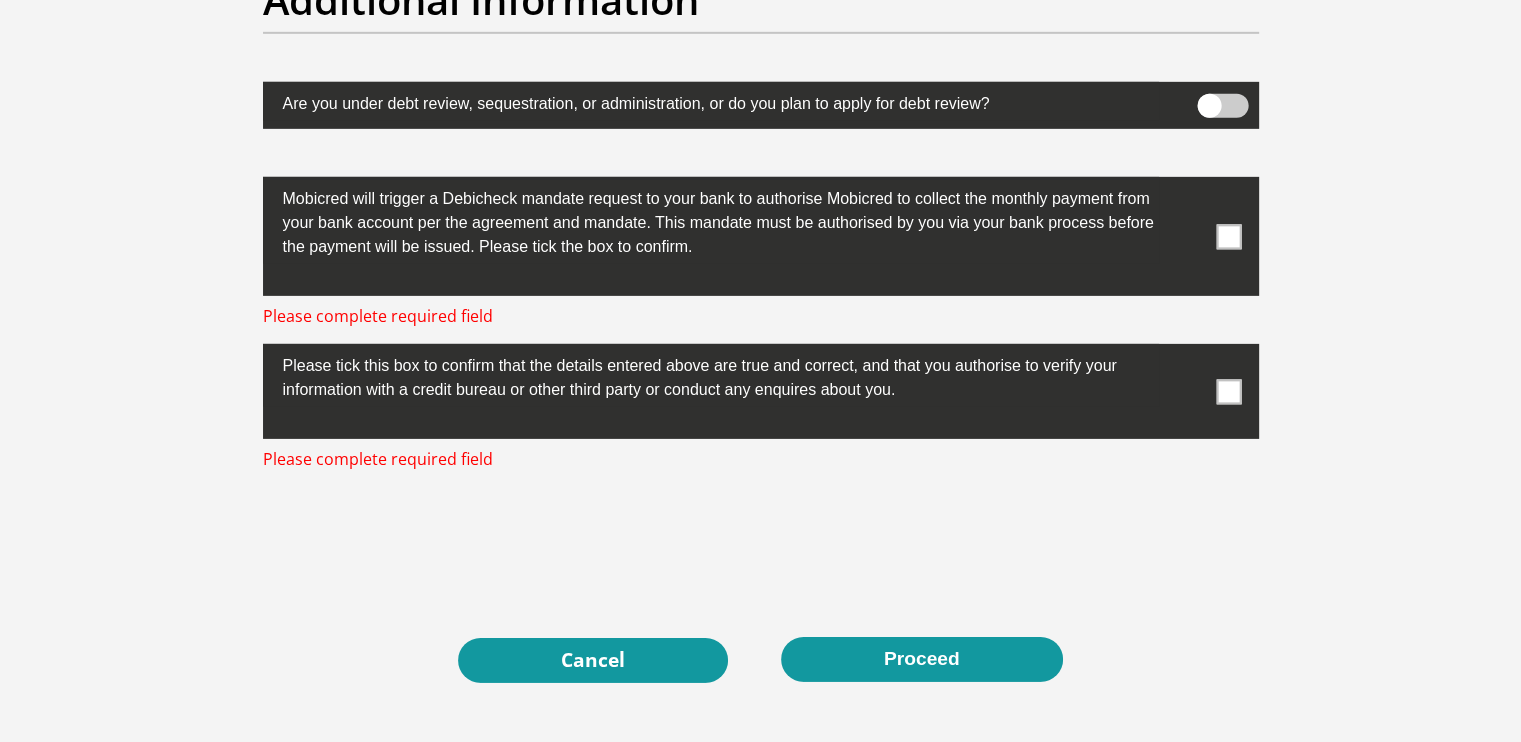 click at bounding box center [1228, 236] 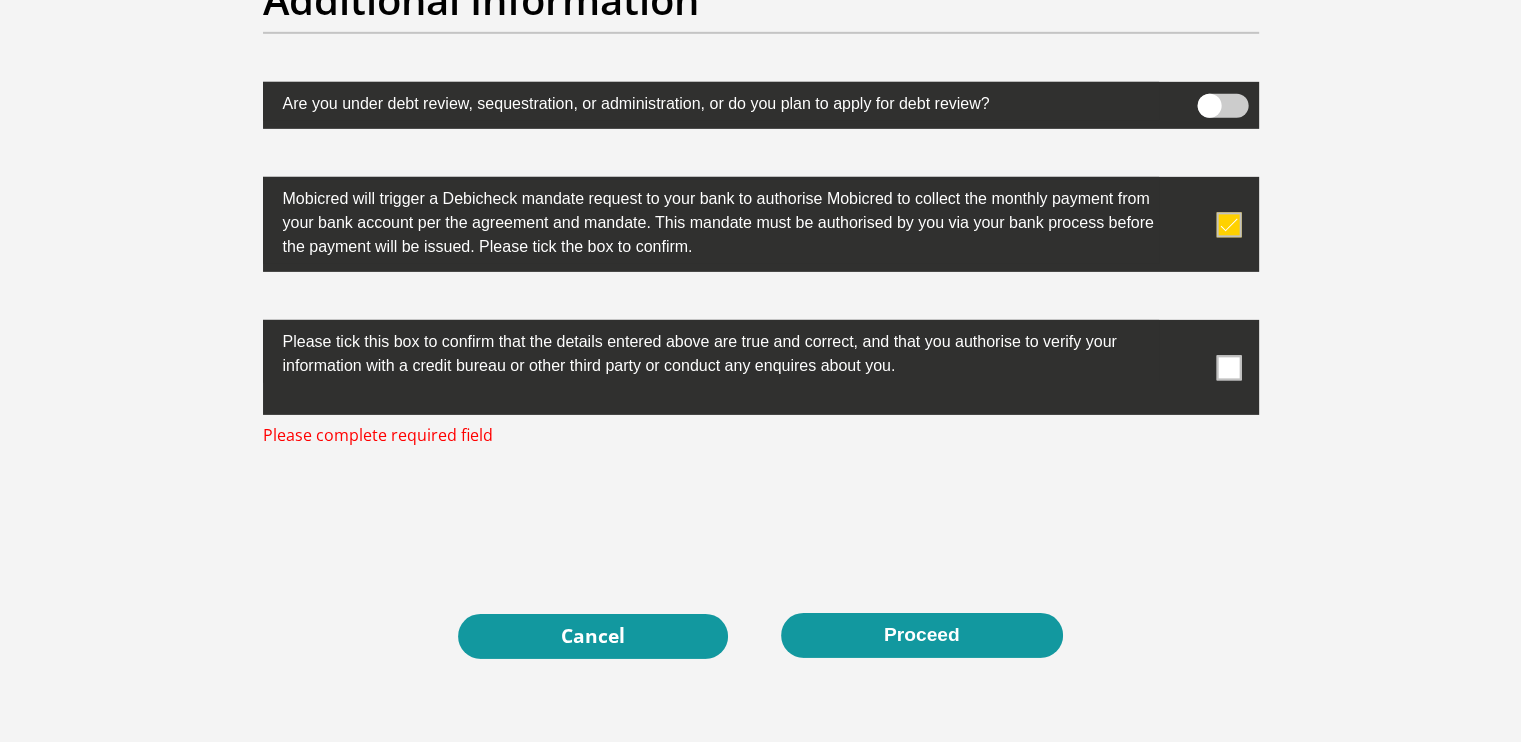 click at bounding box center [1228, 367] 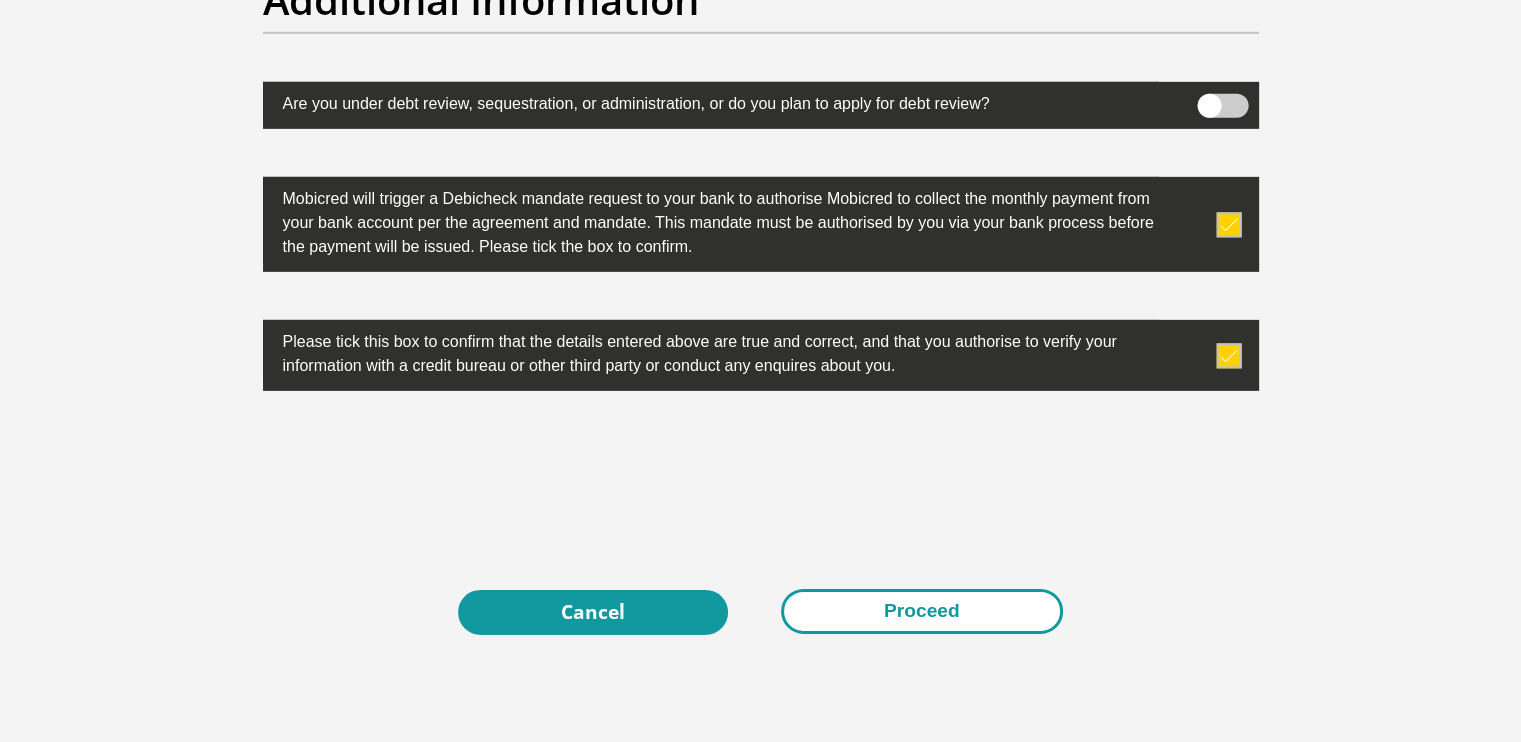 click on "Proceed" at bounding box center (922, 611) 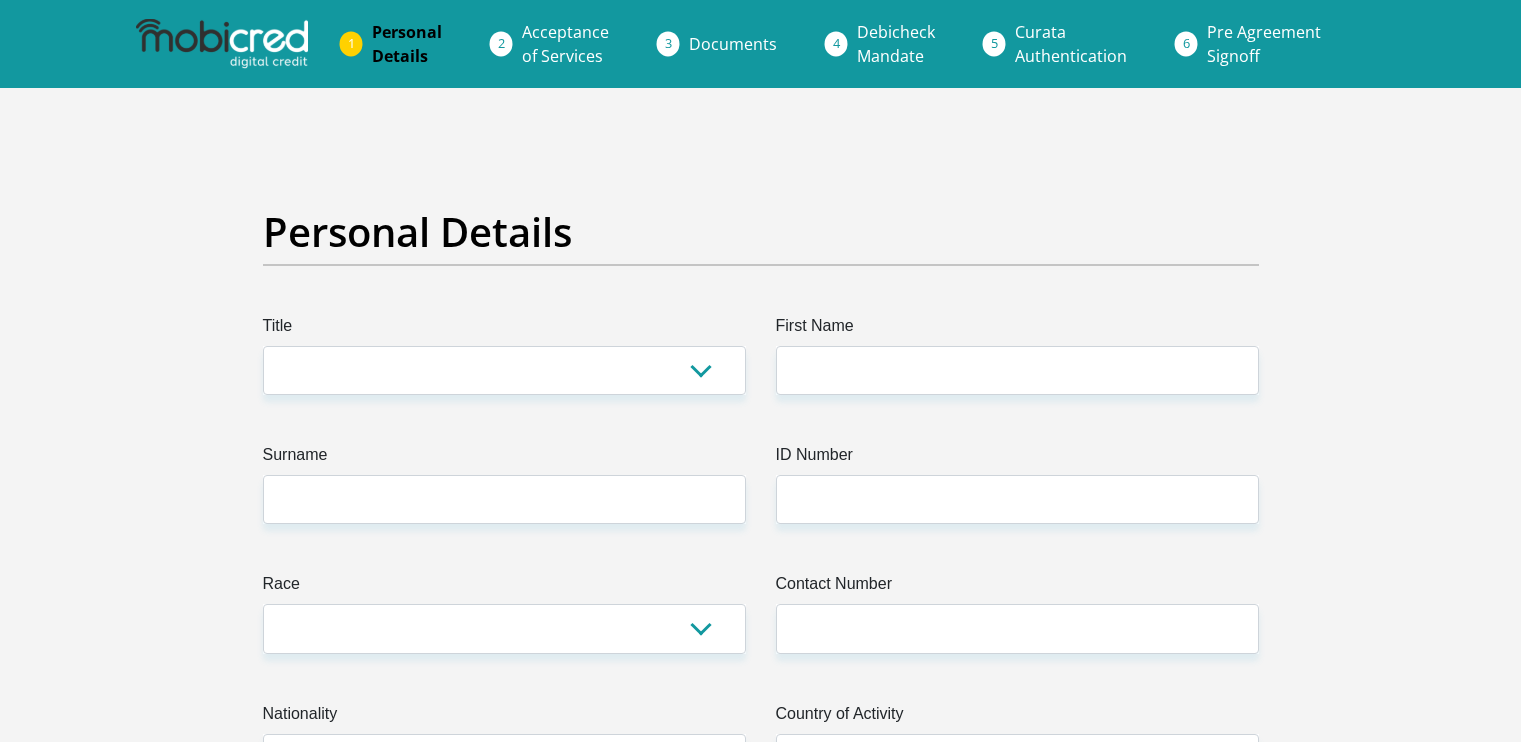scroll, scrollTop: 0, scrollLeft: 0, axis: both 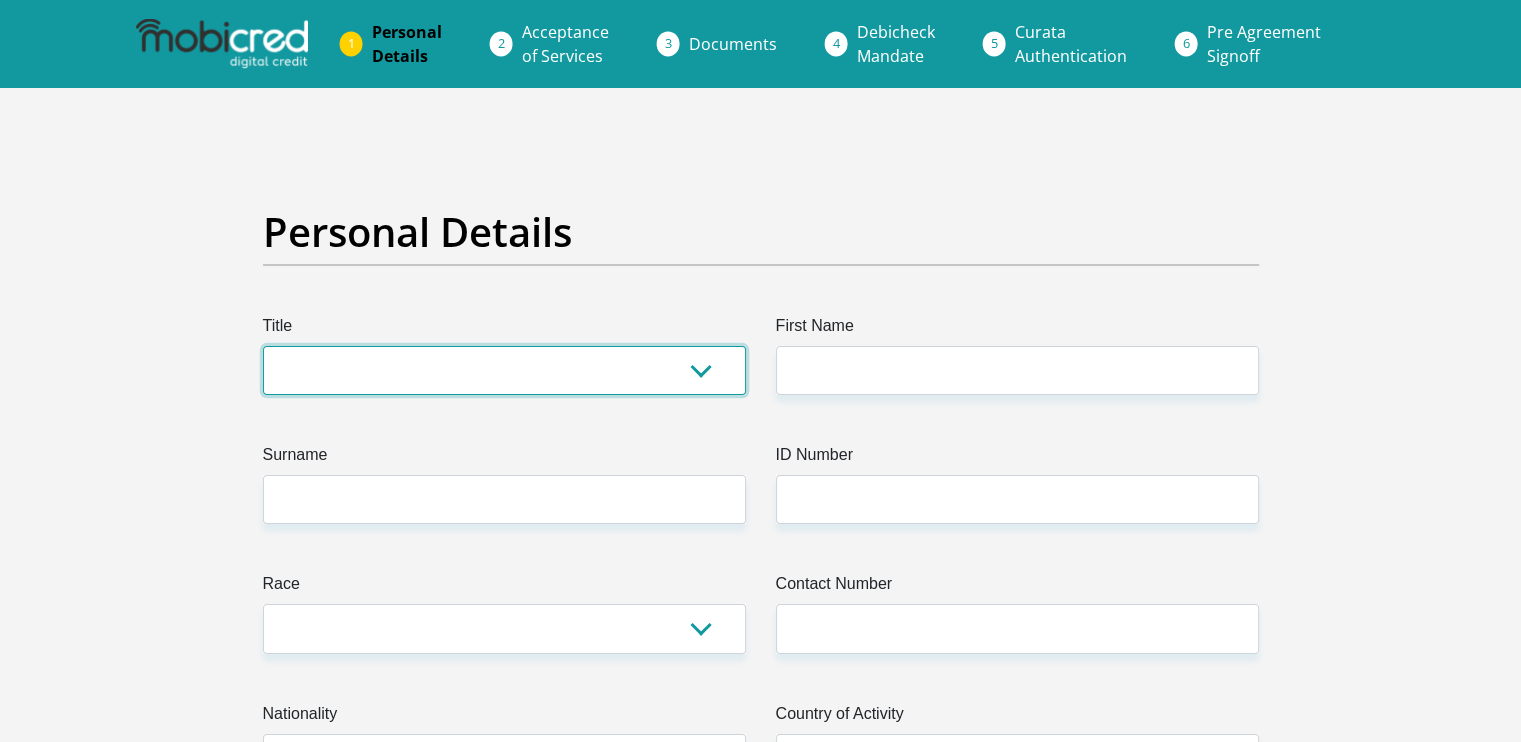 click on "Mr
Ms
Mrs
Dr
[PERSON_NAME]" at bounding box center [504, 370] 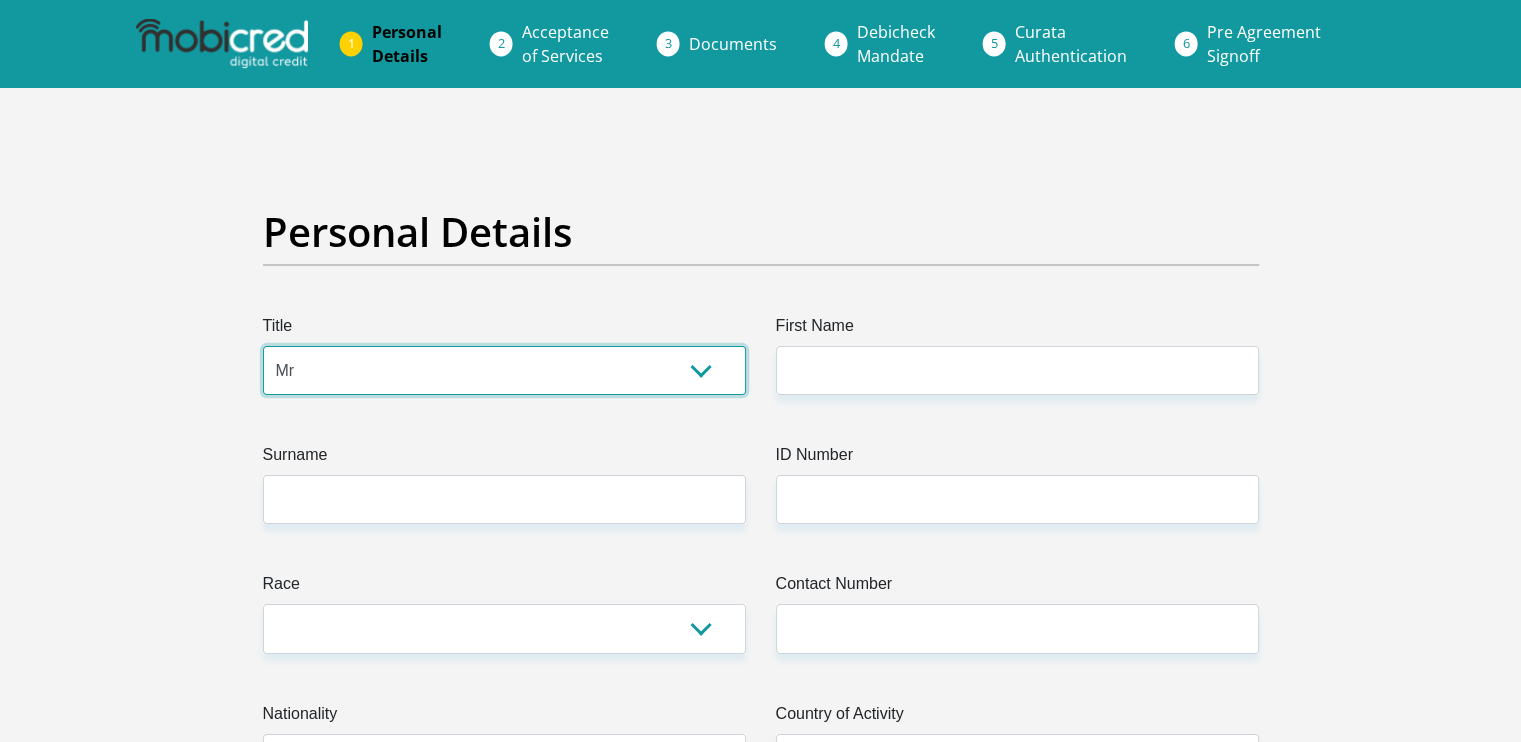 click on "Mr
Ms
Mrs
Dr
Other" at bounding box center (504, 370) 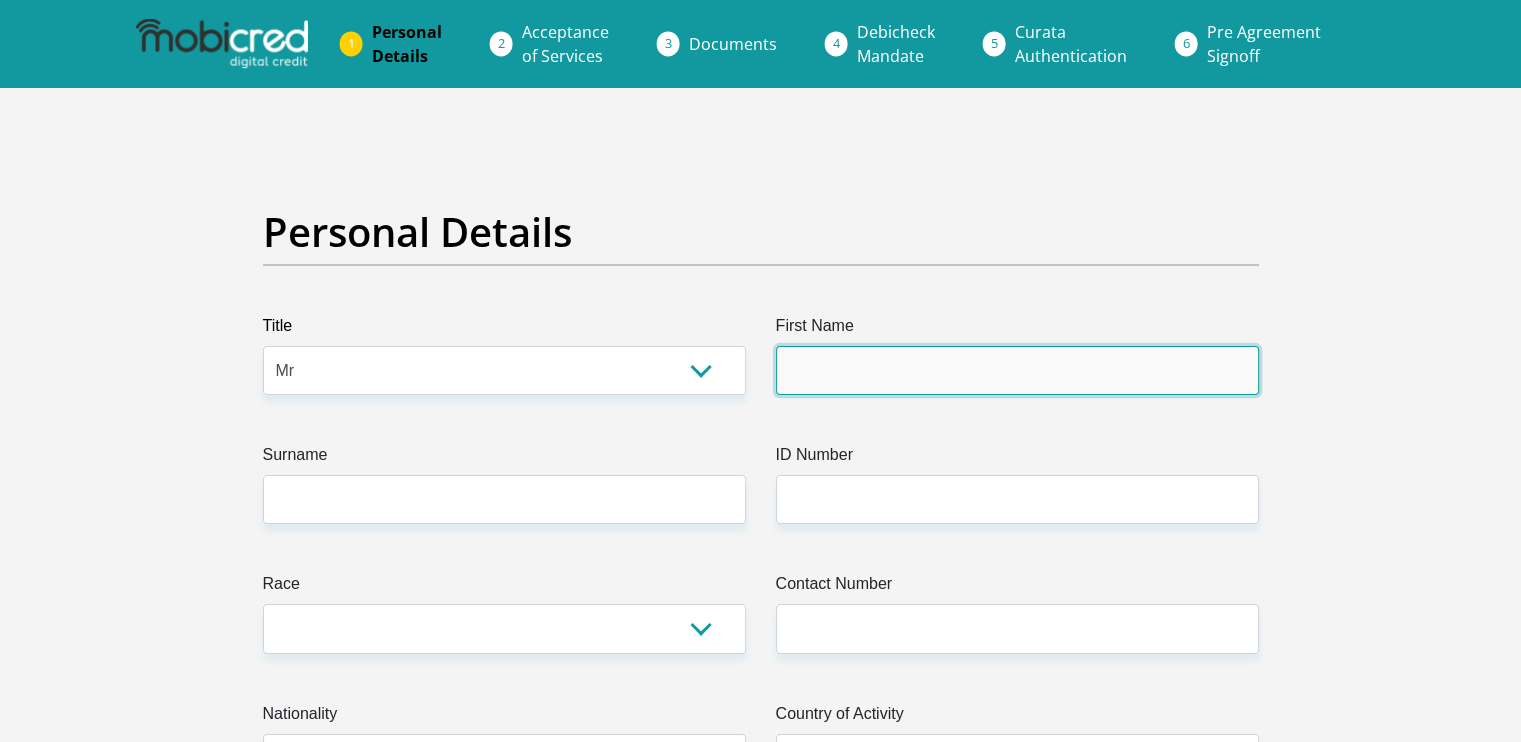 click on "First Name" at bounding box center [1017, 370] 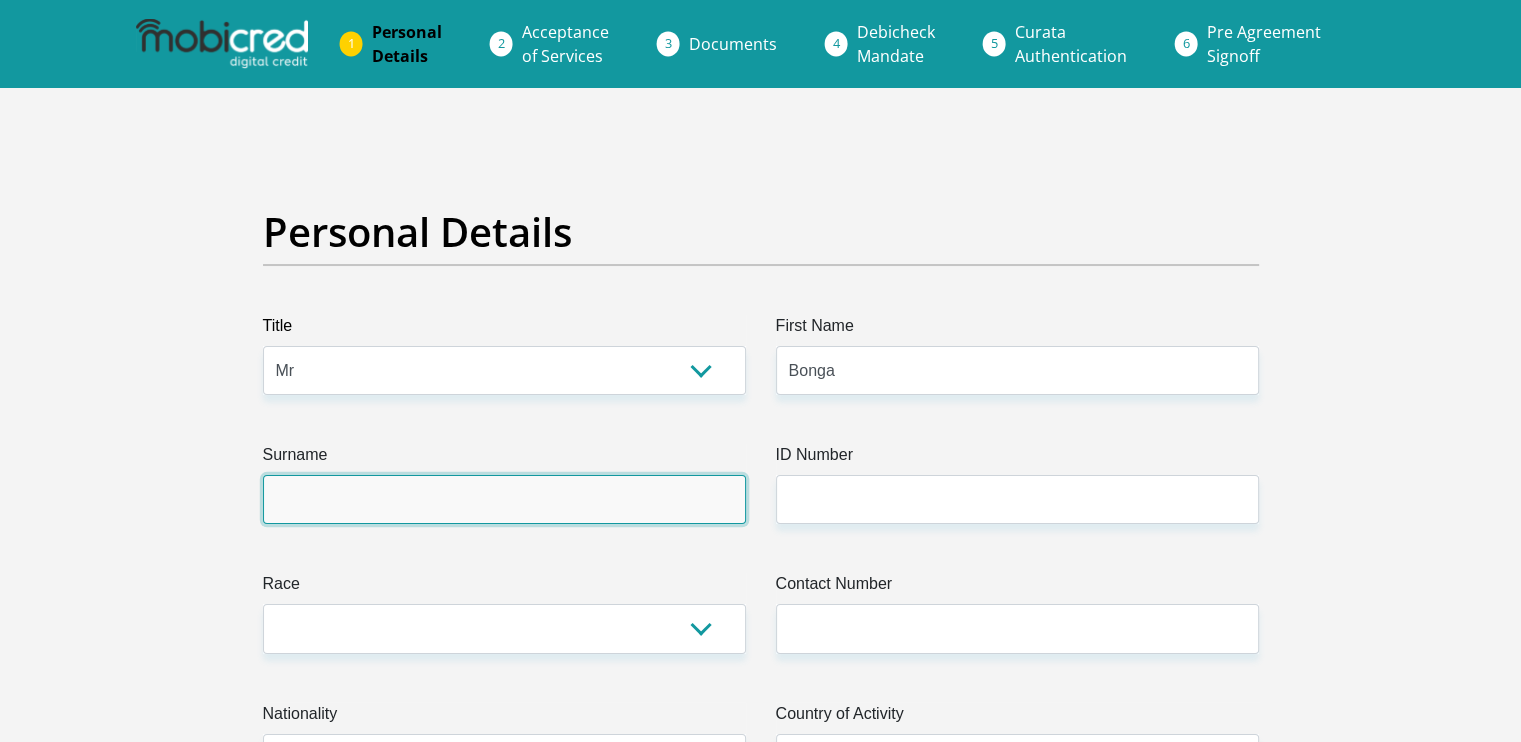 type on "Sondlo" 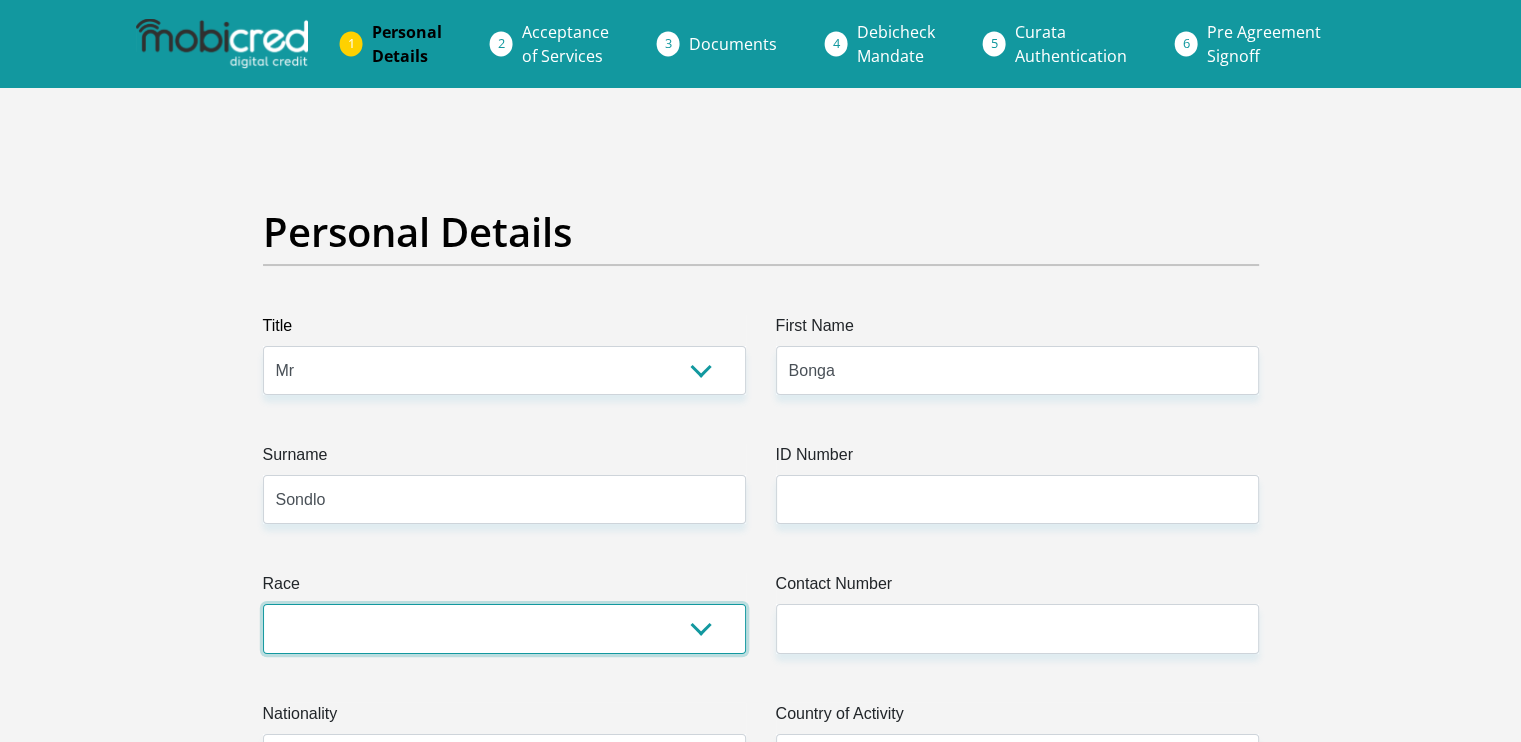 select on "1" 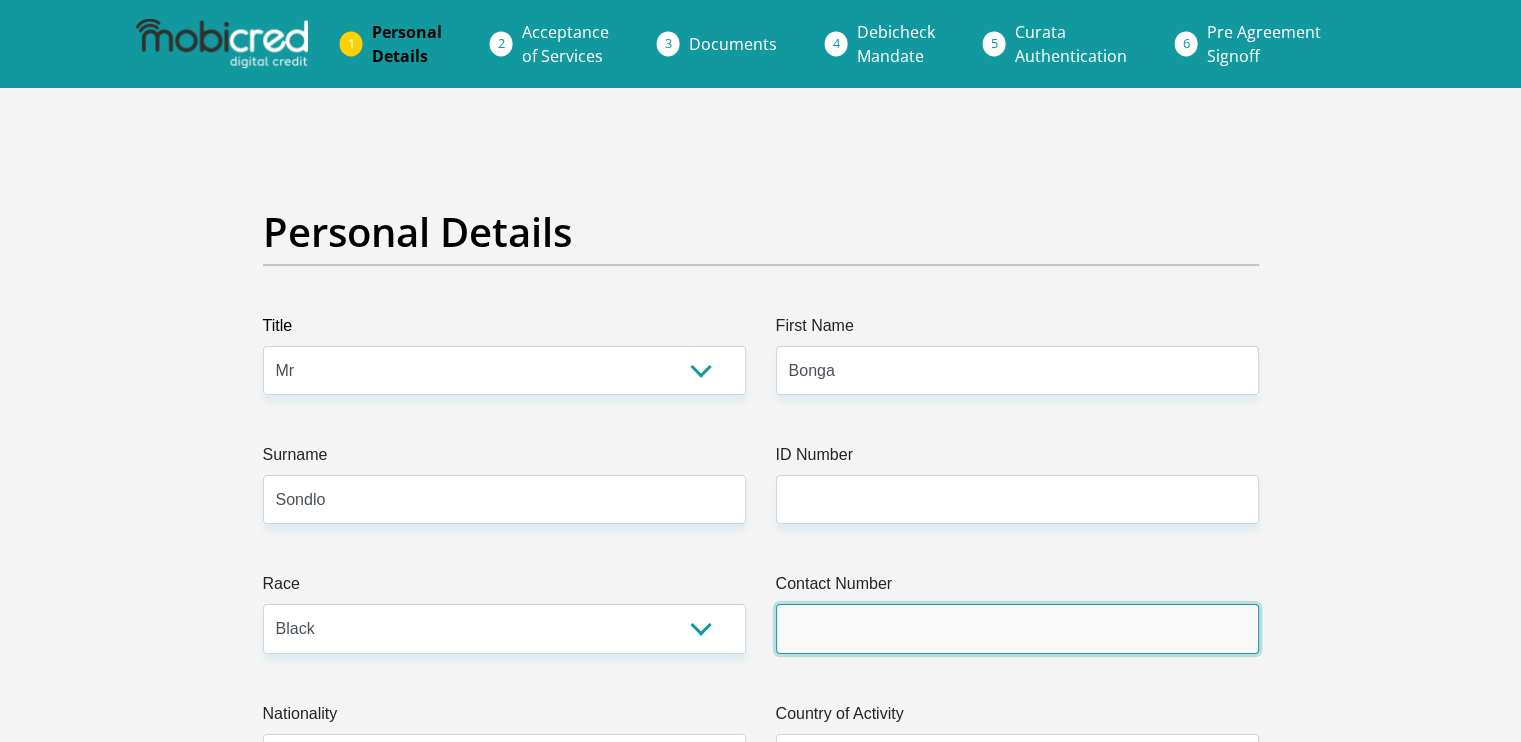 type on "0633587057" 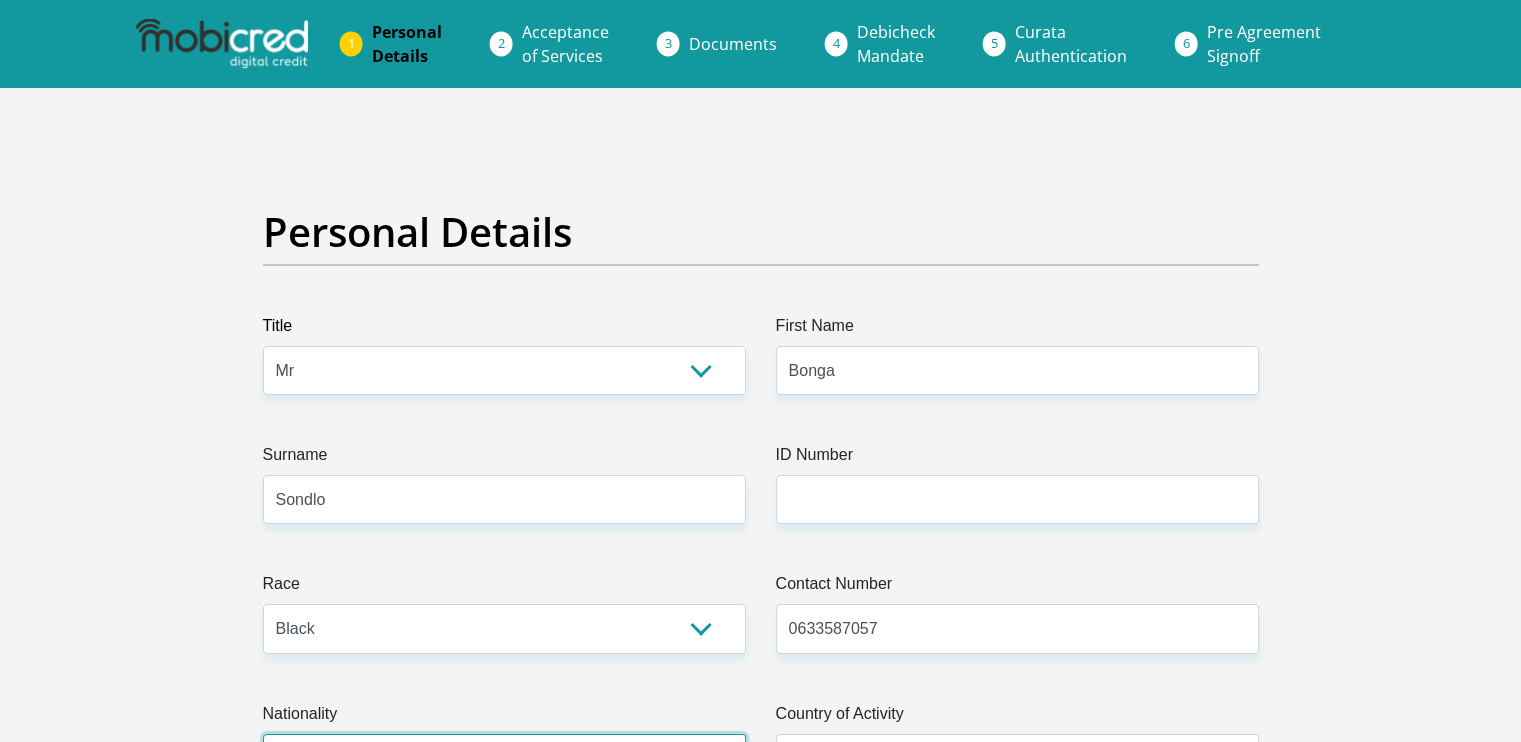 select on "ZAF" 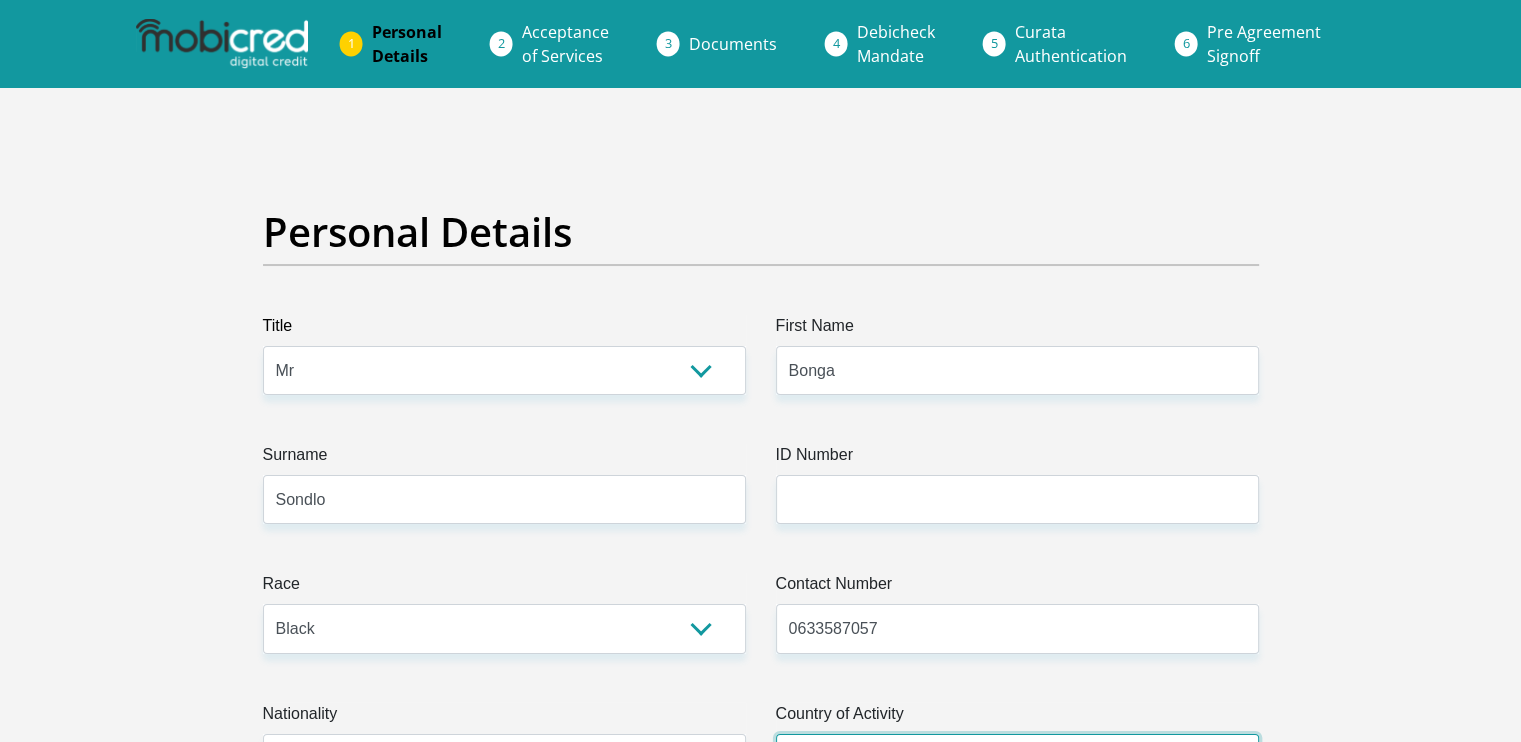 select on "ZAF" 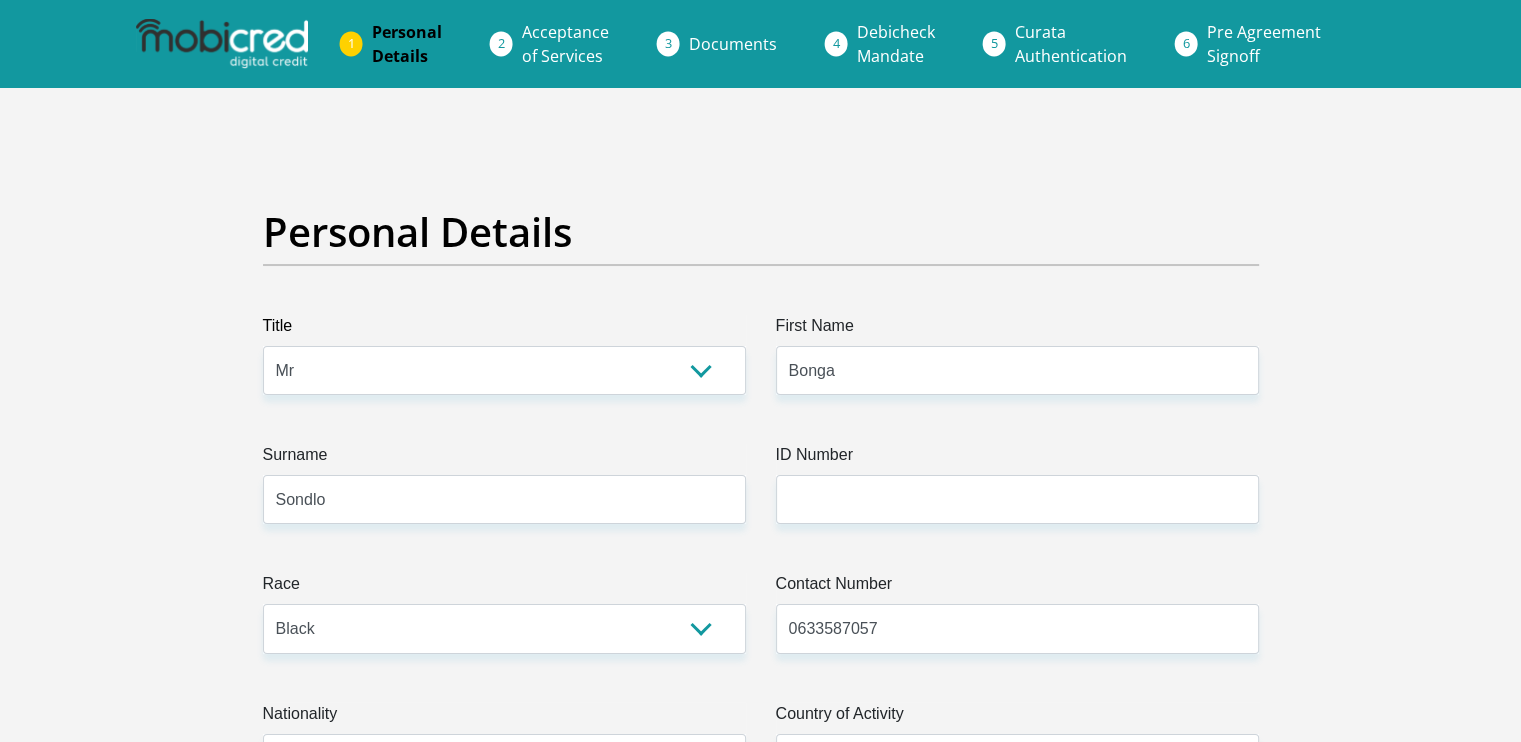 type on "2818 Webb Street, Toekomsrus Ext 2, Randfontein" 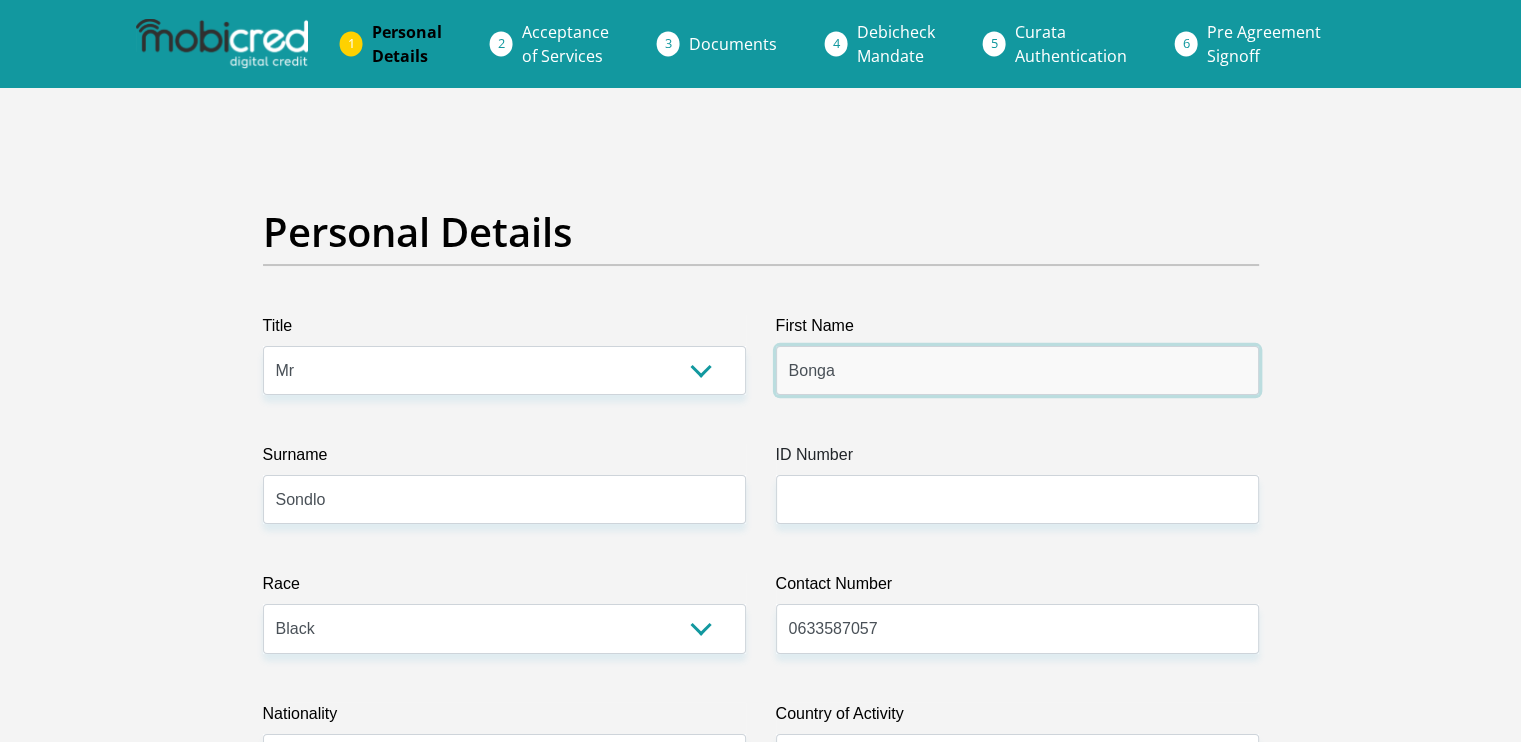 type on "NEDBANK" 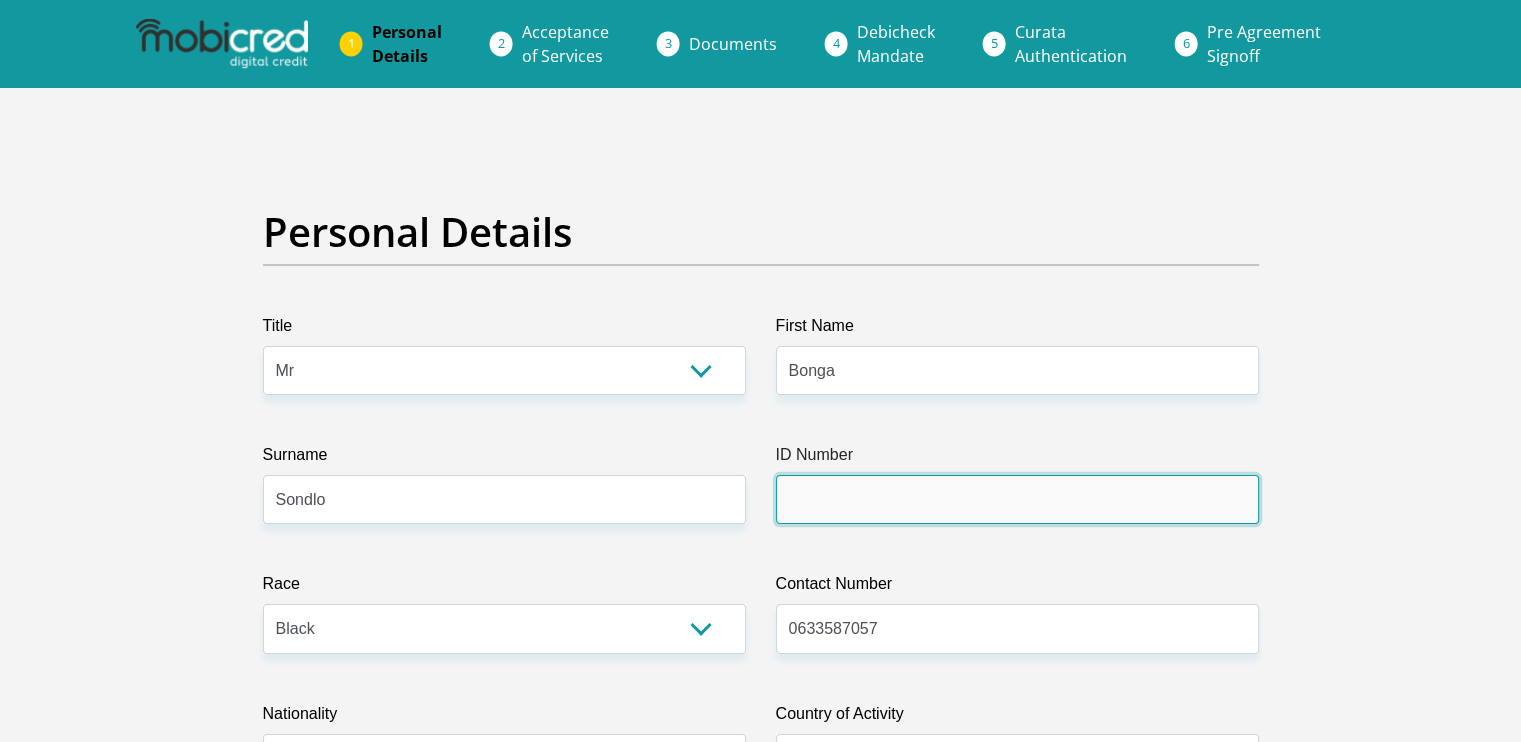 click on "ID Number" at bounding box center [1017, 499] 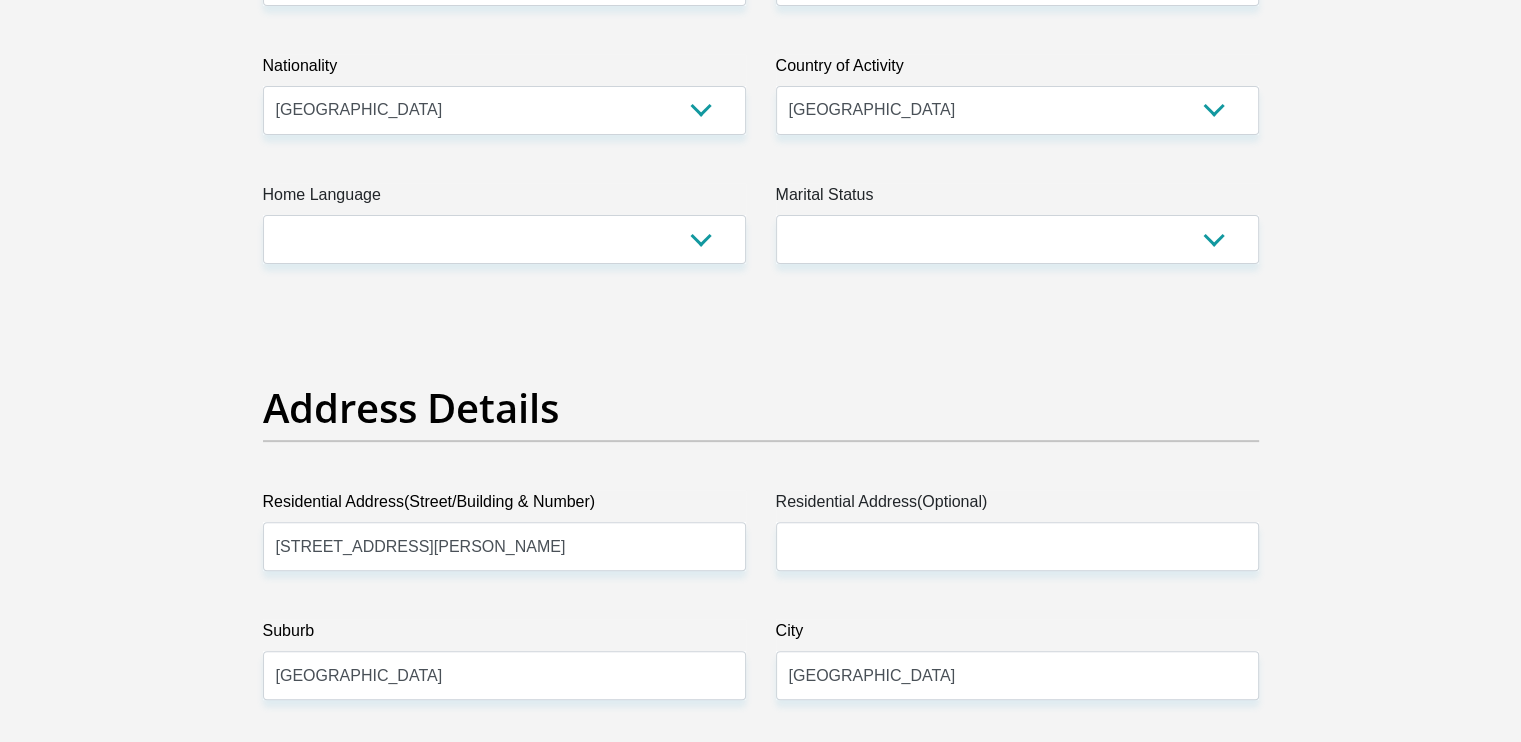 scroll, scrollTop: 738, scrollLeft: 0, axis: vertical 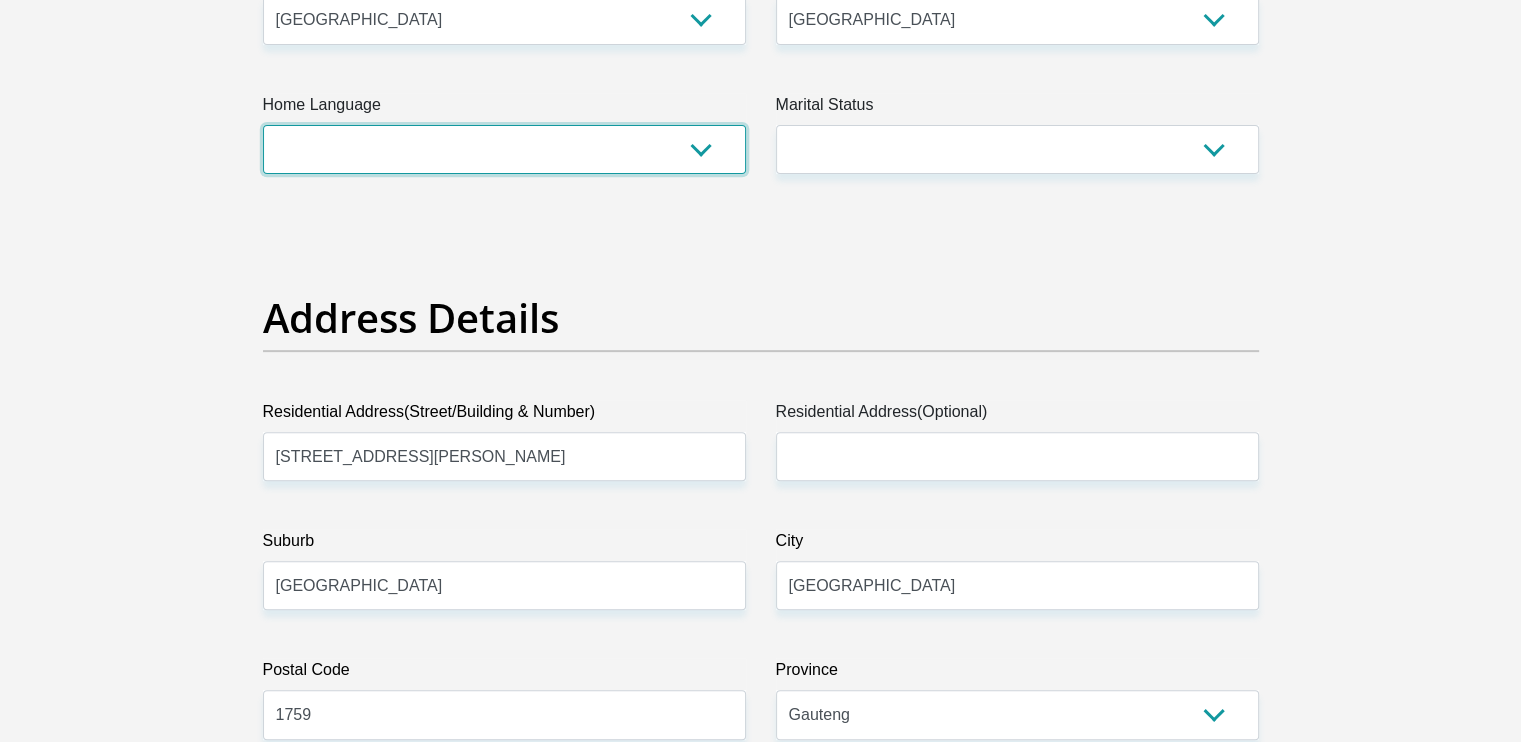 click on "Afrikaans
English
Sepedi
South Ndebele
Southern Sotho
Swati
Tsonga
Tswana
Venda
Xhosa
Zulu
Other" at bounding box center [504, 149] 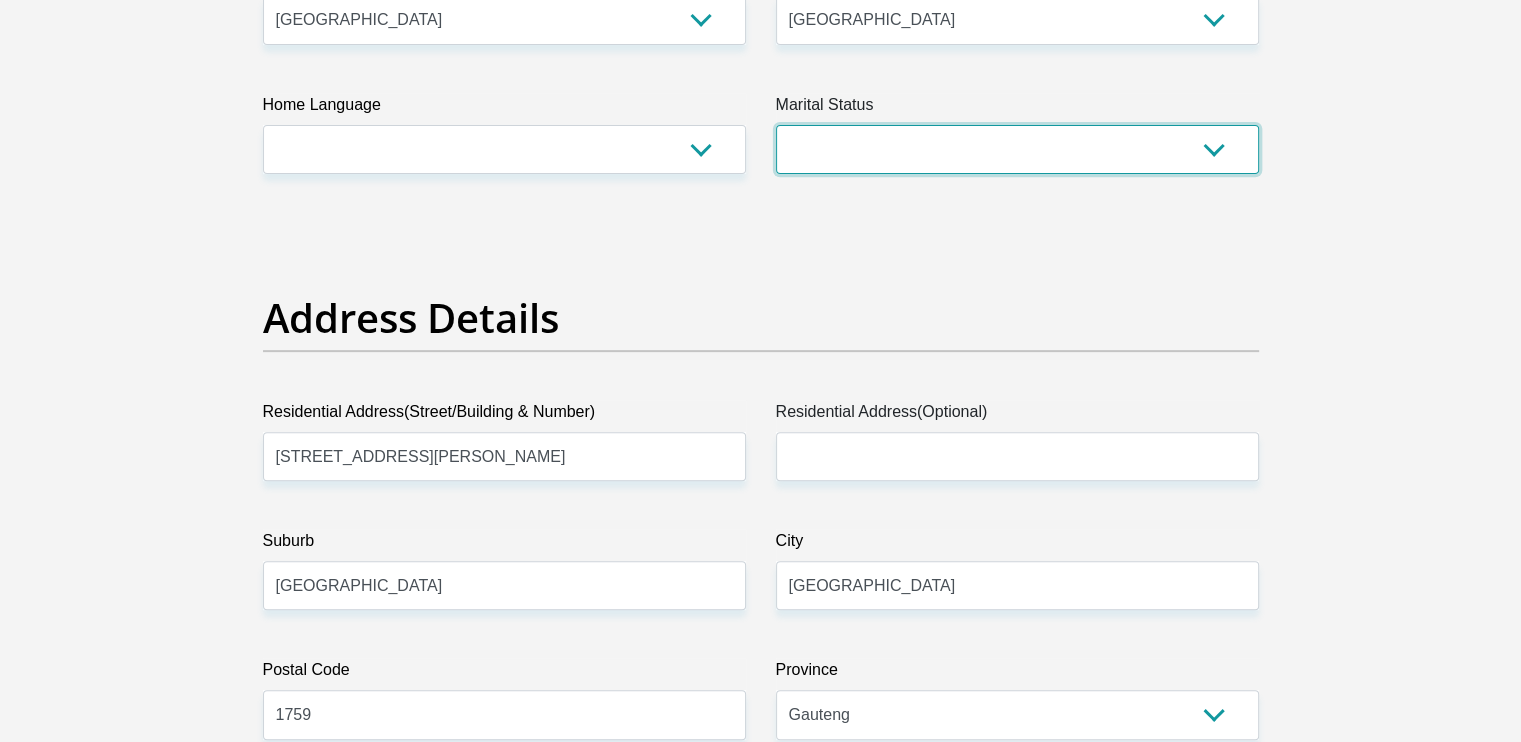 click on "Married ANC
Single
Divorced
Widowed
Married COP or Customary Law" at bounding box center (1017, 149) 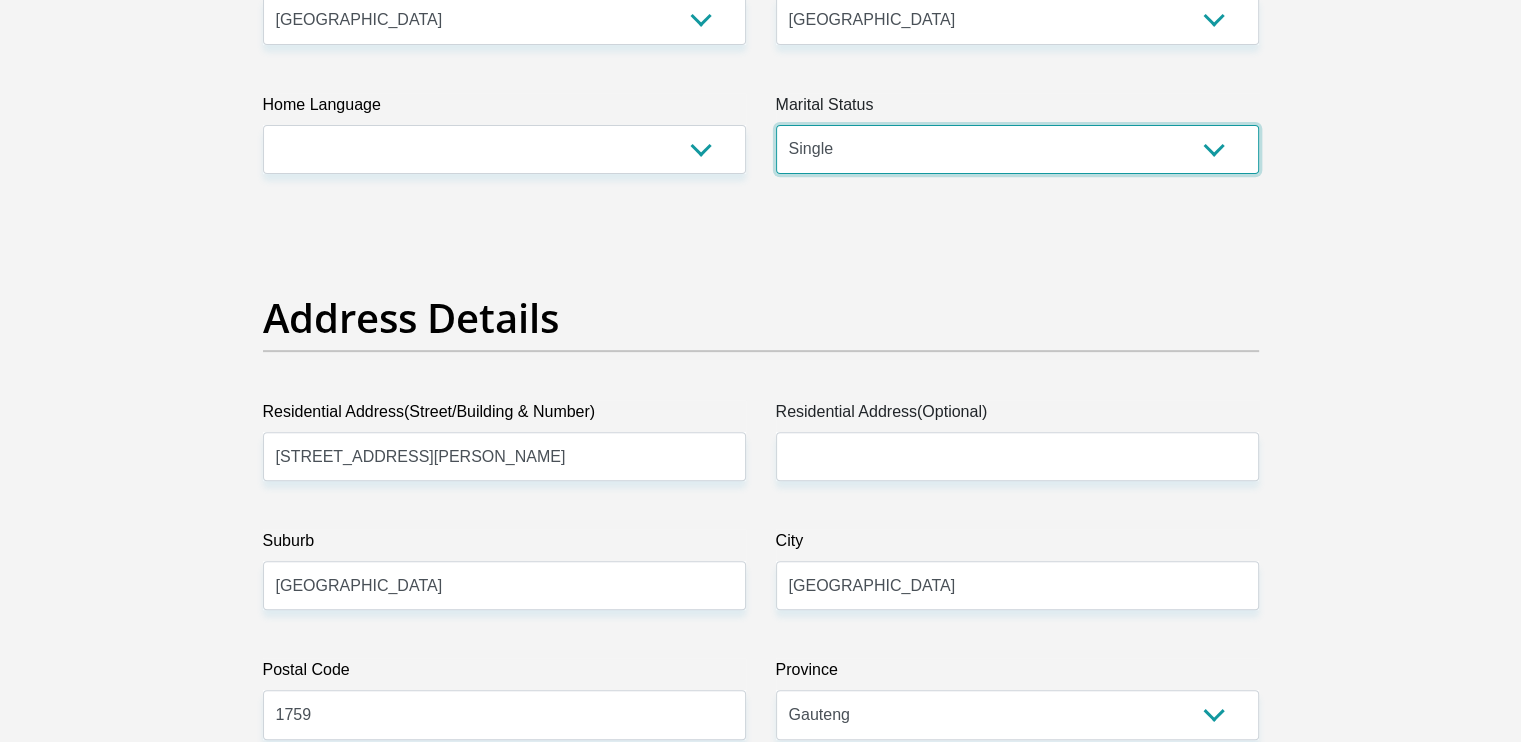 click on "Married ANC
Single
Divorced
Widowed
Married COP or Customary Law" at bounding box center [1017, 149] 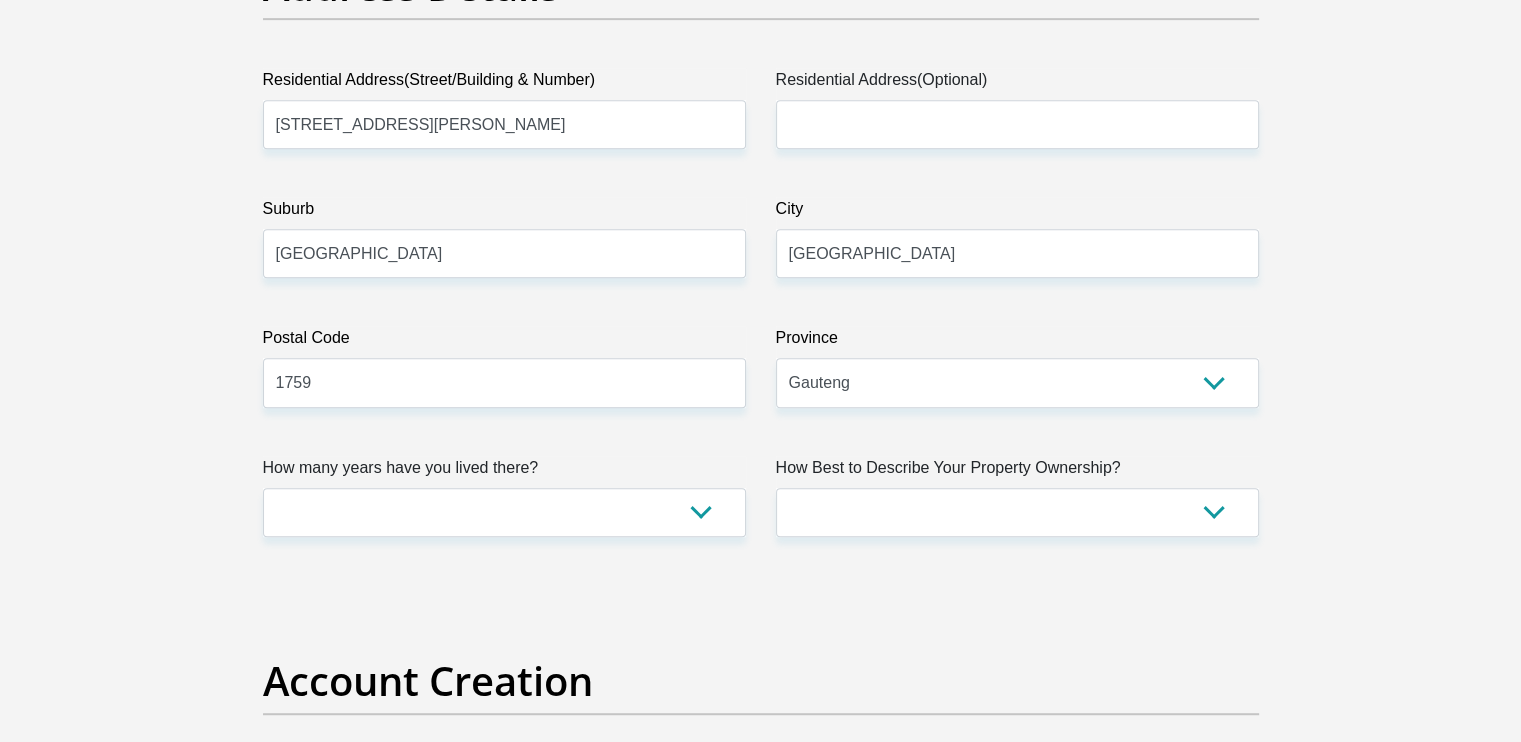 scroll, scrollTop: 1135, scrollLeft: 0, axis: vertical 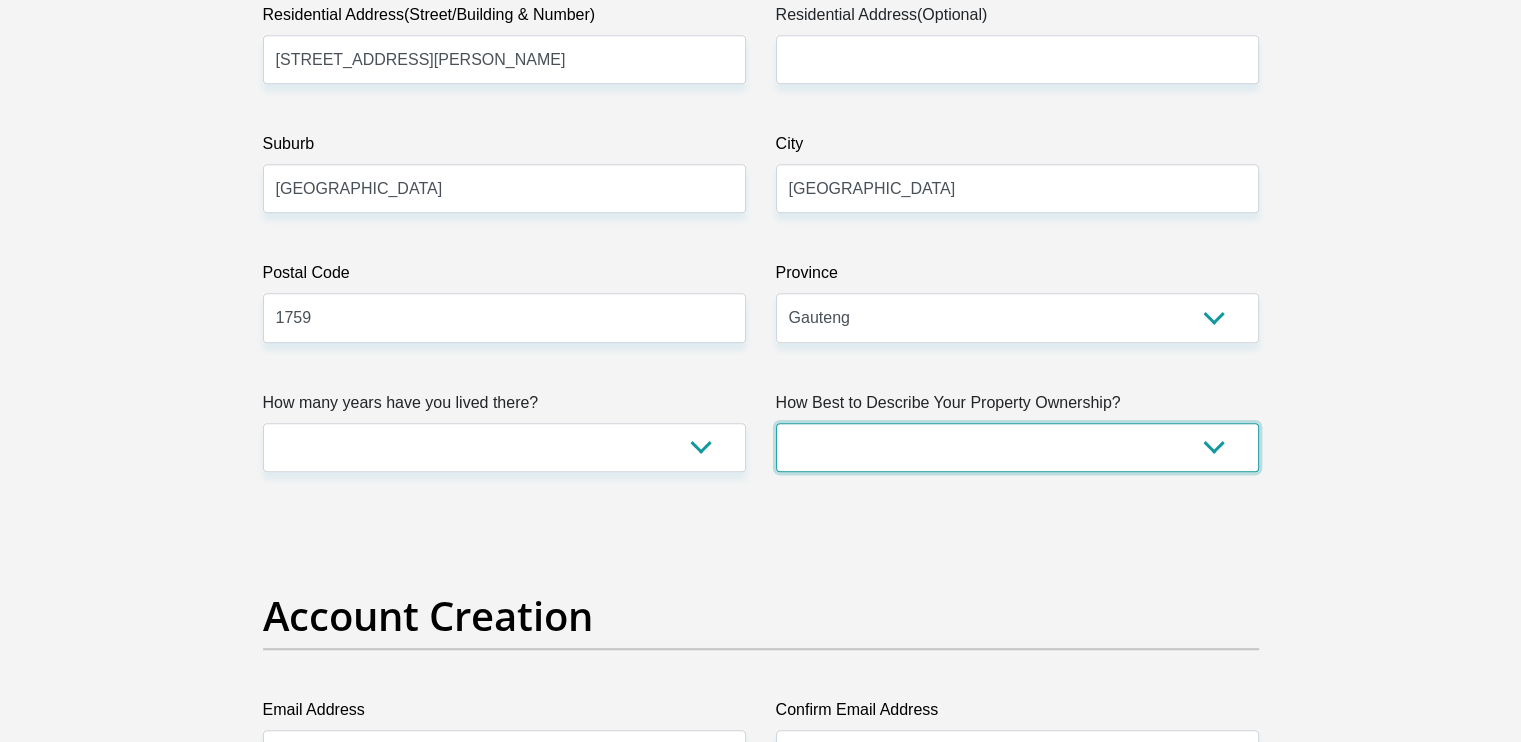 click on "Owned
Rented
Family Owned
Company Dwelling" at bounding box center (1017, 447) 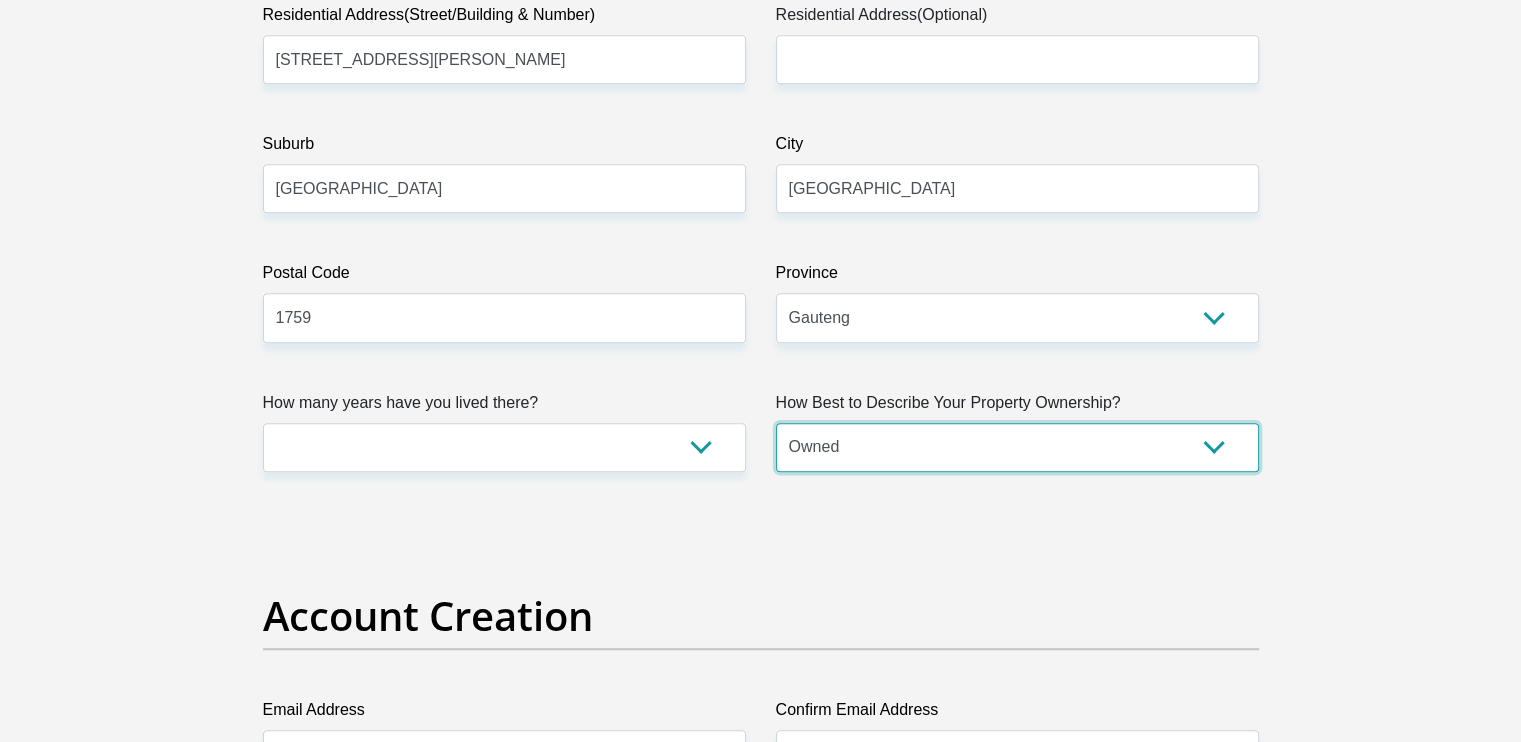 click on "Owned
Rented
Family Owned
Company Dwelling" at bounding box center [1017, 447] 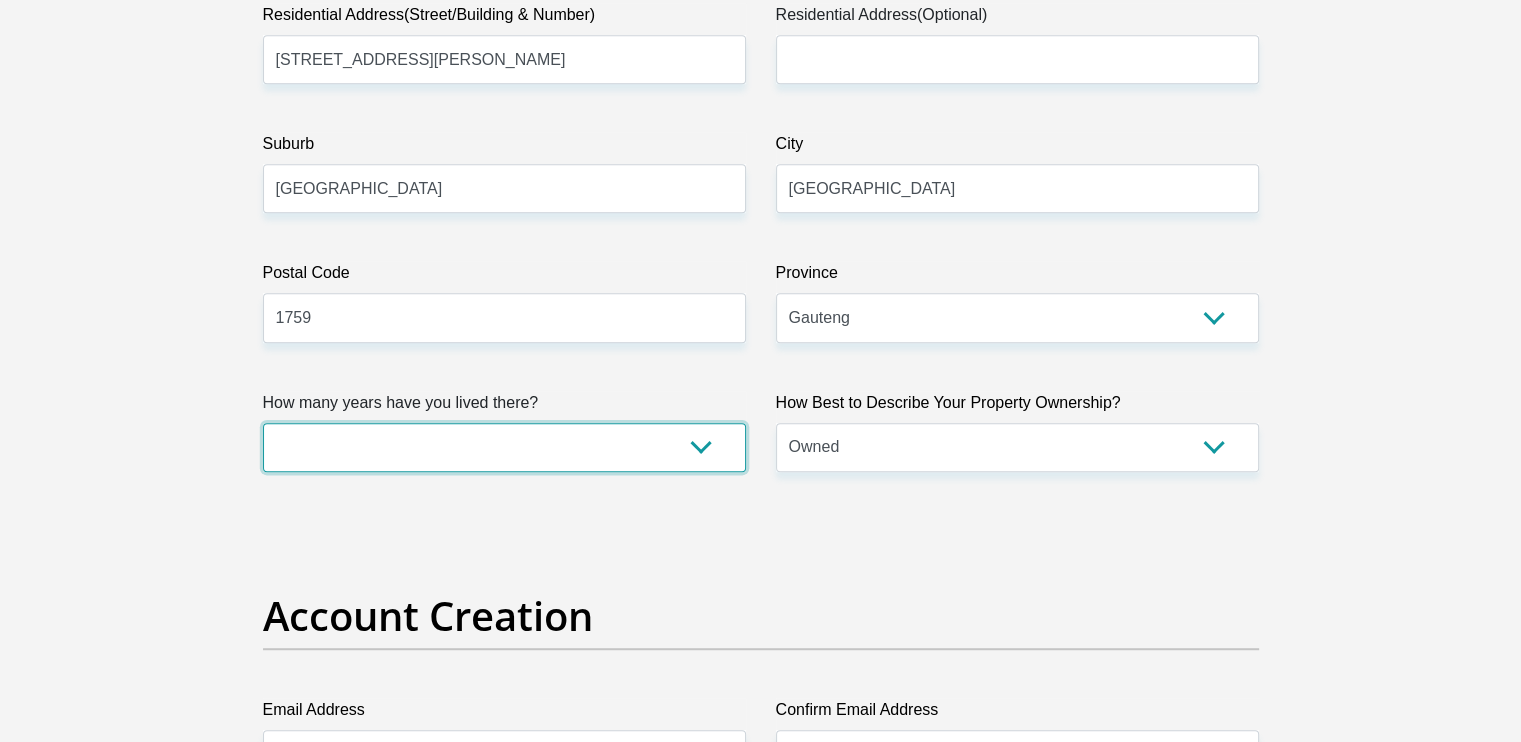 click on "less than 1 year
1-3 years
3-5 years
5+ years" at bounding box center (504, 447) 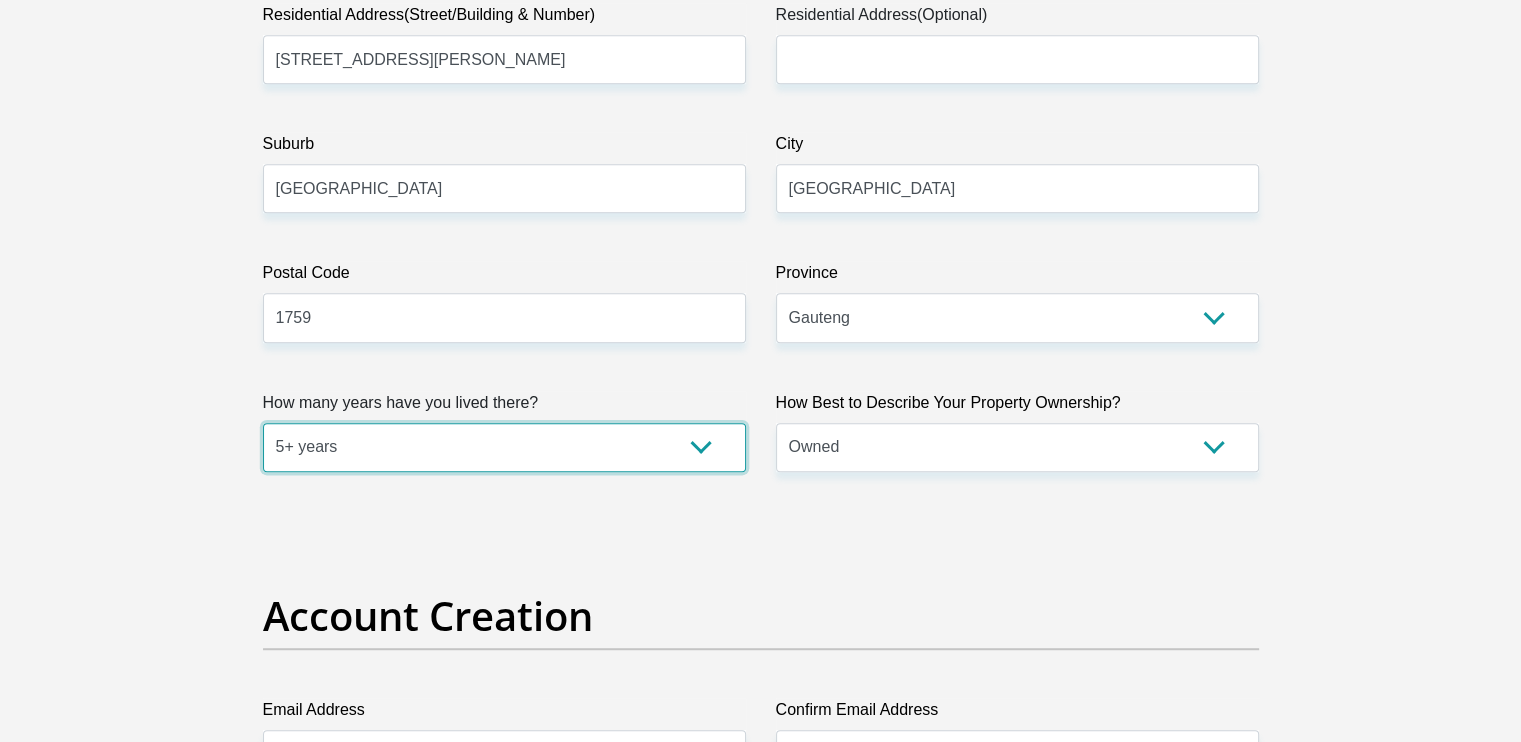 click on "less than 1 year
1-3 years
3-5 years
5+ years" at bounding box center (504, 447) 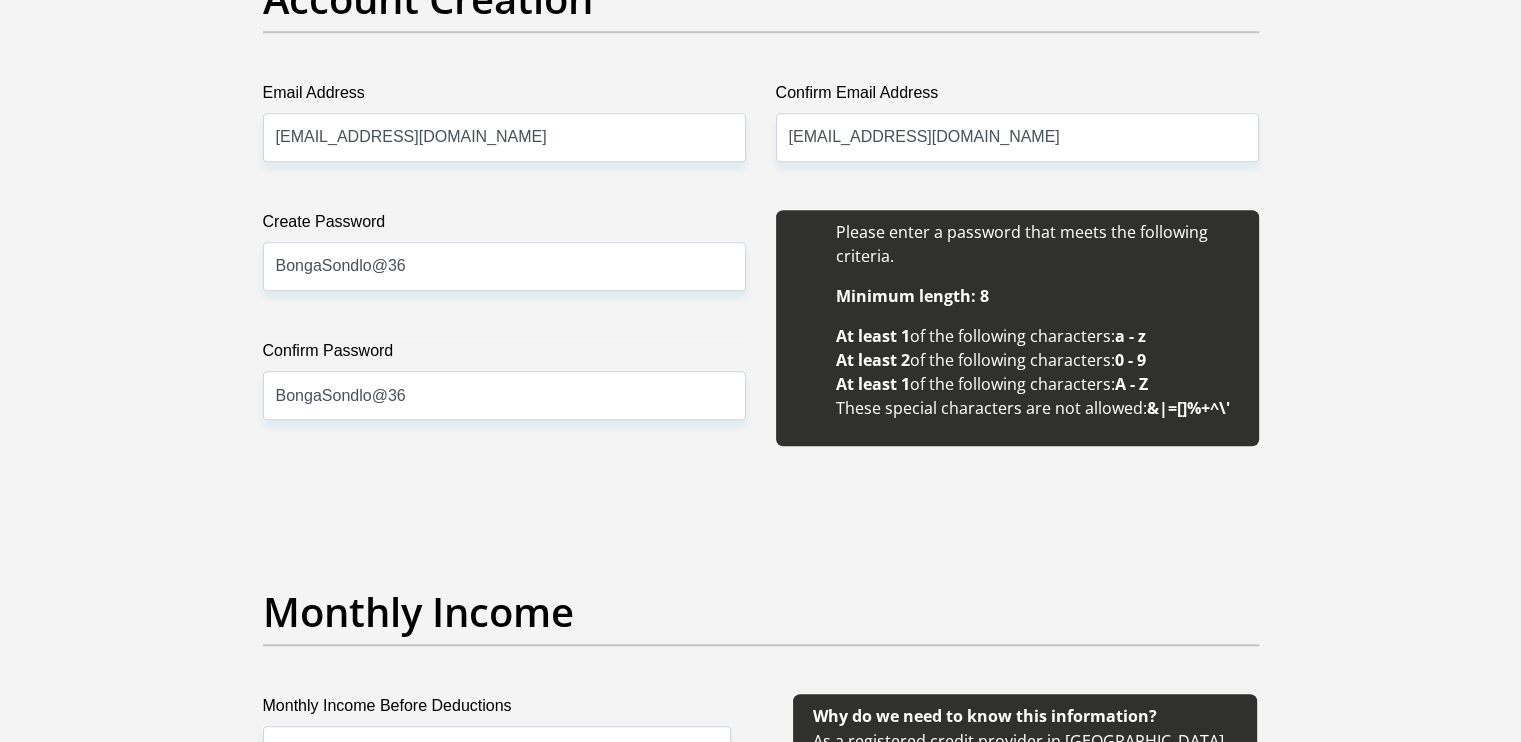 scroll, scrollTop: 1744, scrollLeft: 0, axis: vertical 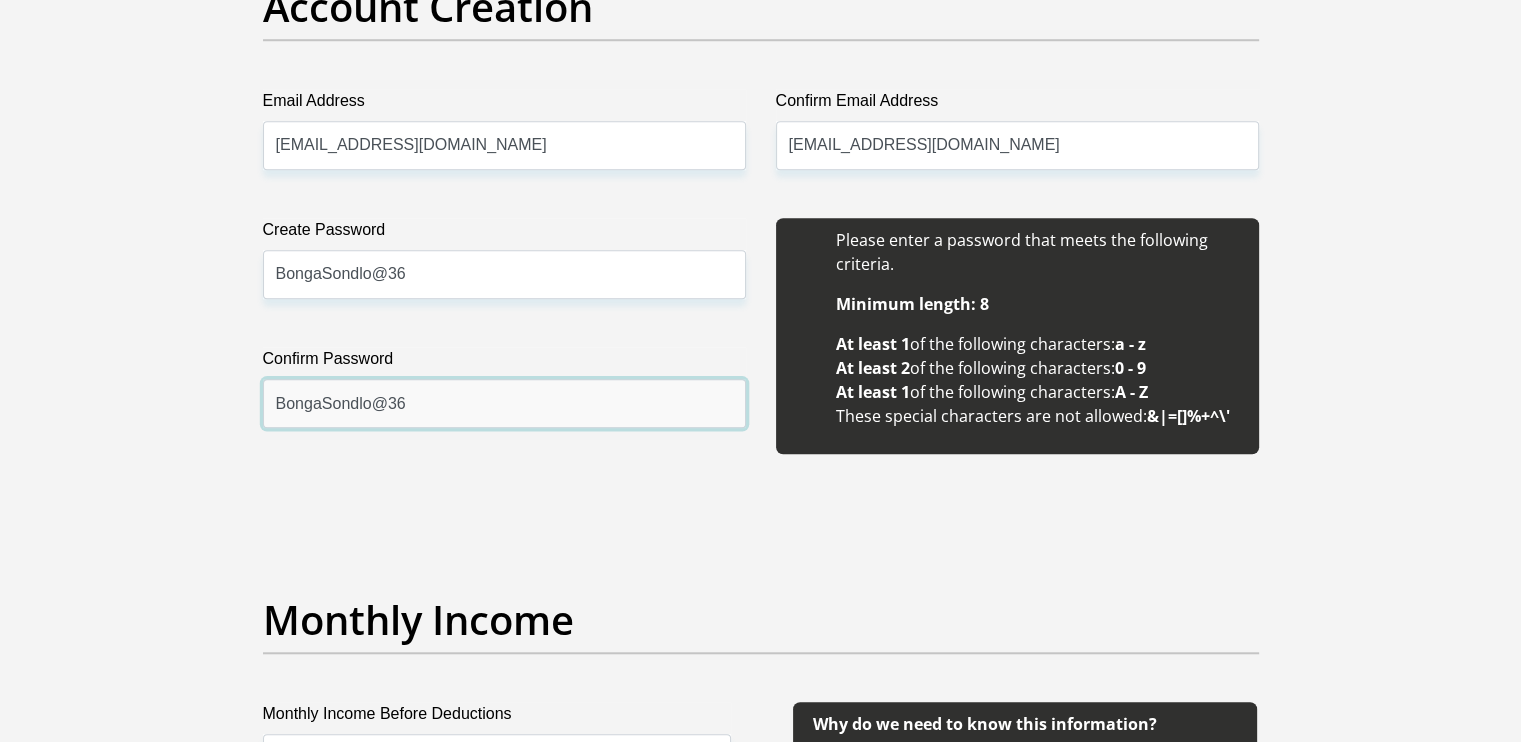 click on "BongaSondlo@36" at bounding box center [504, 403] 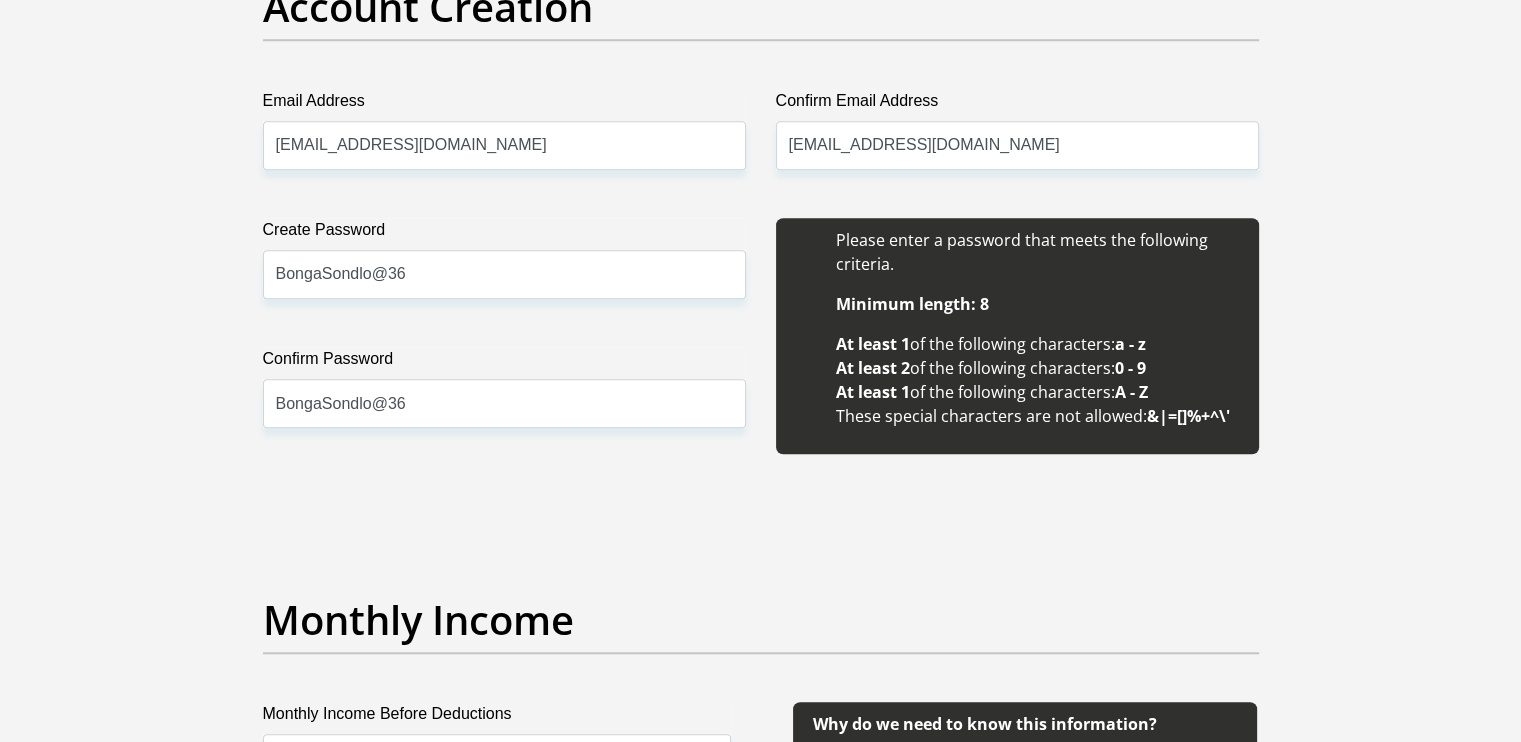 click on "Title
Mr
Ms
Mrs
Dr
Other
First Name
Bonga
Surname
Sondlo
ID Number
0310115594080
Please input valid ID number
Race
Black
Coloured
Indian
White
Other
Contact Number
0633587057
Please input valid contact number
Nationality
South Africa
Afghanistan
Aland Islands  Albania  Algeria" at bounding box center [761, 1823] 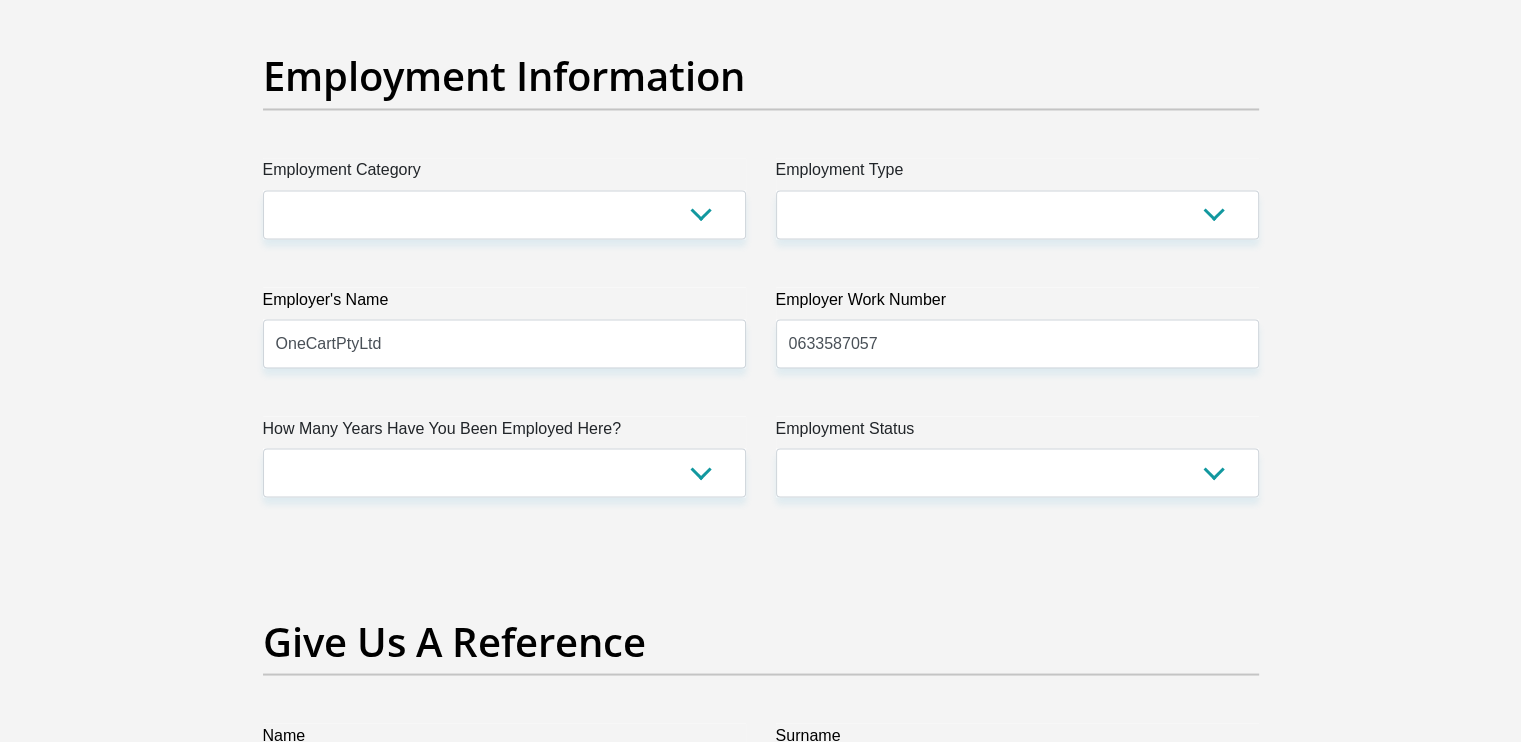 scroll, scrollTop: 3638, scrollLeft: 0, axis: vertical 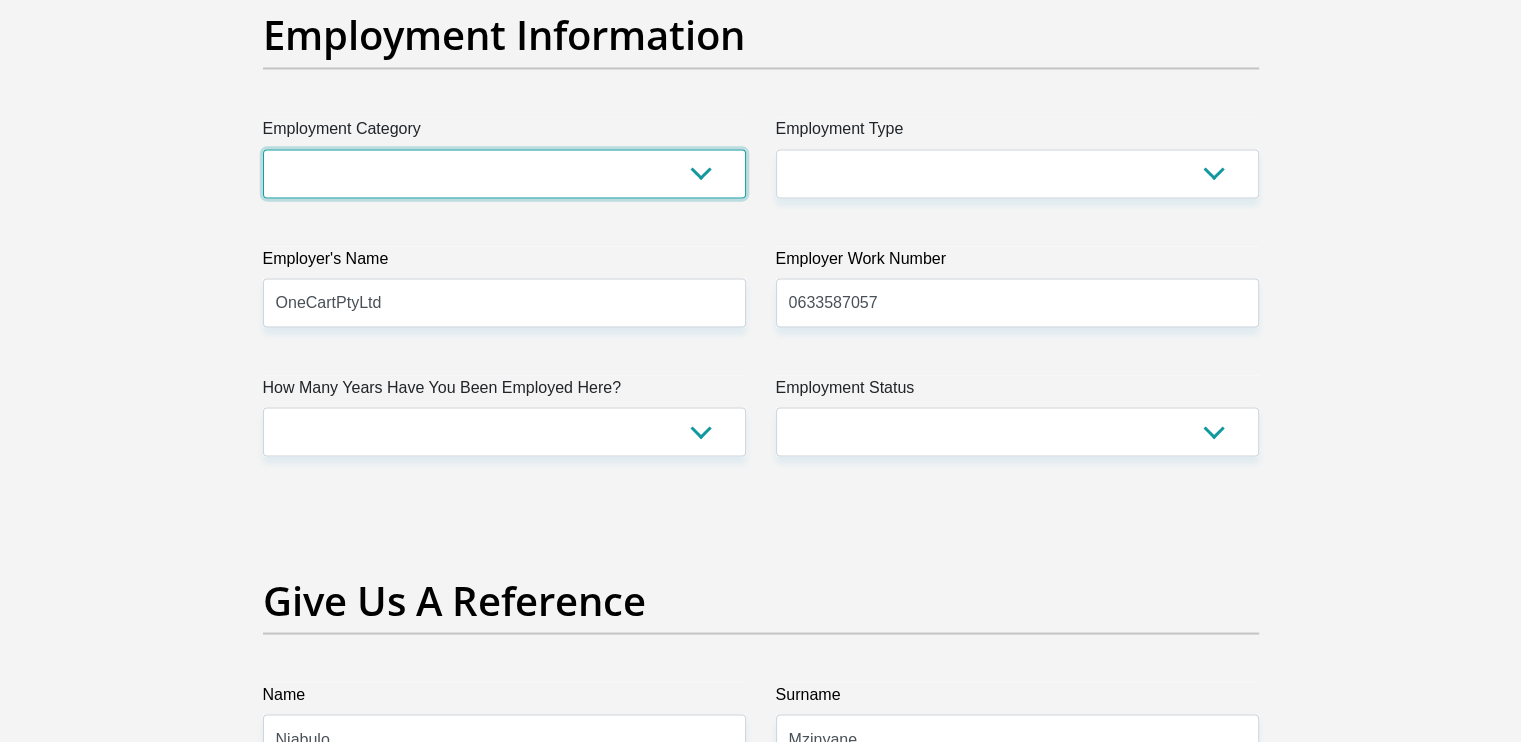click on "AGRICULTURE
ALCOHOL & TOBACCO
CONSTRUCTION MATERIALS
METALLURGY
EQUIPMENT FOR RENEWABLE ENERGY
SPECIALIZED CONTRACTORS
CAR
GAMING (INCL. INTERNET
OTHER WHOLESALE
UNLICENSED PHARMACEUTICALS
CURRENCY EXCHANGE HOUSES
OTHER FINANCIAL INSTITUTIONS & INSURANCE
REAL ESTATE AGENTS
OIL & GAS
OTHER MATERIALS (E.G. IRON ORE)
PRECIOUS STONES & PRECIOUS METALS
POLITICAL ORGANIZATIONS
RELIGIOUS ORGANIZATIONS(NOT SECTS)
ACTI. HAVING BUSINESS DEAL WITH PUBLIC ADMINISTRATION
LAUNDROMATS" at bounding box center (504, 173) 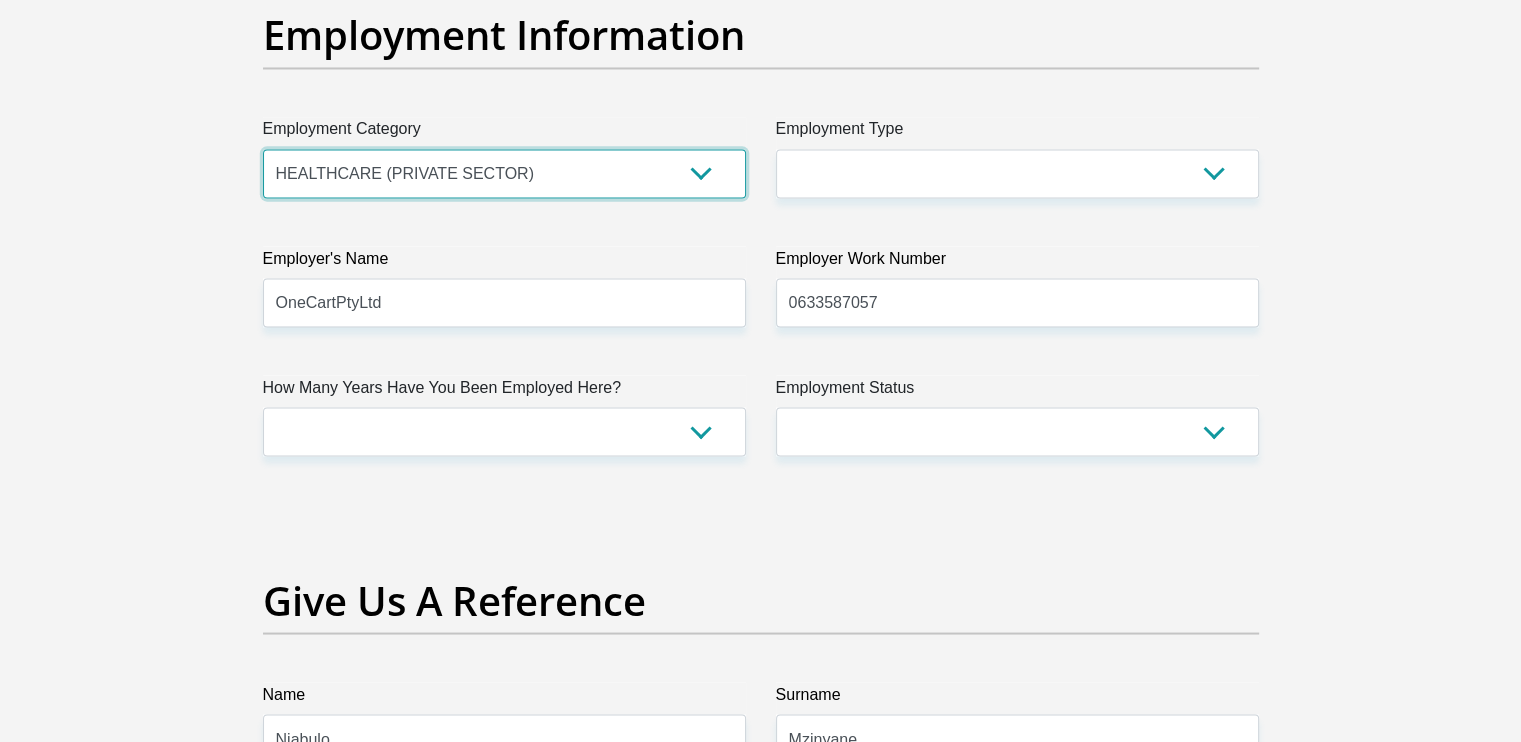 click on "AGRICULTURE
ALCOHOL & TOBACCO
CONSTRUCTION MATERIALS
METALLURGY
EQUIPMENT FOR RENEWABLE ENERGY
SPECIALIZED CONTRACTORS
CAR
GAMING (INCL. INTERNET
OTHER WHOLESALE
UNLICENSED PHARMACEUTICALS
CURRENCY EXCHANGE HOUSES
OTHER FINANCIAL INSTITUTIONS & INSURANCE
REAL ESTATE AGENTS
OIL & GAS
OTHER MATERIALS (E.G. IRON ORE)
PRECIOUS STONES & PRECIOUS METALS
POLITICAL ORGANIZATIONS
RELIGIOUS ORGANIZATIONS(NOT SECTS)
ACTI. HAVING BUSINESS DEAL WITH PUBLIC ADMINISTRATION
LAUNDROMATS" at bounding box center [504, 173] 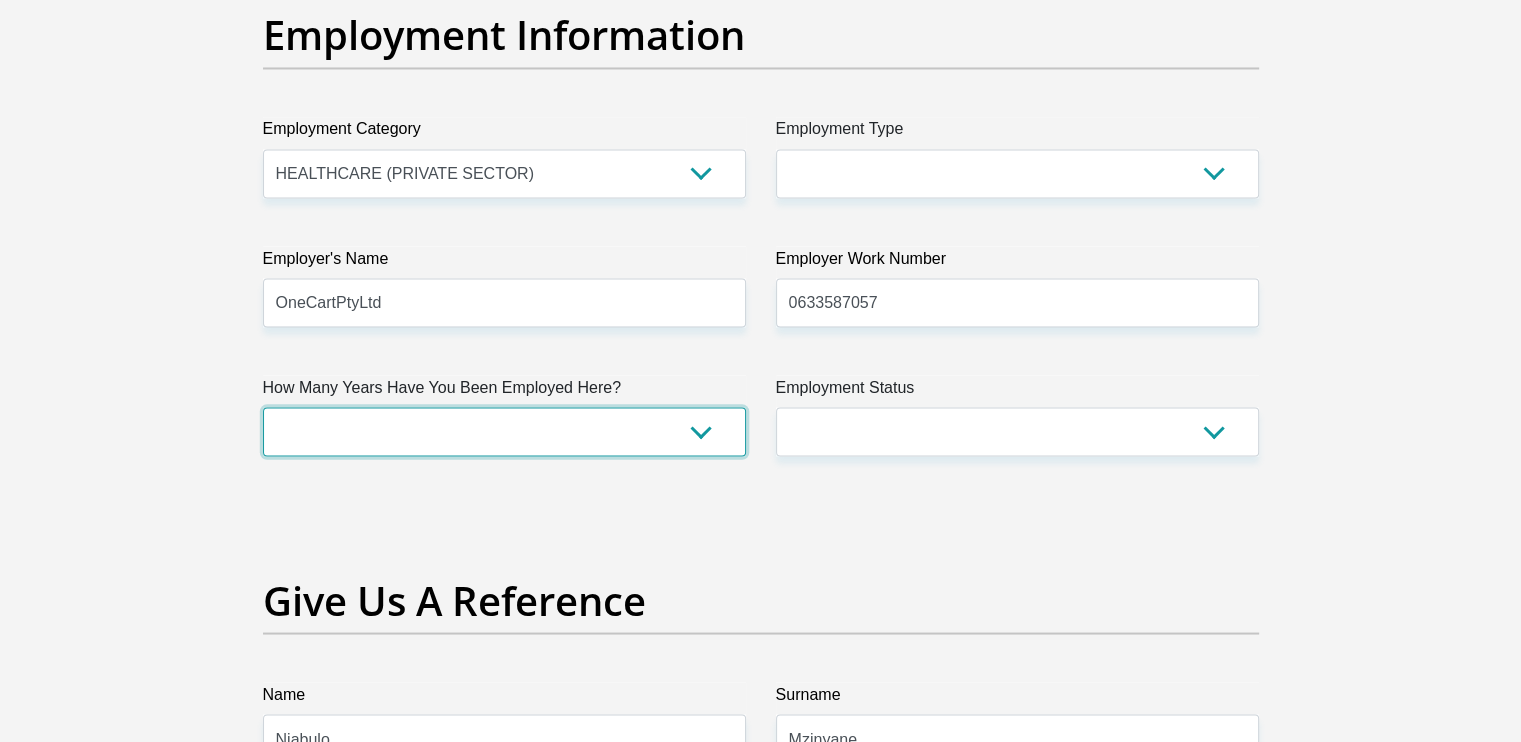 click on "less than 1 year
1-3 years
3-5 years
5+ years" at bounding box center [504, 431] 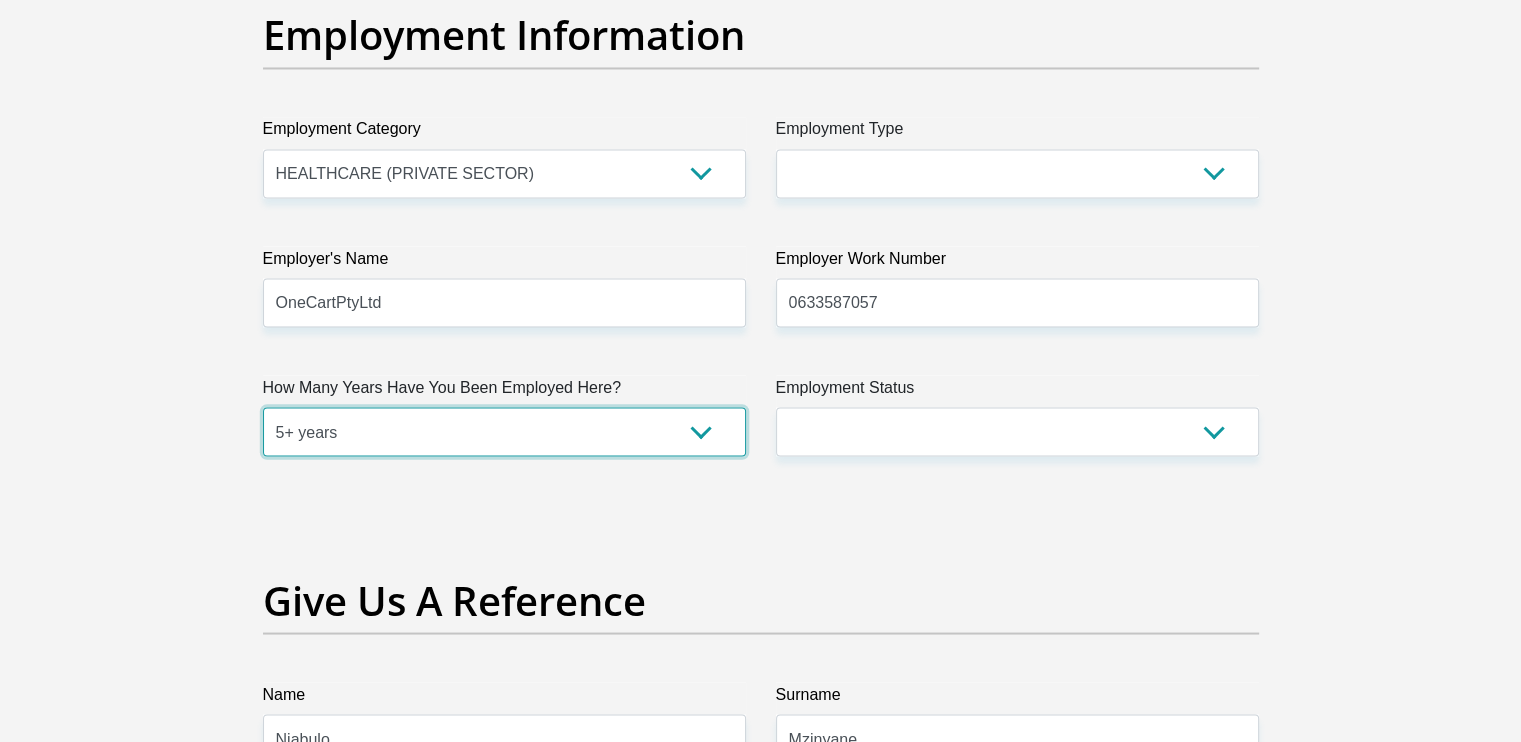 click on "less than 1 year
1-3 years
3-5 years
5+ years" at bounding box center [504, 431] 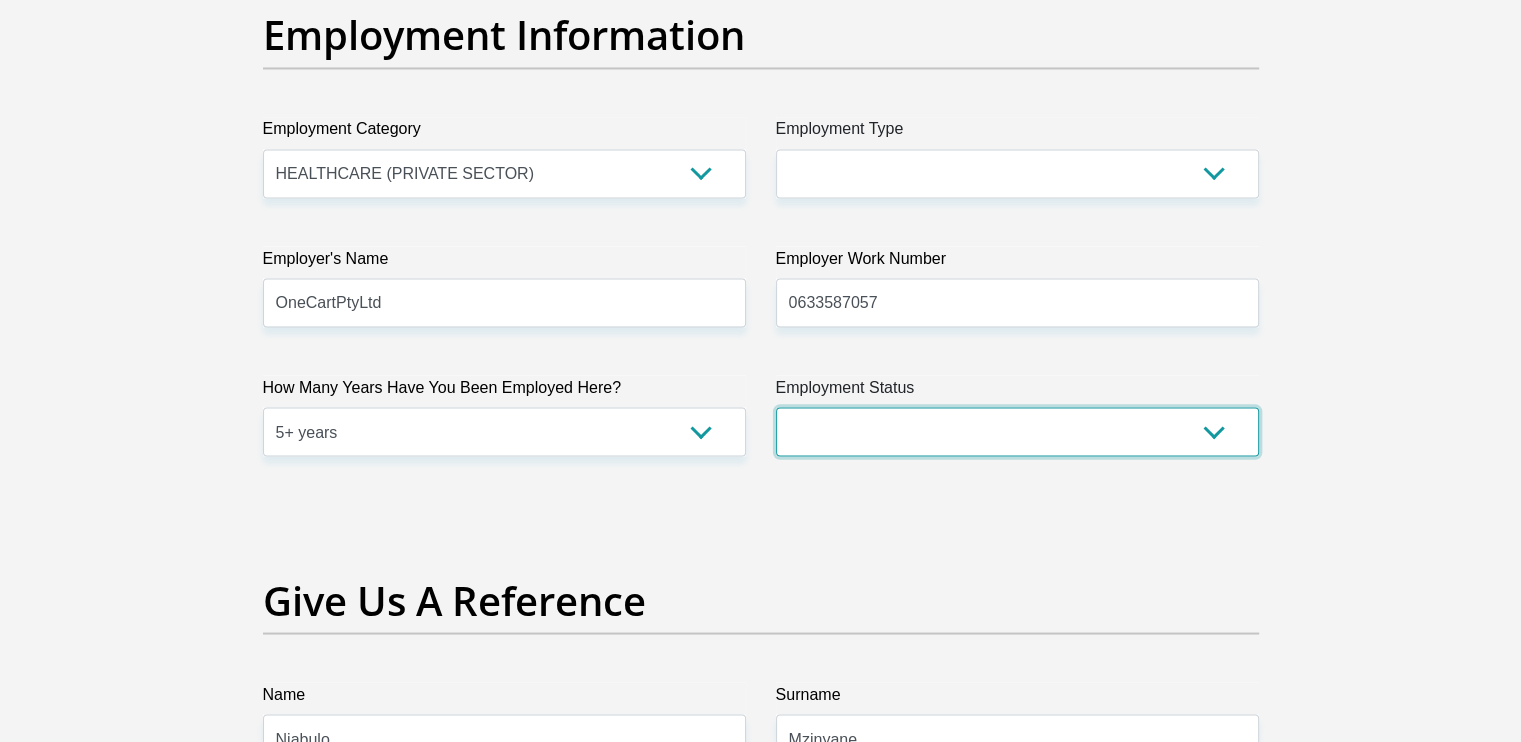click on "Permanent/Full-time
Part-time/Casual
Contract Worker
Self-Employed
Housewife
Retired
Student
Medically Boarded
Disability
Unemployed" at bounding box center [1017, 431] 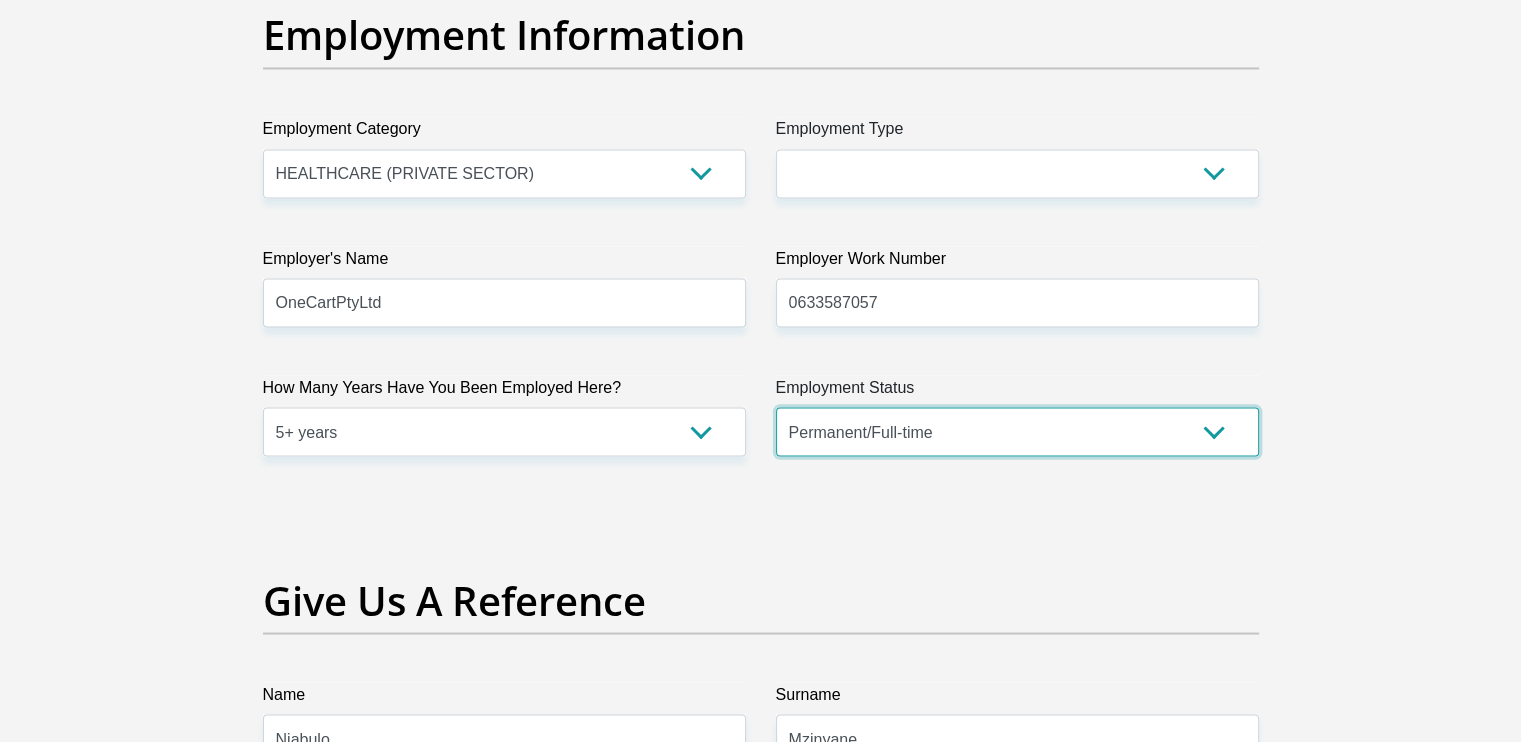 click on "Permanent/Full-time
Part-time/Casual
Contract Worker
Self-Employed
Housewife
Retired
Student
Medically Boarded
Disability
Unemployed" at bounding box center [1017, 431] 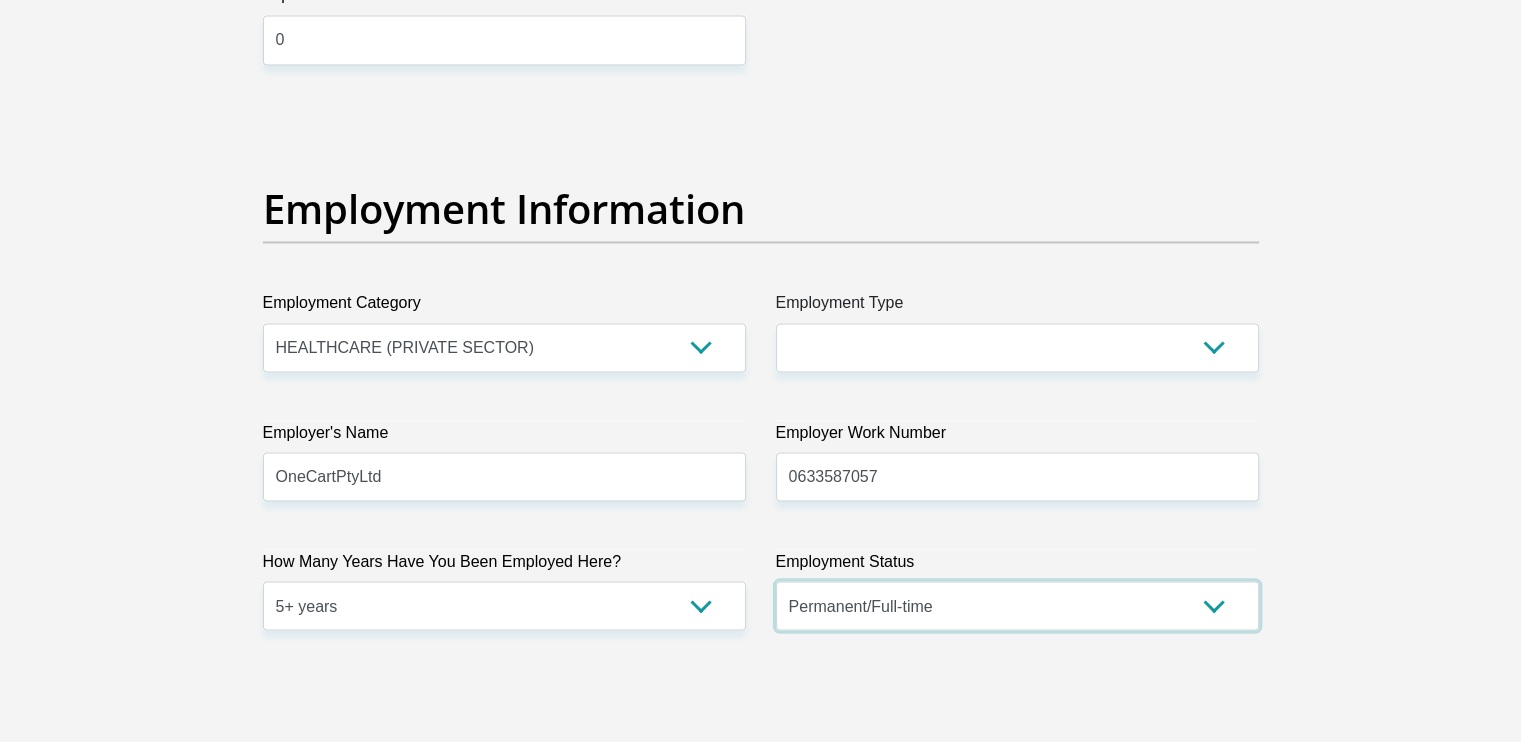 scroll, scrollTop: 3424, scrollLeft: 0, axis: vertical 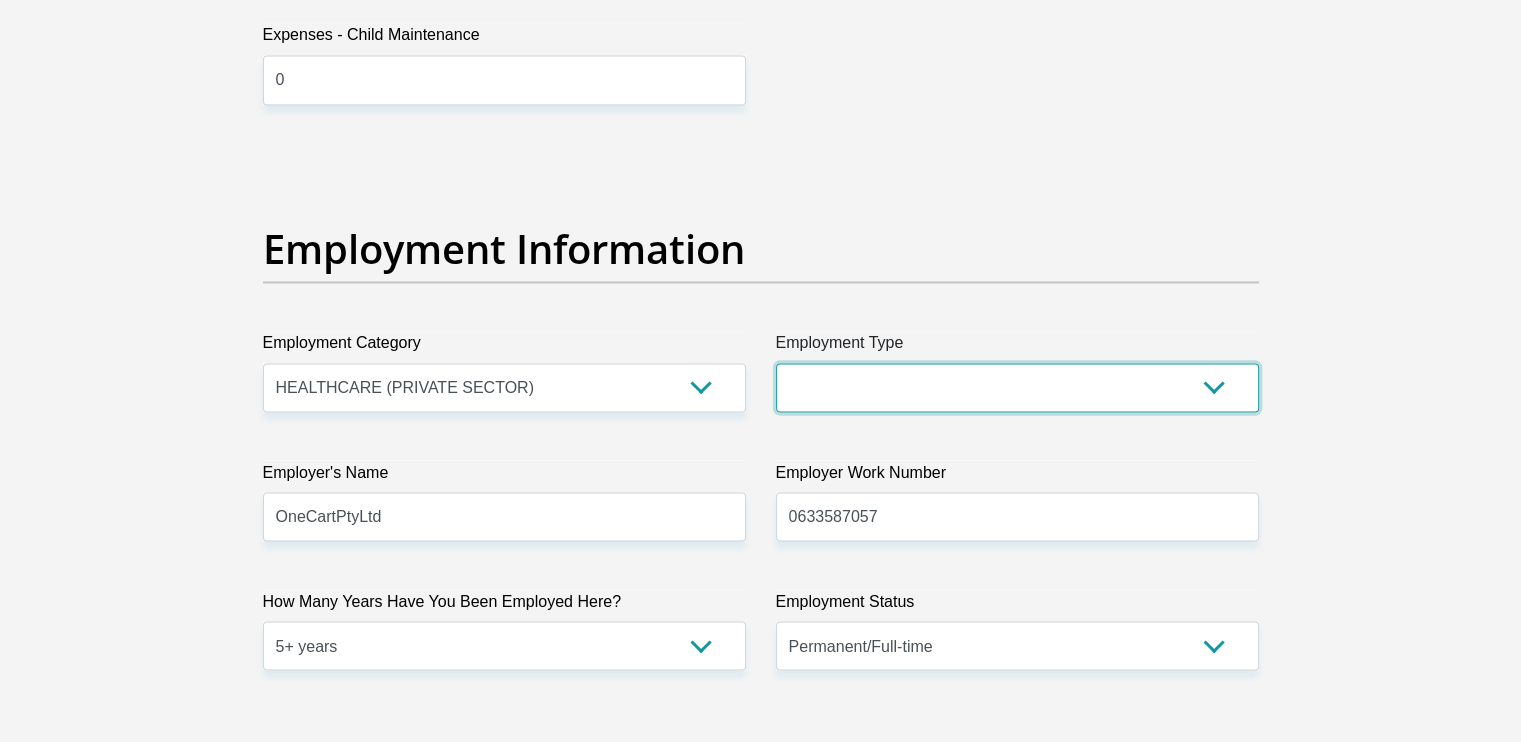 click on "College/Lecturer
Craft Seller
Creative
Driver
Executive
Farmer
Forces - Non Commissioned
Forces - Officer
Hawker
Housewife
Labourer
Licenced Professional
Manager
Miner
Non Licenced Professional
Office Staff/Clerk
Outside Worker
Pensioner
Permanent Teacher
Production/Manufacturing
Sales
Self-Employed
Semi-Professional Worker
Service Industry  Social Worker  Student" at bounding box center [1017, 387] 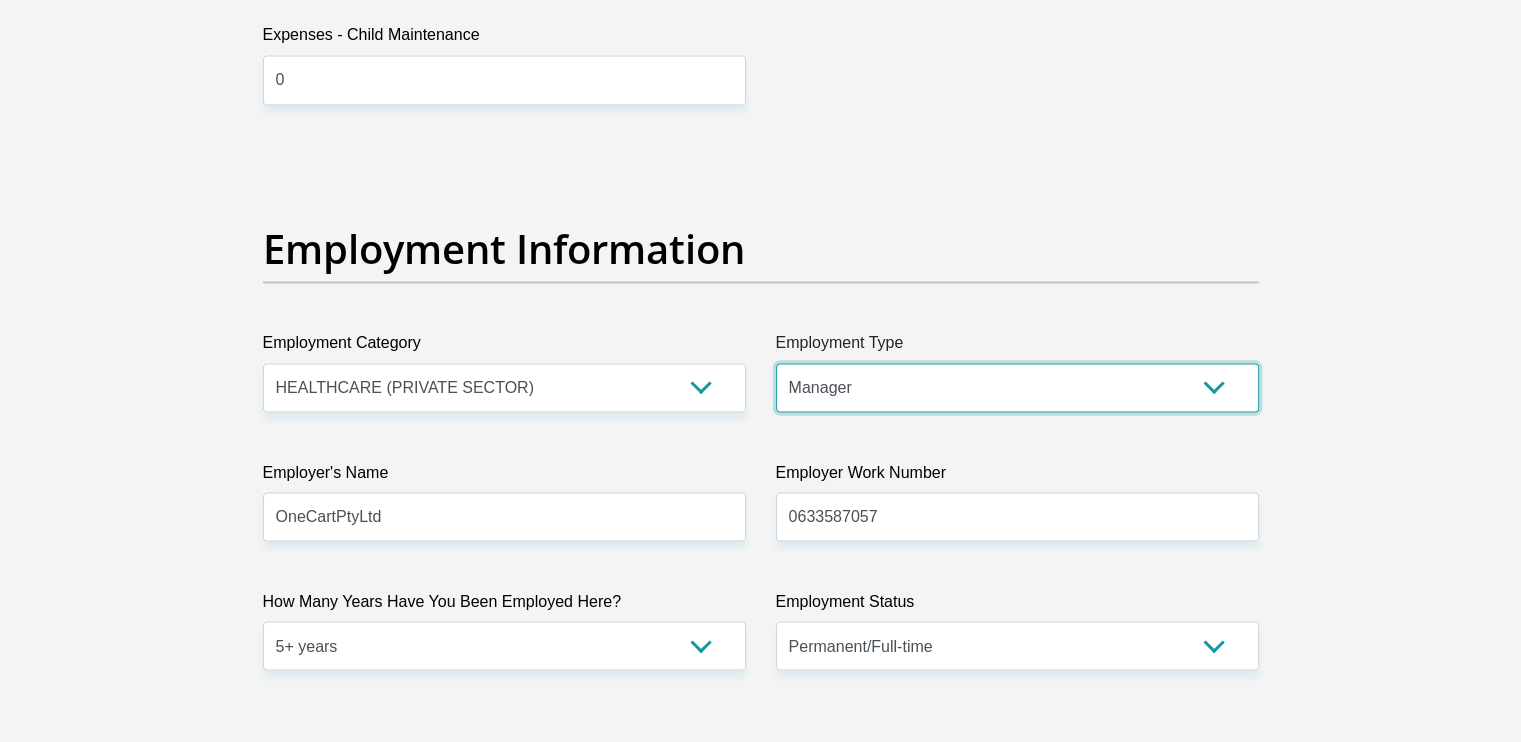 click on "College/Lecturer
Craft Seller
Creative
Driver
Executive
Farmer
Forces - Non Commissioned
Forces - Officer
Hawker
Housewife
Labourer
Licenced Professional
Manager
Miner
Non Licenced Professional
Office Staff/Clerk
Outside Worker
Pensioner
Permanent Teacher
Production/Manufacturing
Sales
Self-Employed
Semi-Professional Worker
Service Industry  Social Worker  Student" at bounding box center [1017, 387] 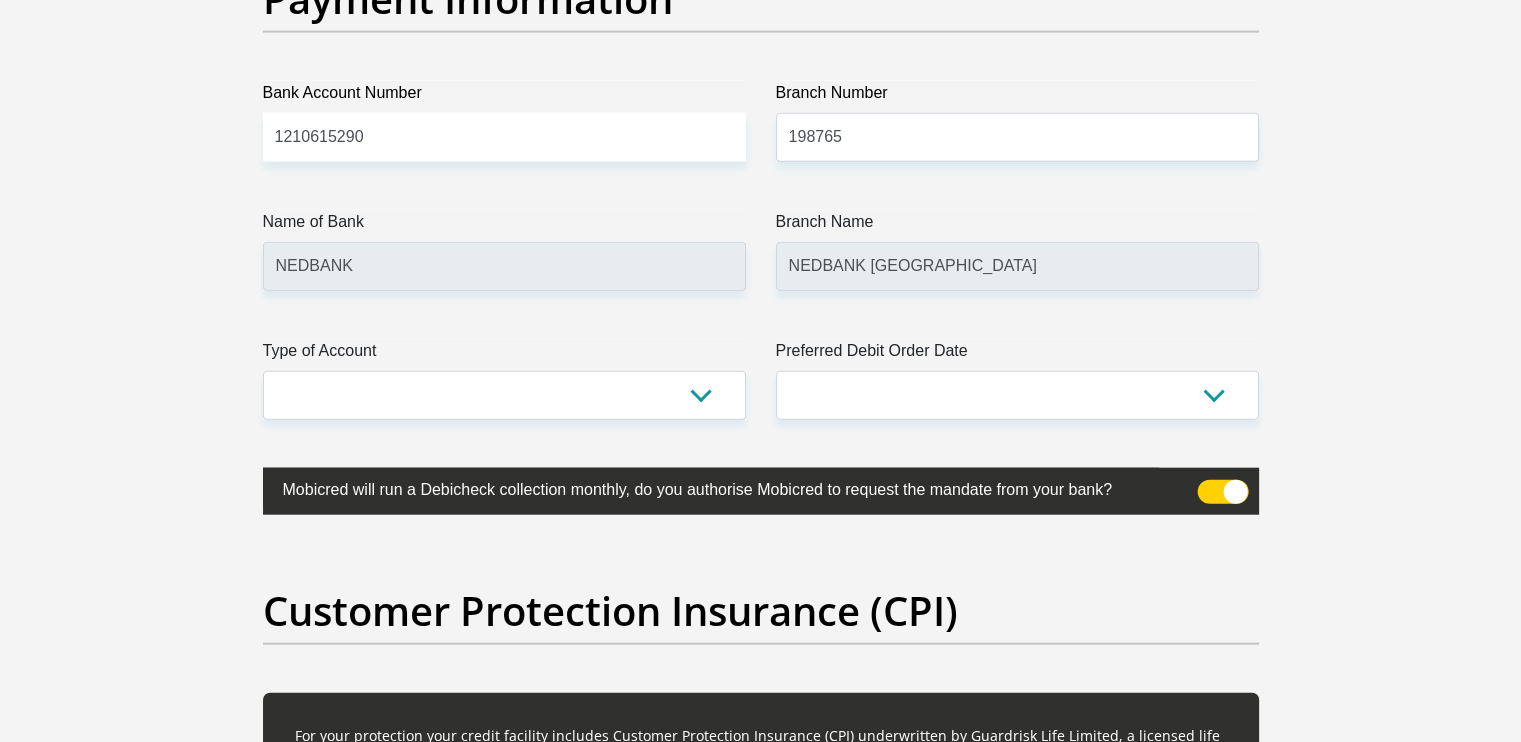 scroll, scrollTop: 4708, scrollLeft: 0, axis: vertical 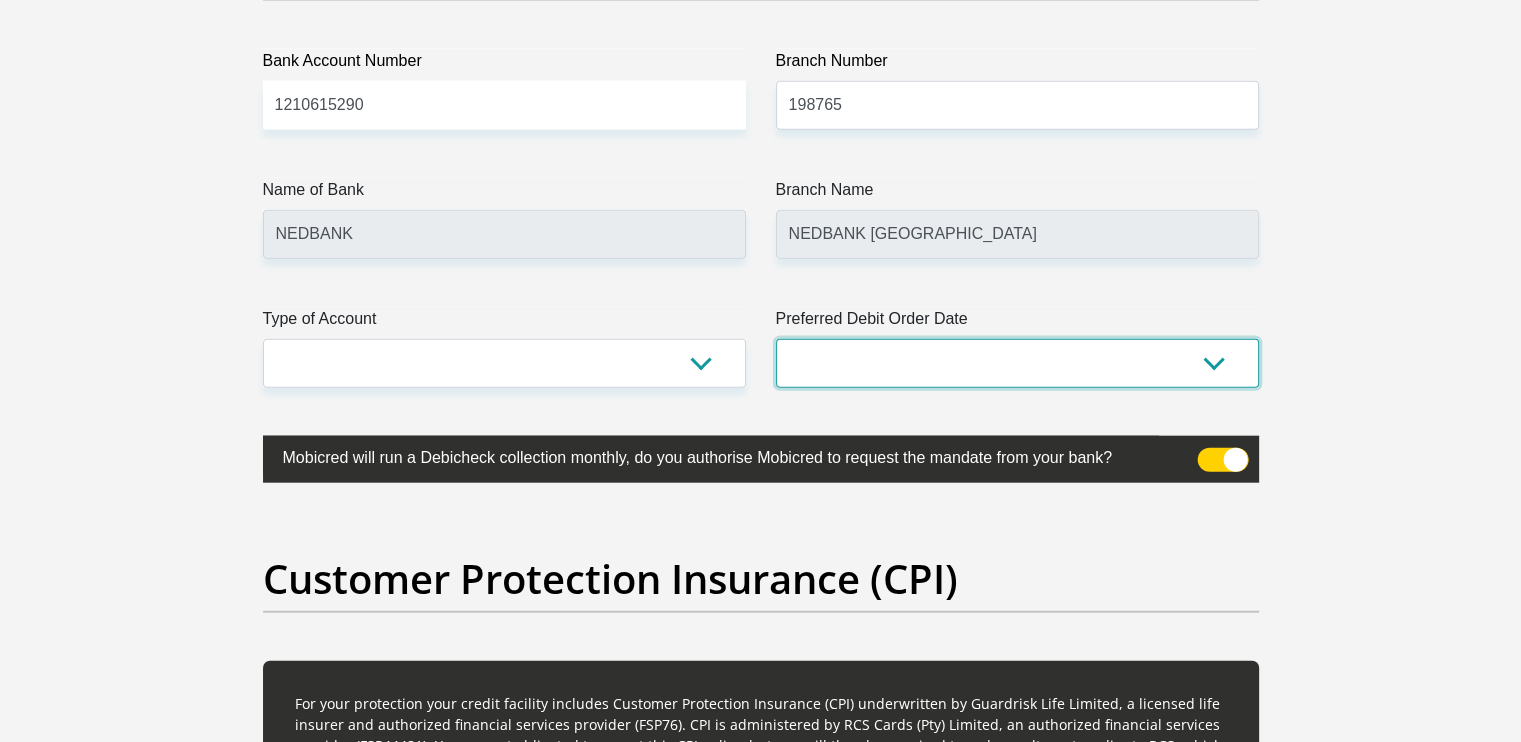 click on "1st
2nd
3rd
4th
5th
7th
18th
19th
20th
21st
22nd
23rd
24th
25th
26th
27th
28th
29th
30th" at bounding box center (1017, 363) 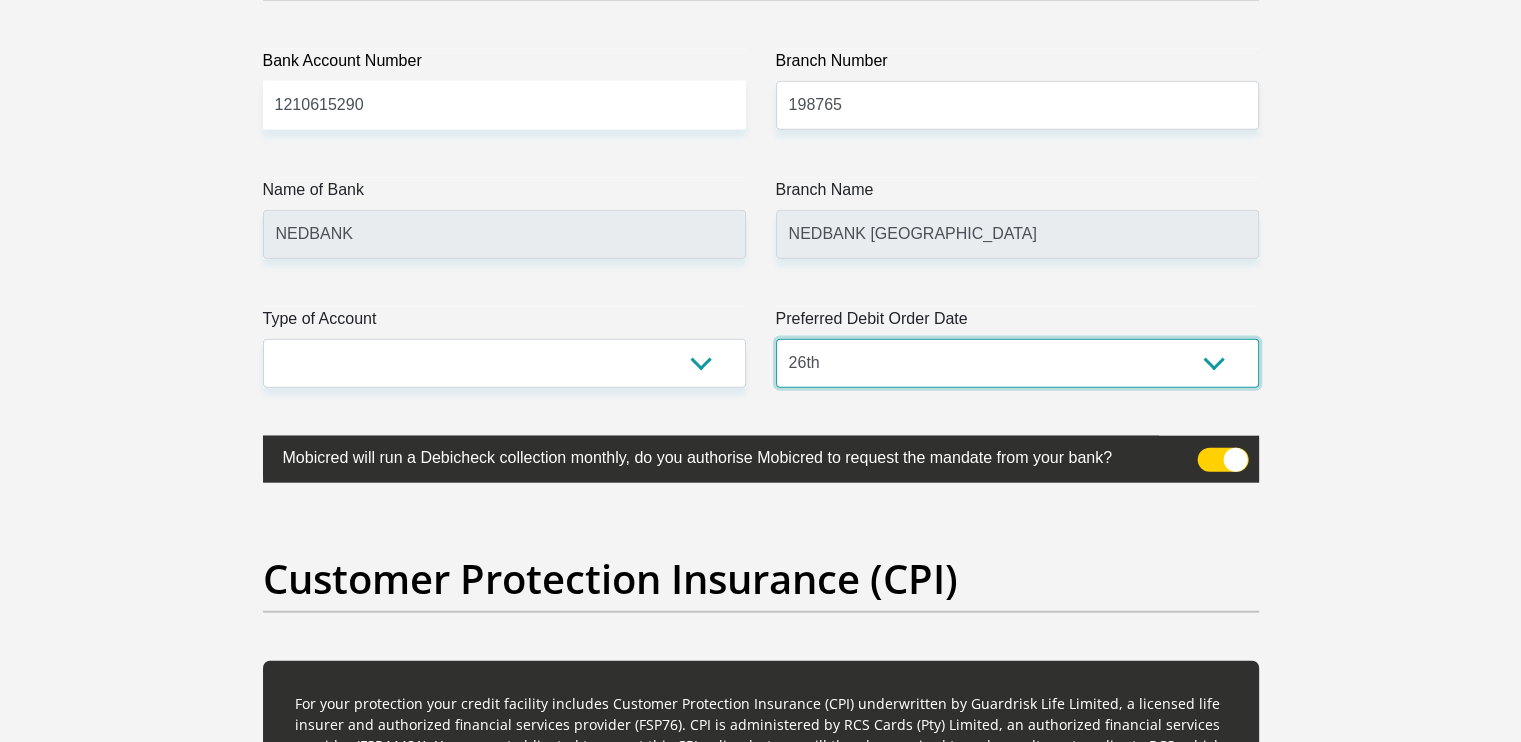 click on "1st
2nd
3rd
4th
5th
7th
18th
19th
20th
21st
22nd
23rd
24th
25th
26th
27th
28th
29th
30th" at bounding box center (1017, 363) 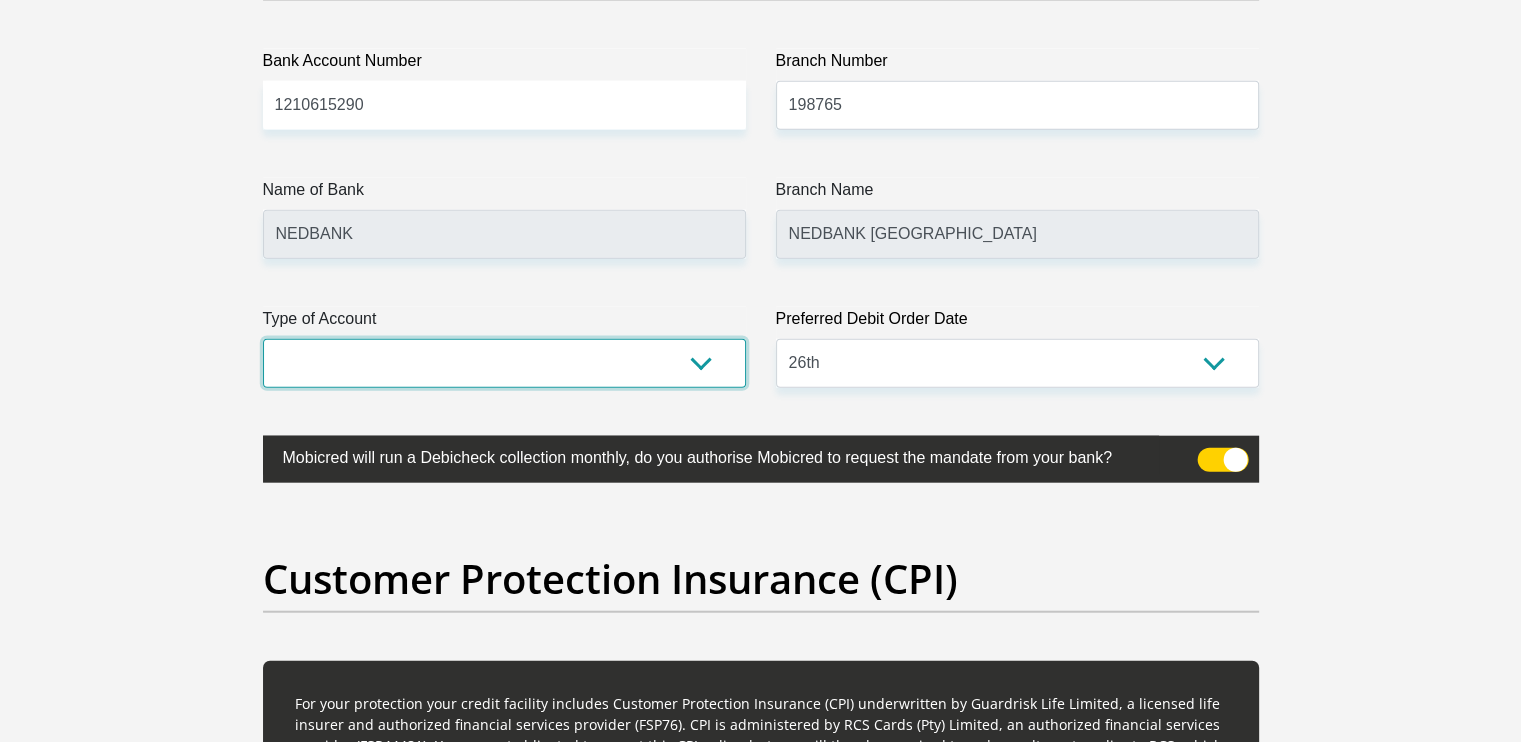 click on "Cheque
Savings" at bounding box center (504, 363) 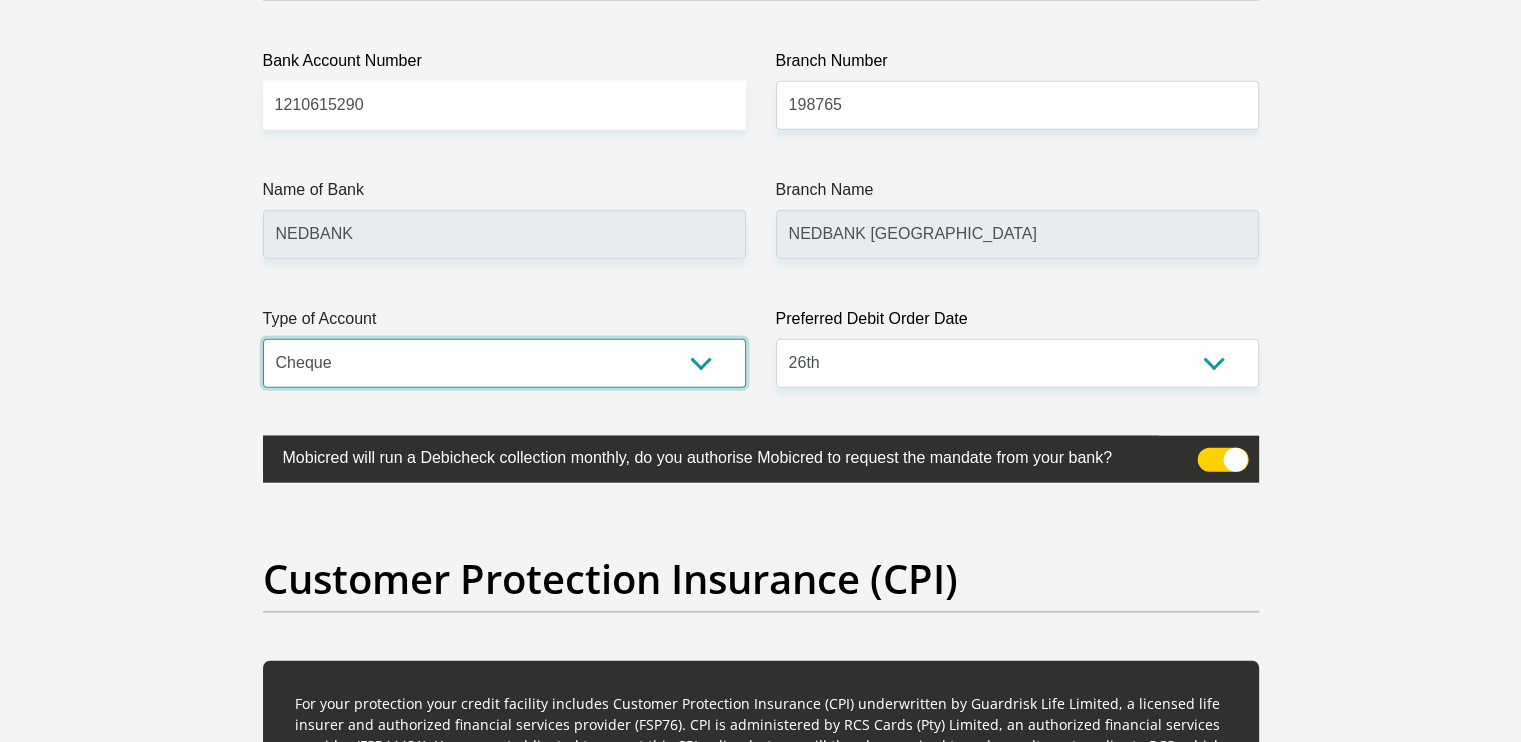 click on "Cheque
Savings" at bounding box center [504, 363] 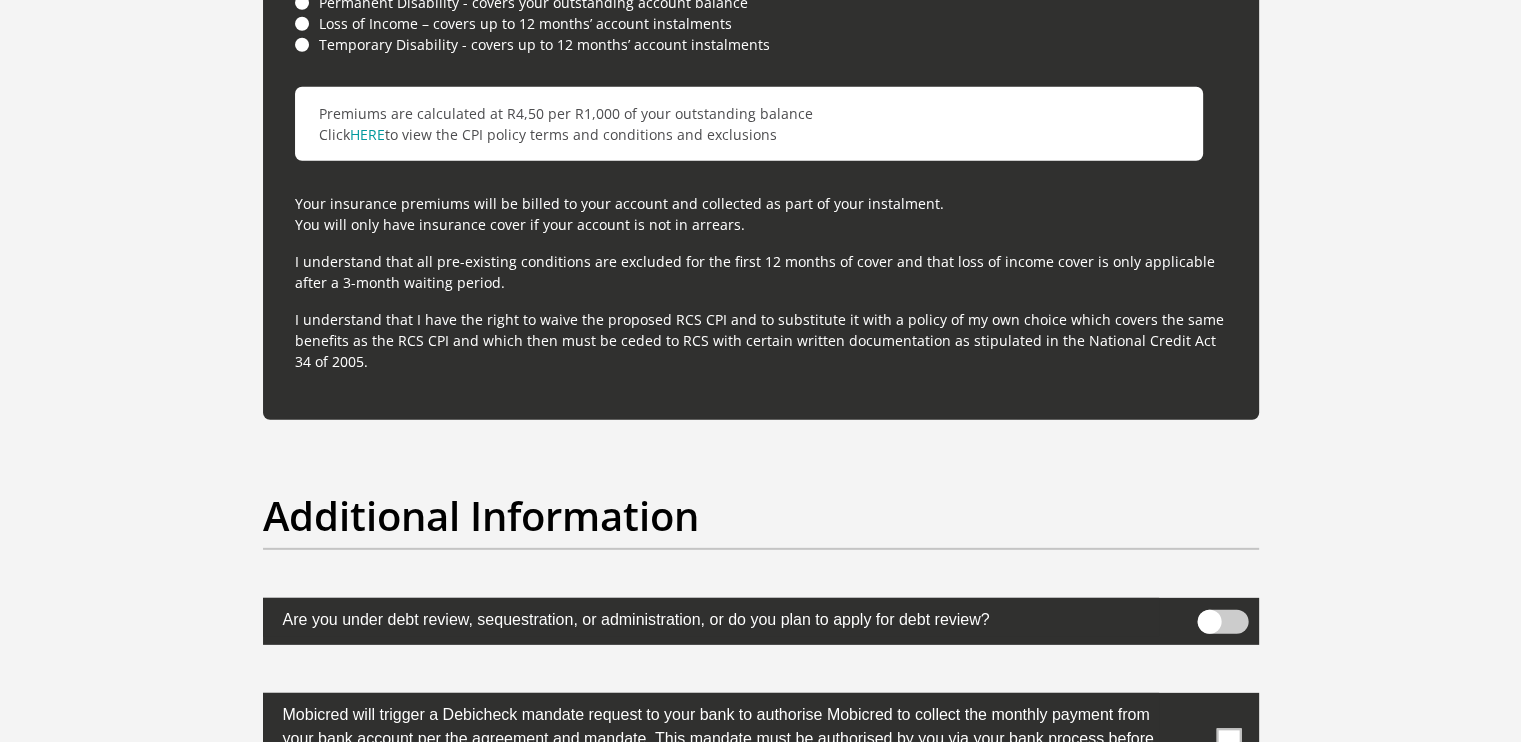 scroll, scrollTop: 5812, scrollLeft: 0, axis: vertical 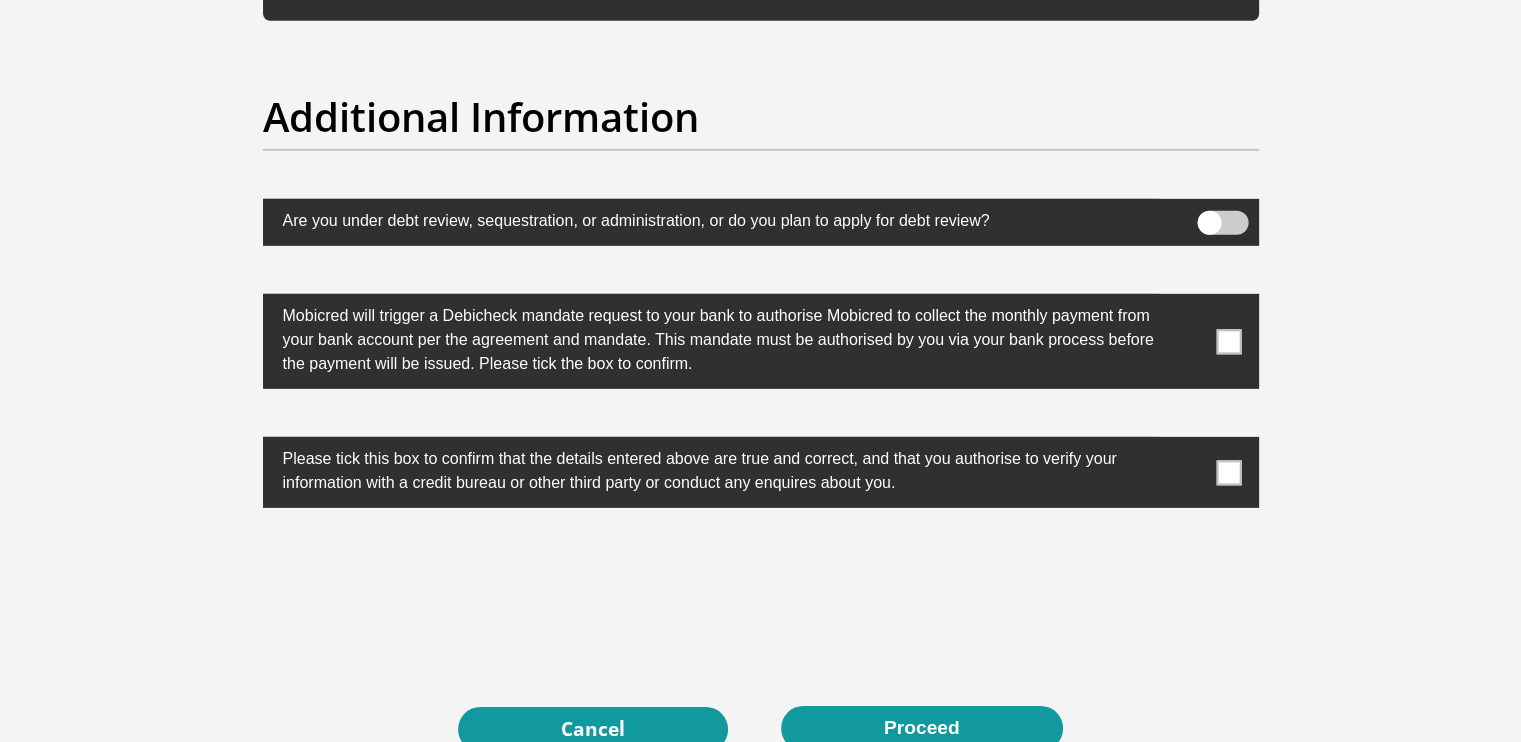click at bounding box center [1228, 341] 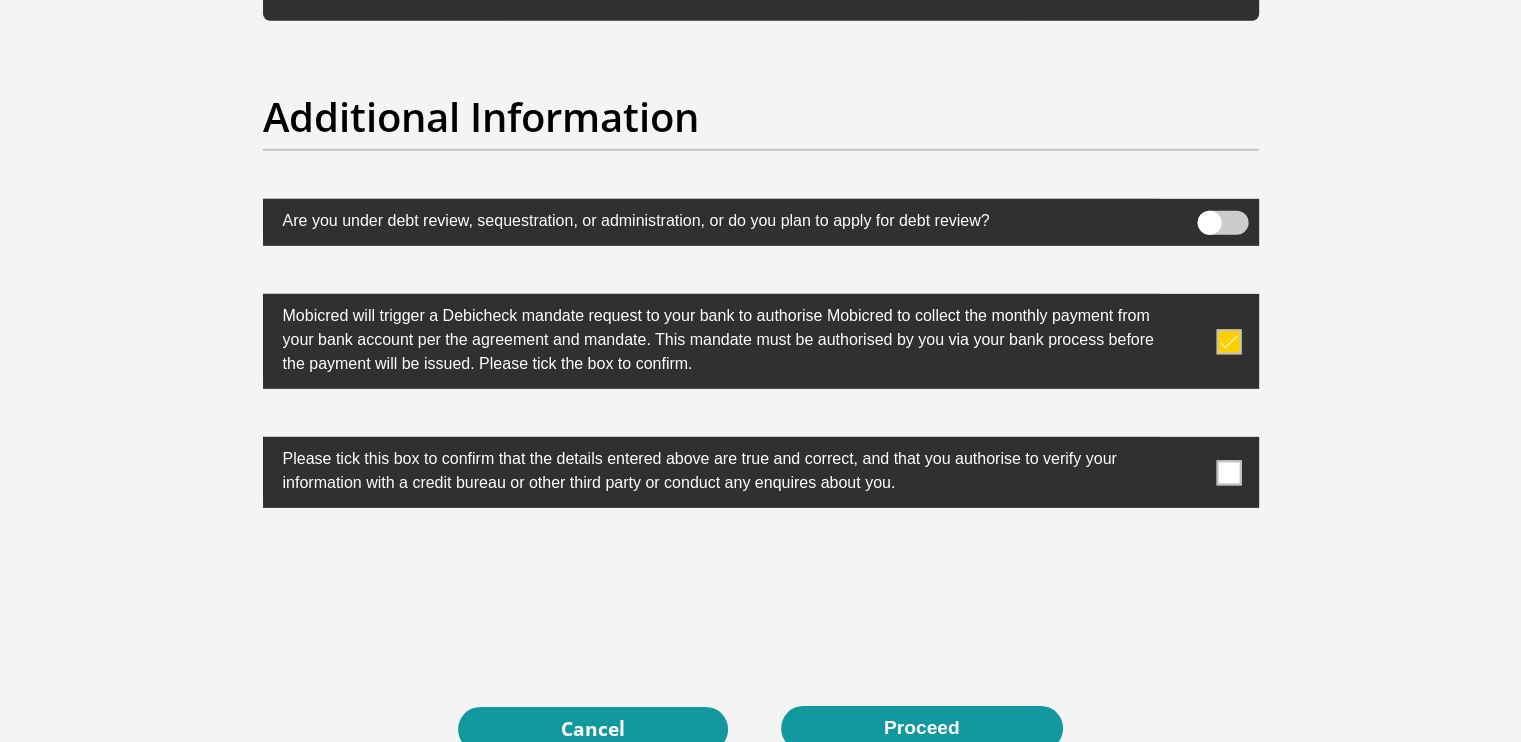 click at bounding box center (1228, 472) 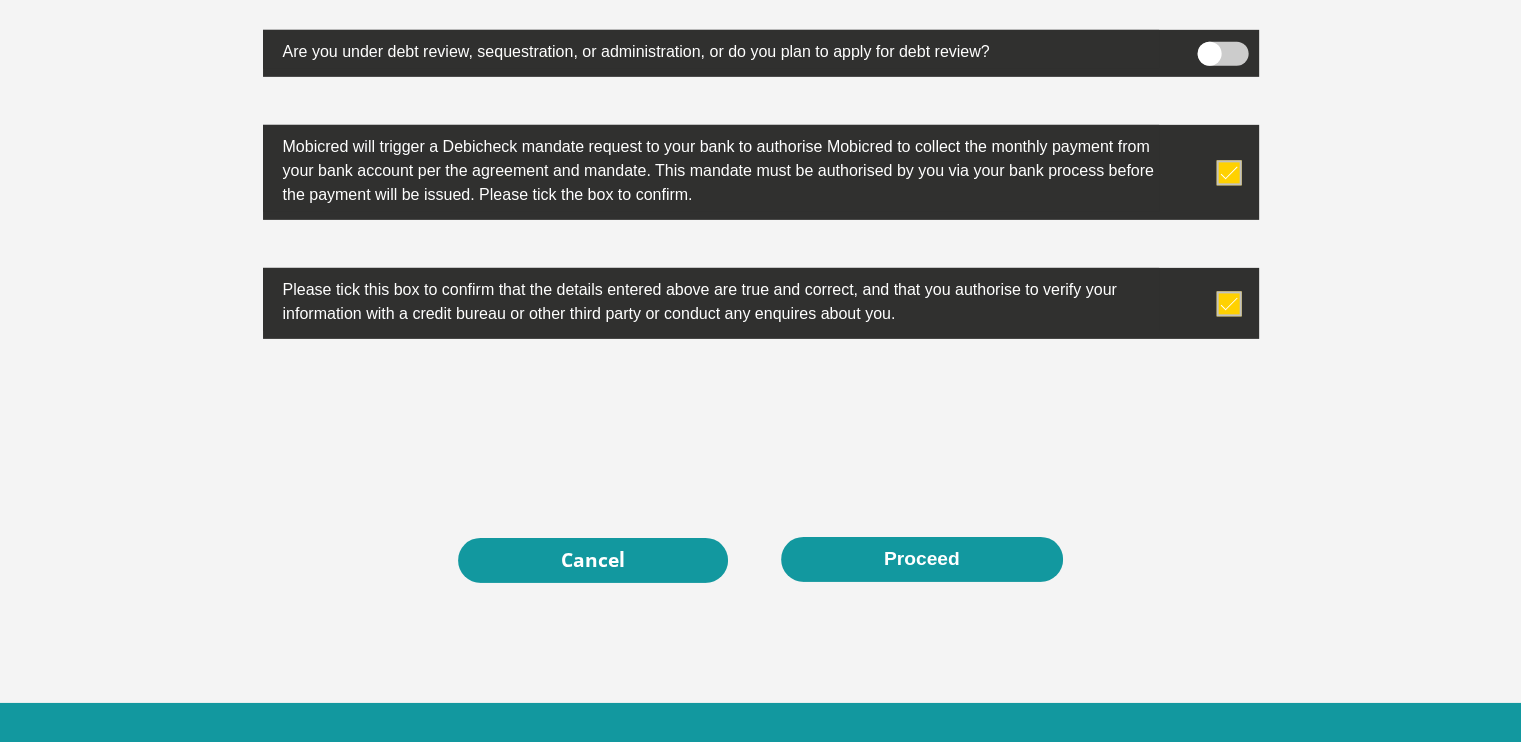 scroll, scrollTop: 6429, scrollLeft: 0, axis: vertical 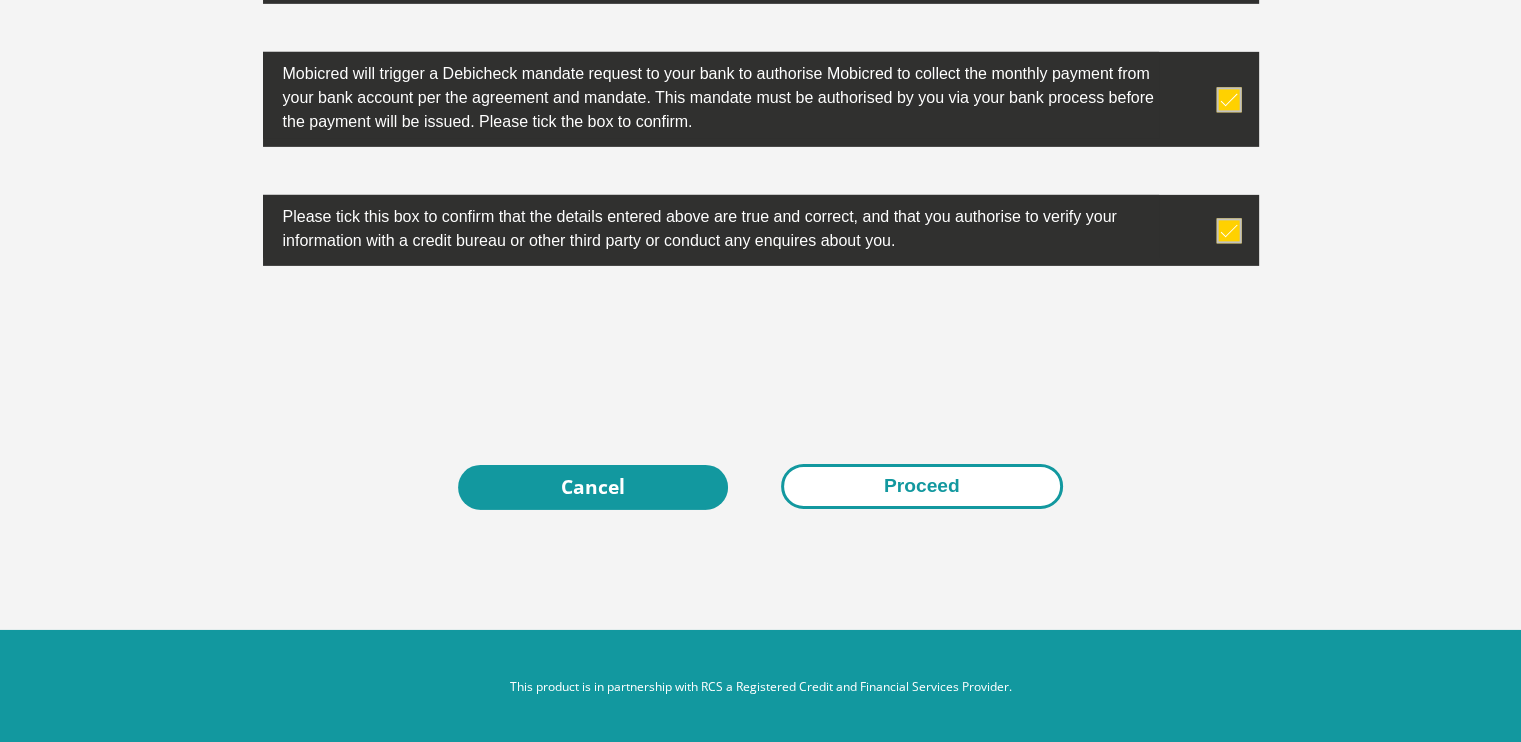 click on "Proceed" at bounding box center (922, 486) 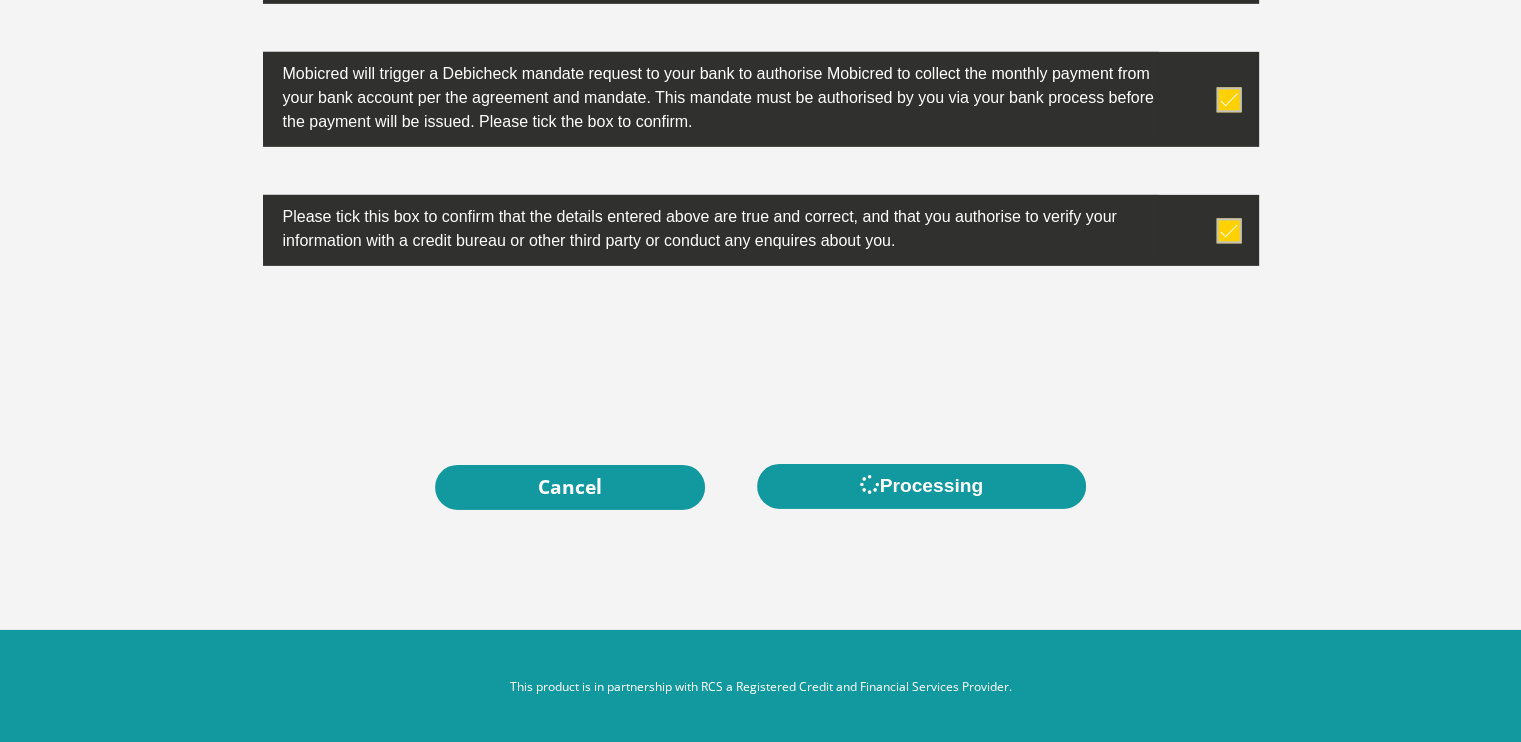 scroll, scrollTop: 0, scrollLeft: 0, axis: both 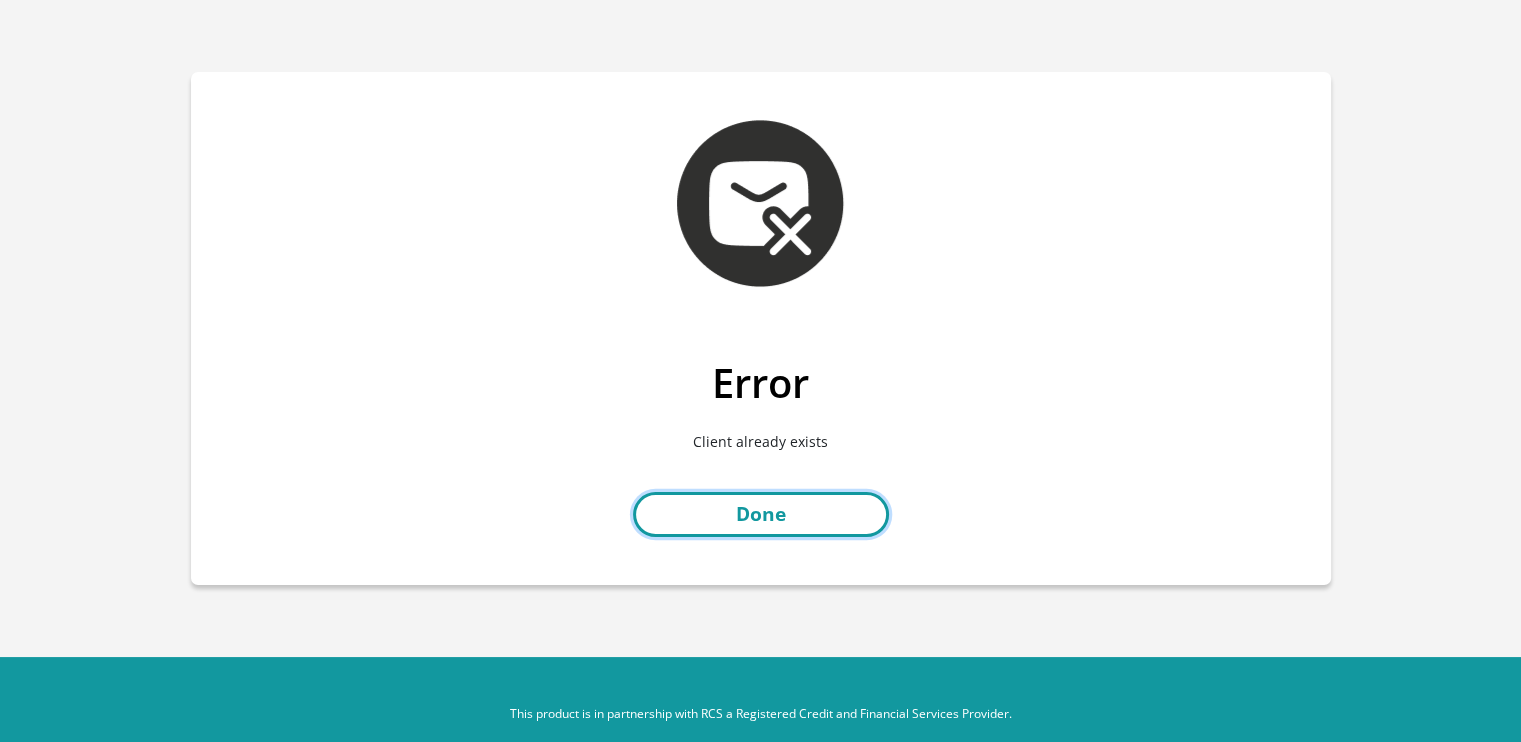 click on "Done" at bounding box center (761, 514) 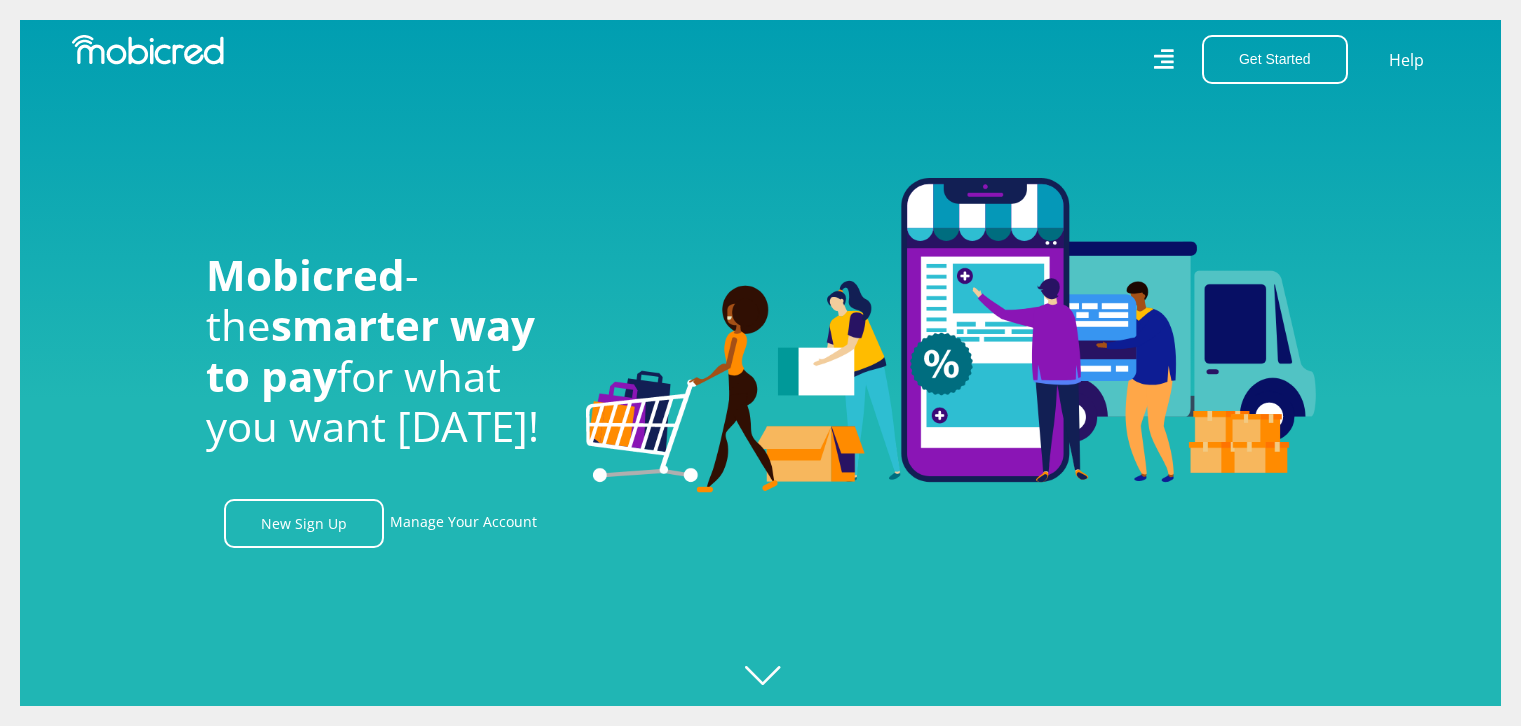 scroll, scrollTop: 0, scrollLeft: 0, axis: both 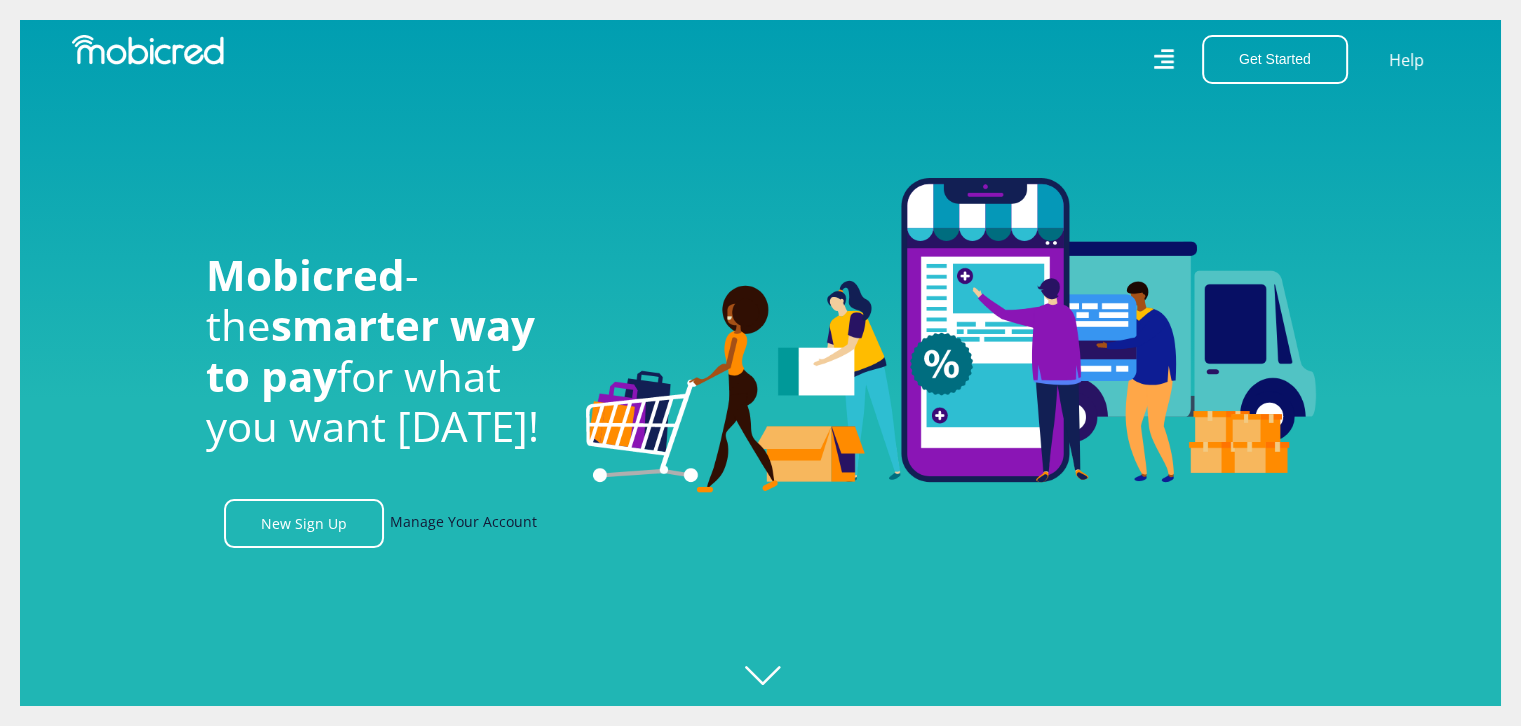 click on "Manage Your Account" at bounding box center [463, 523] 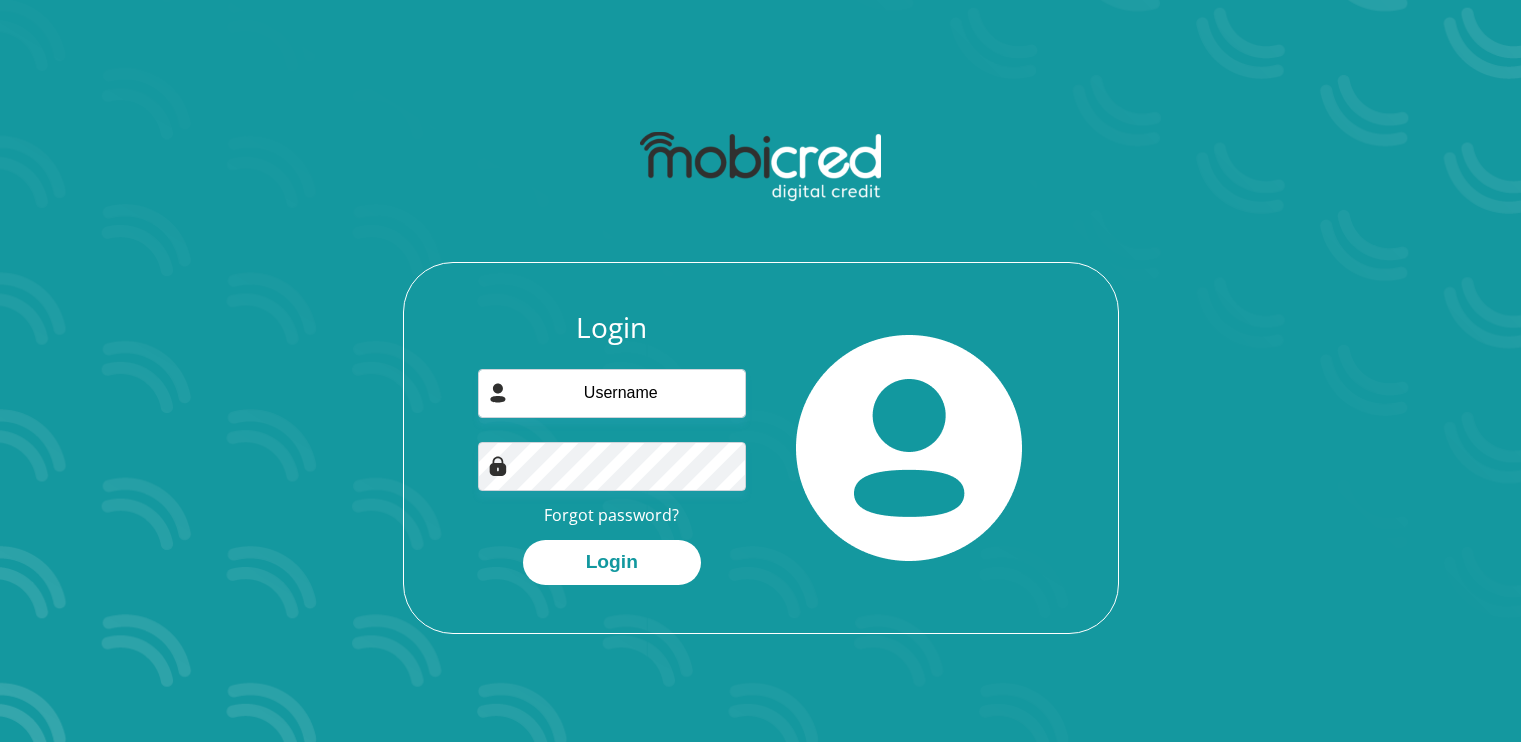scroll, scrollTop: 0, scrollLeft: 0, axis: both 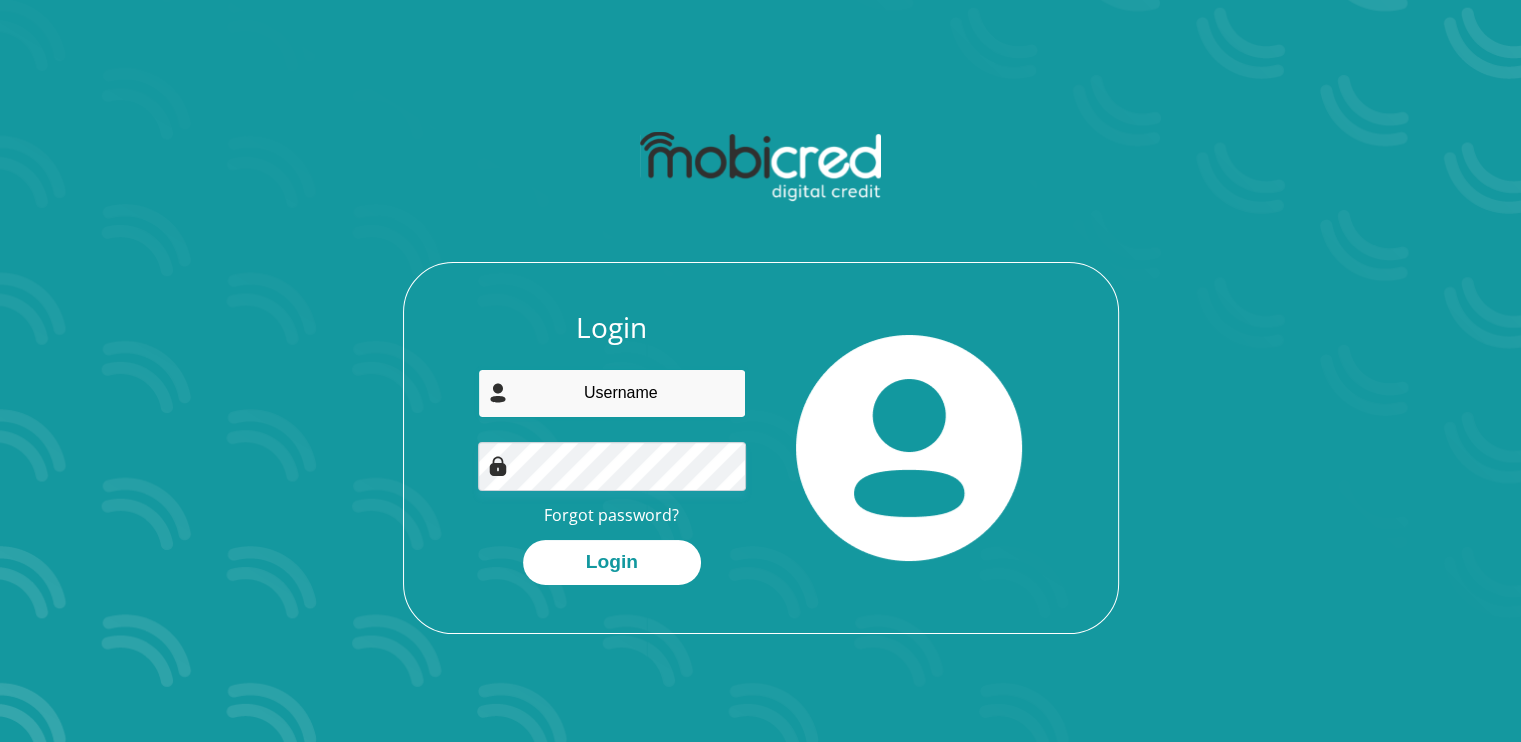 click at bounding box center [612, 393] 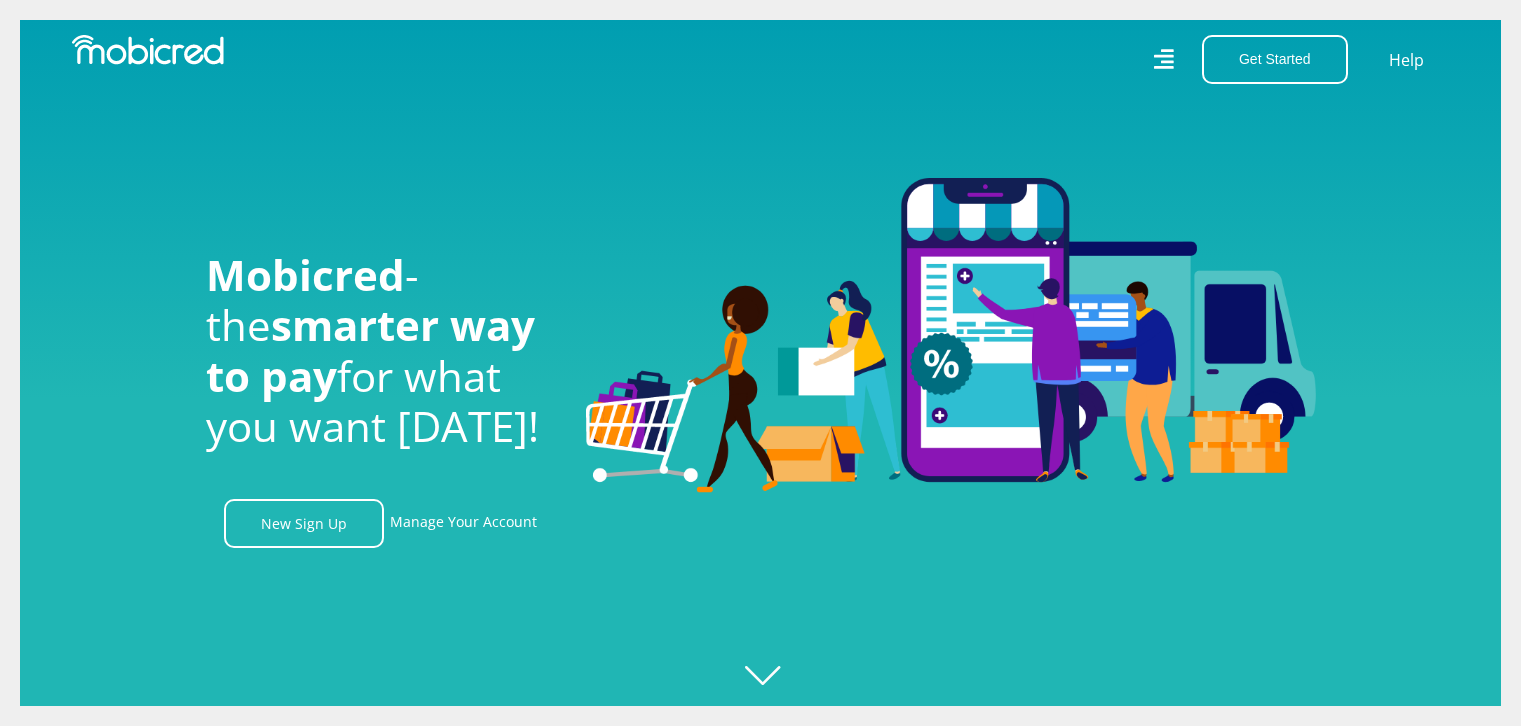 scroll, scrollTop: 0, scrollLeft: 0, axis: both 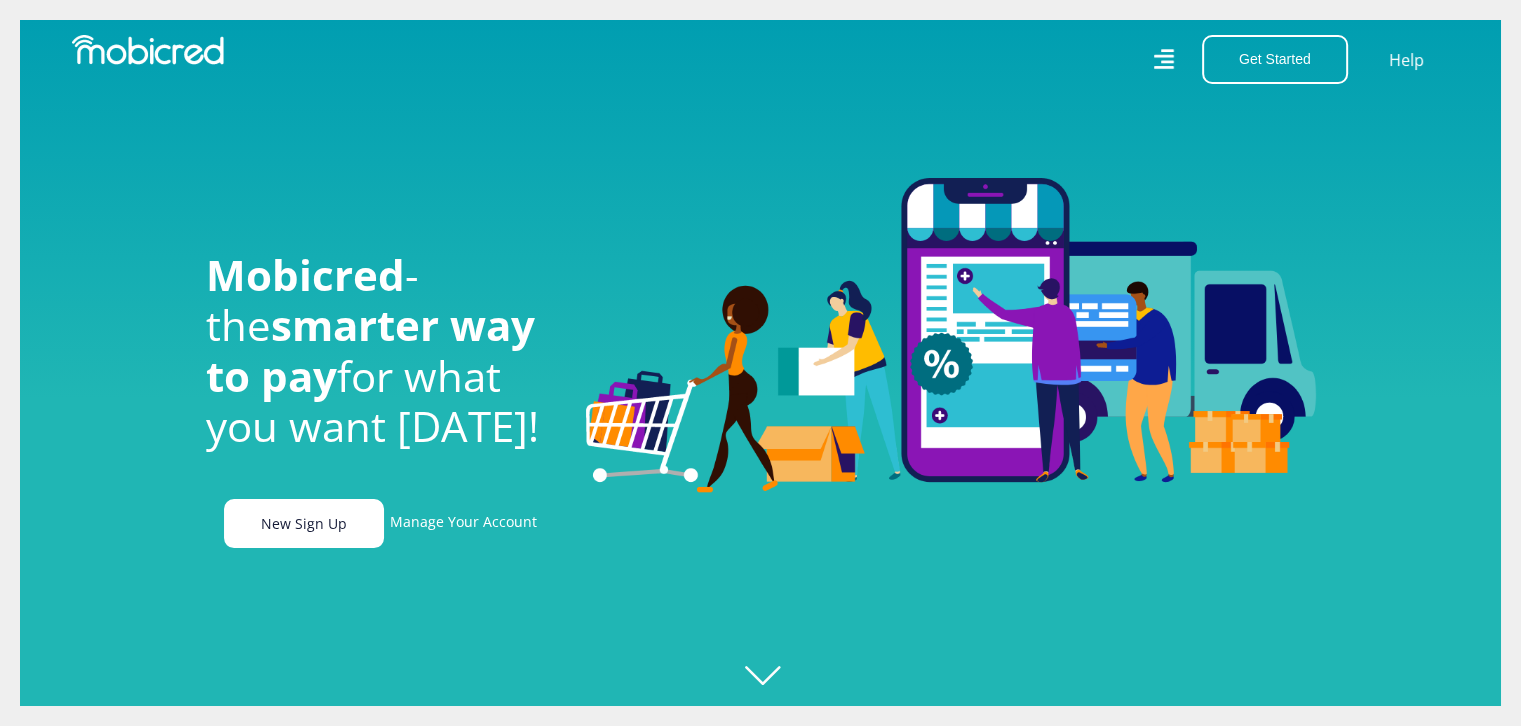 click on "New Sign Up" at bounding box center (304, 523) 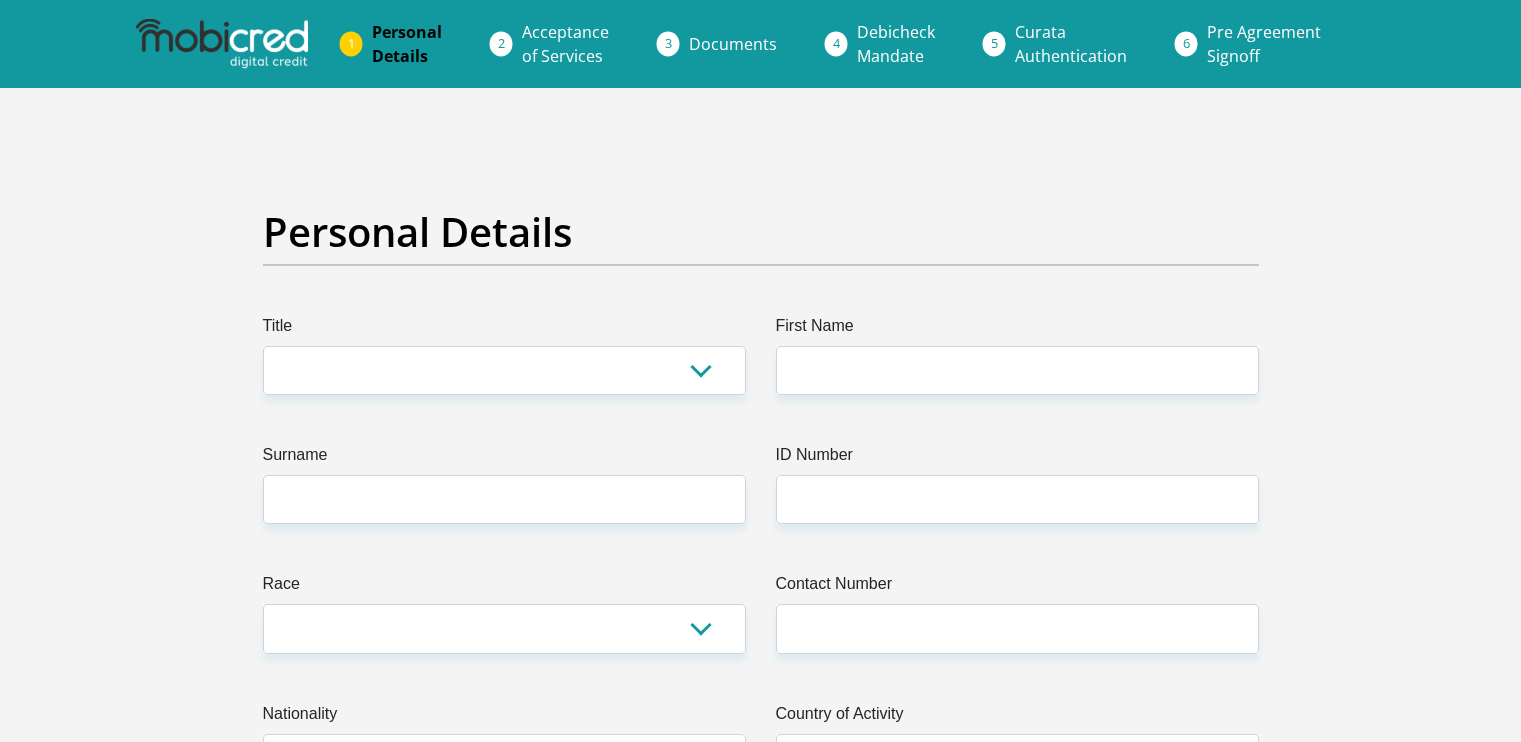 scroll, scrollTop: 0, scrollLeft: 0, axis: both 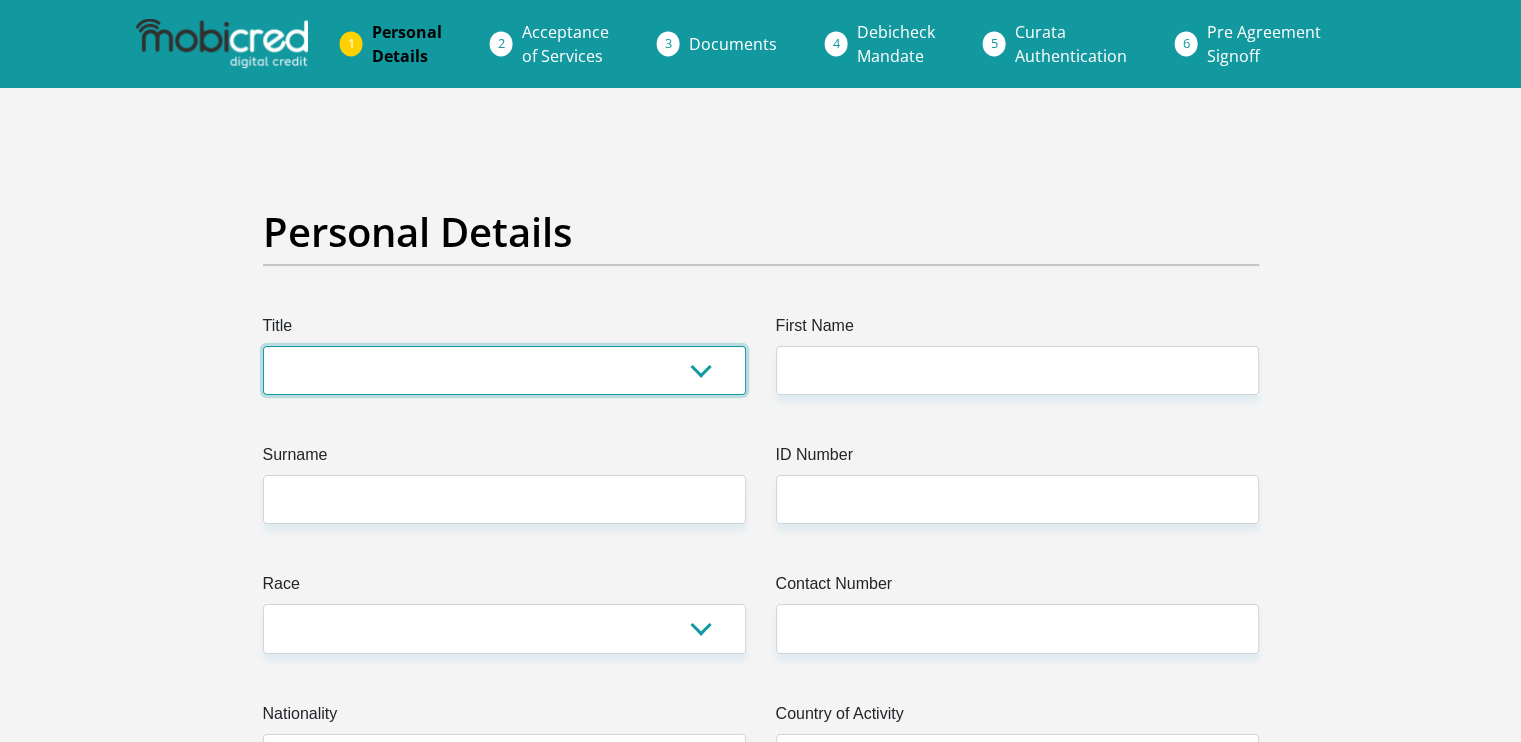 click on "Mr
Ms
Mrs
Dr
[PERSON_NAME]" at bounding box center [504, 370] 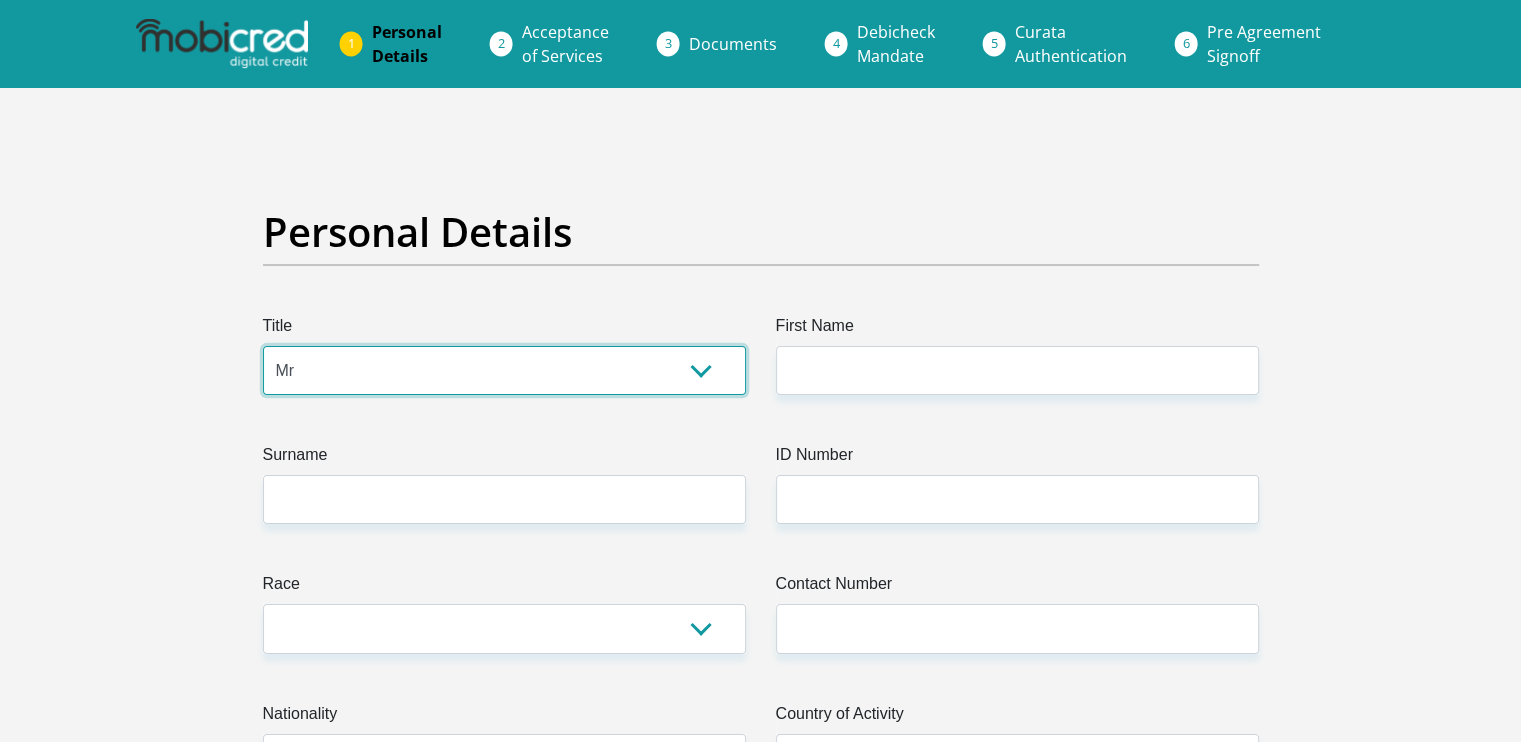 click on "Mr
Ms
Mrs
Dr
[PERSON_NAME]" at bounding box center [504, 370] 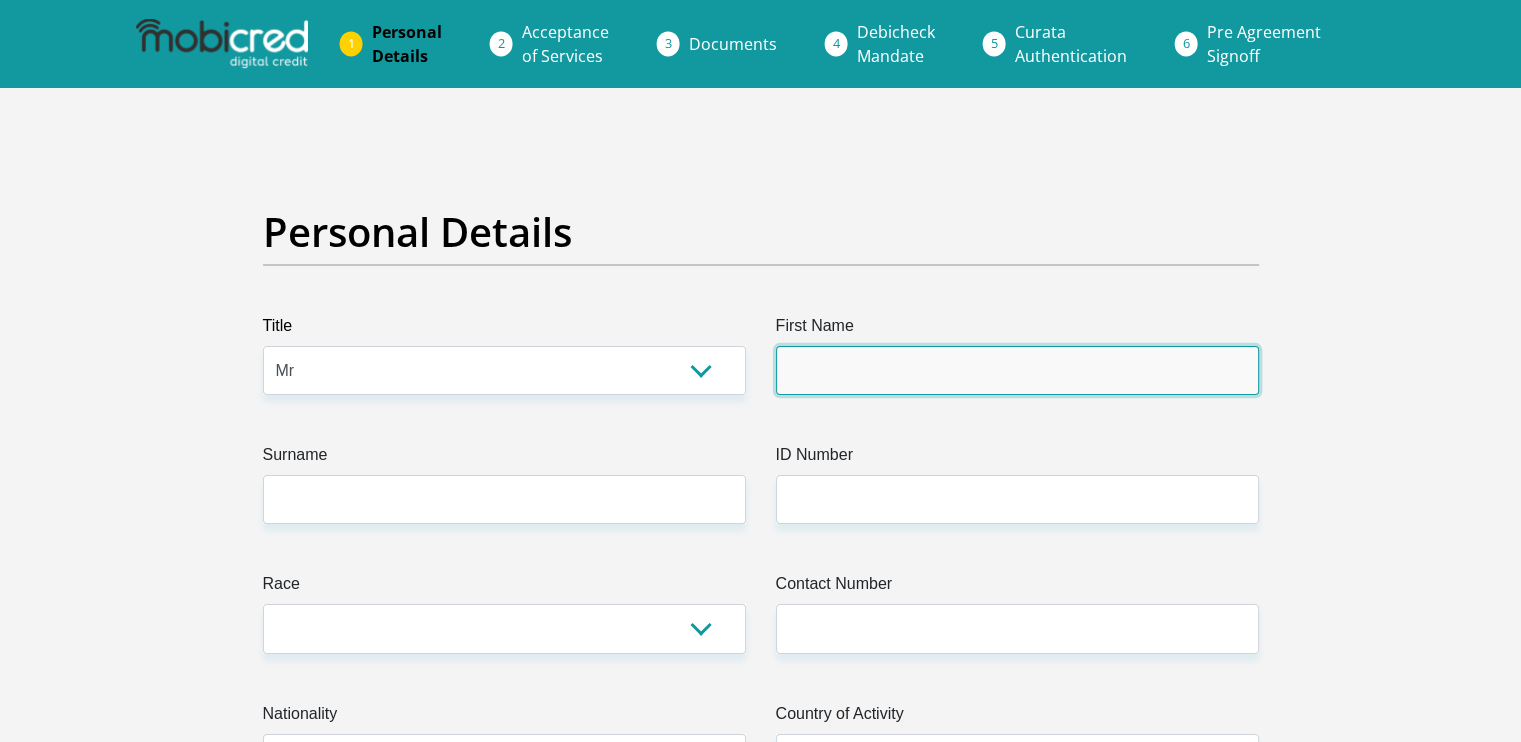 click on "First Name" at bounding box center [1017, 370] 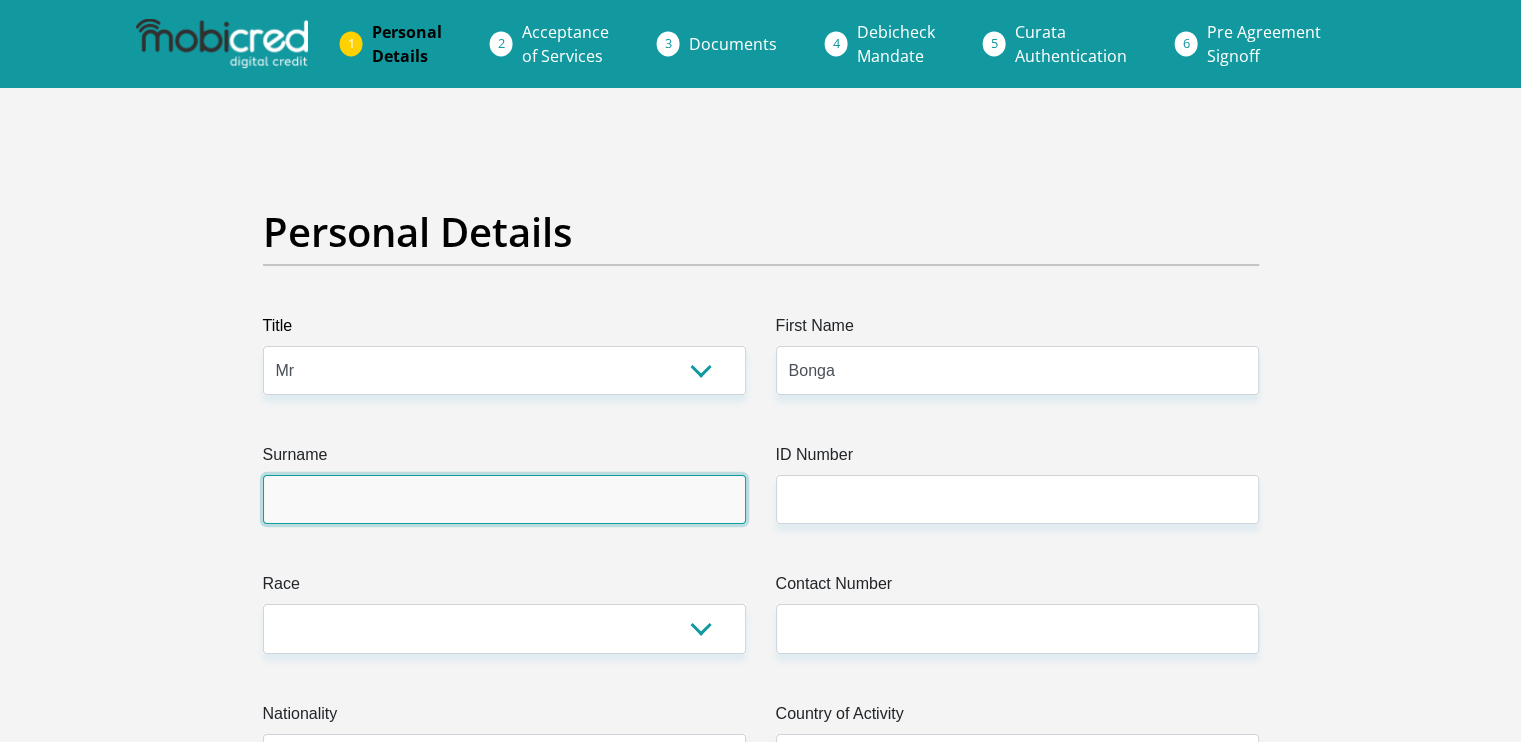 type on "Sondlo" 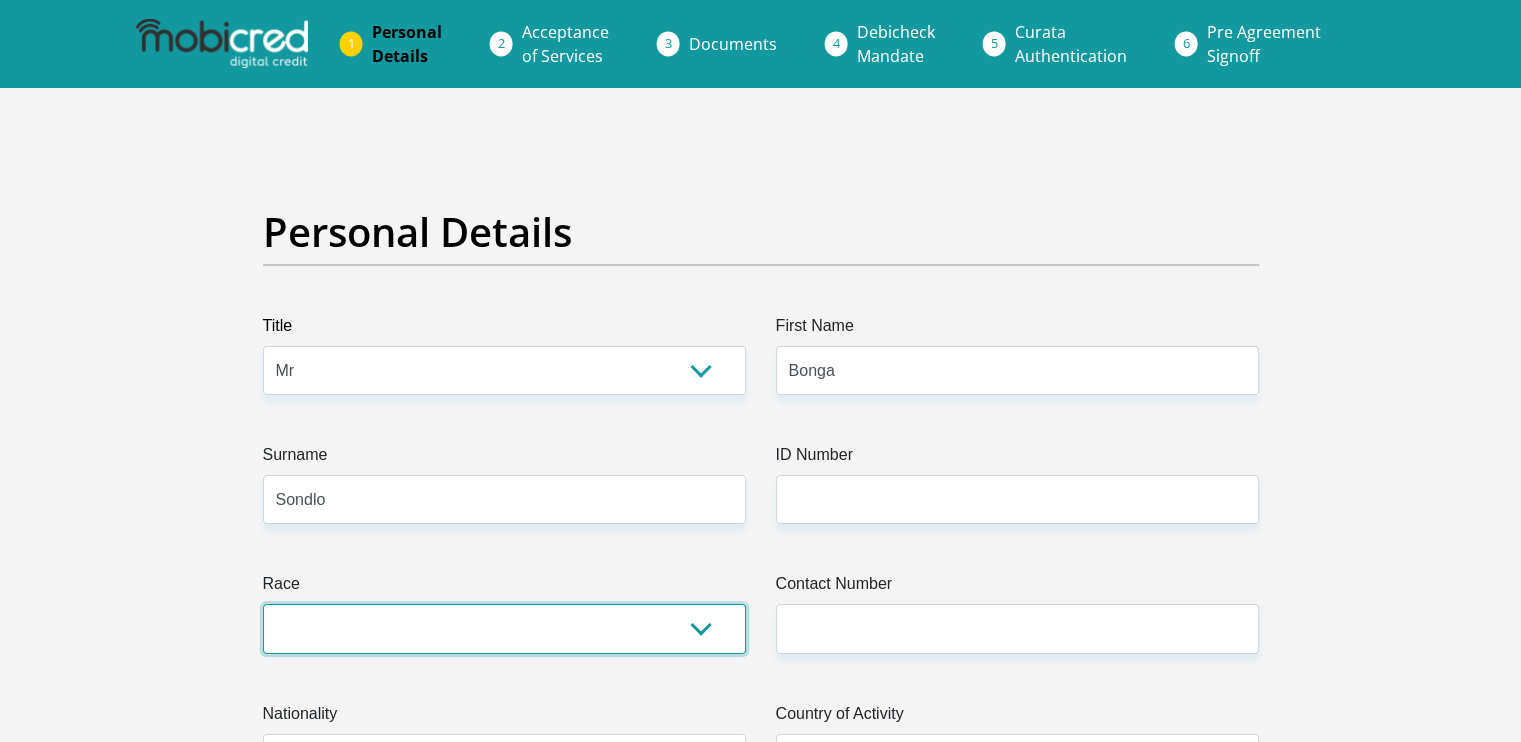 select on "1" 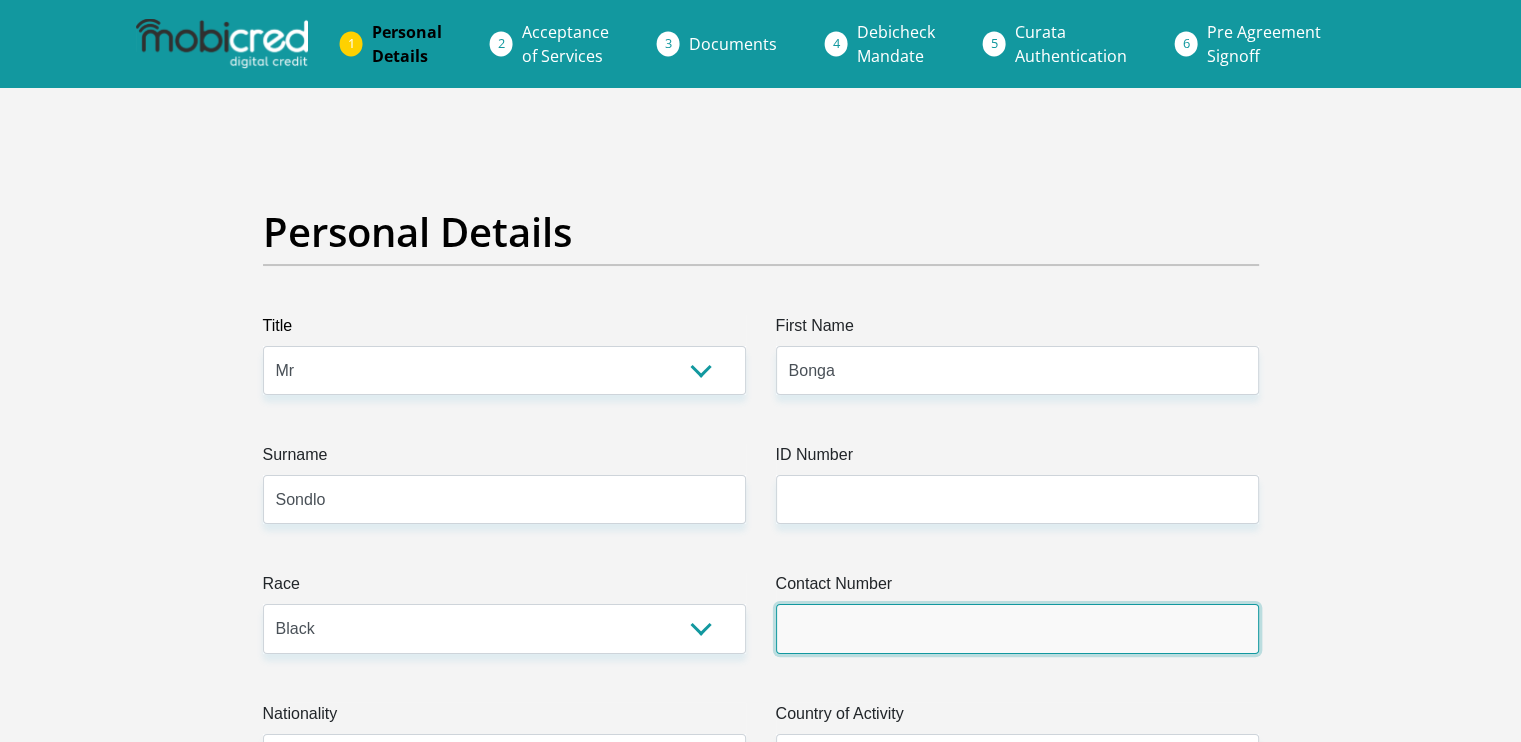 type on "0633587057" 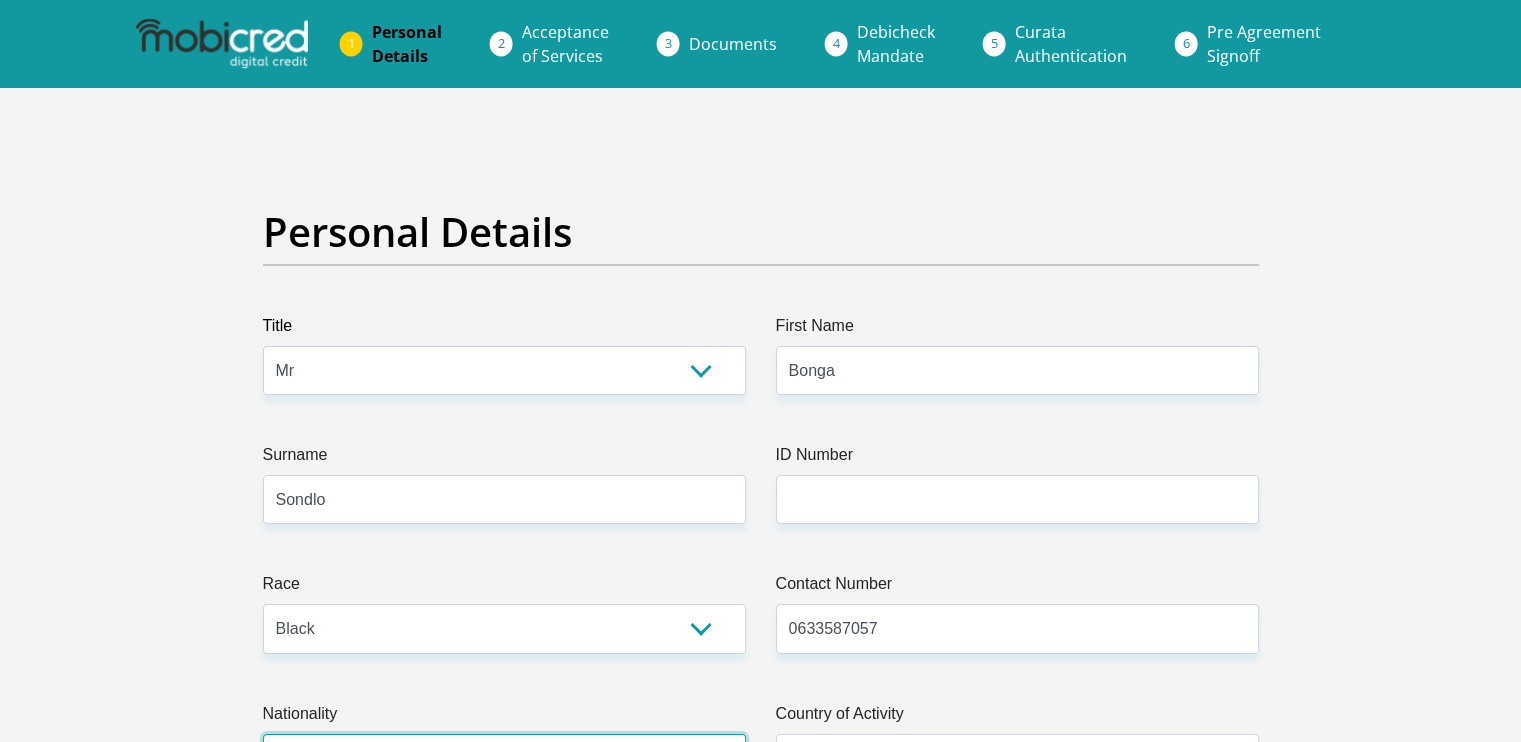 select on "ZAF" 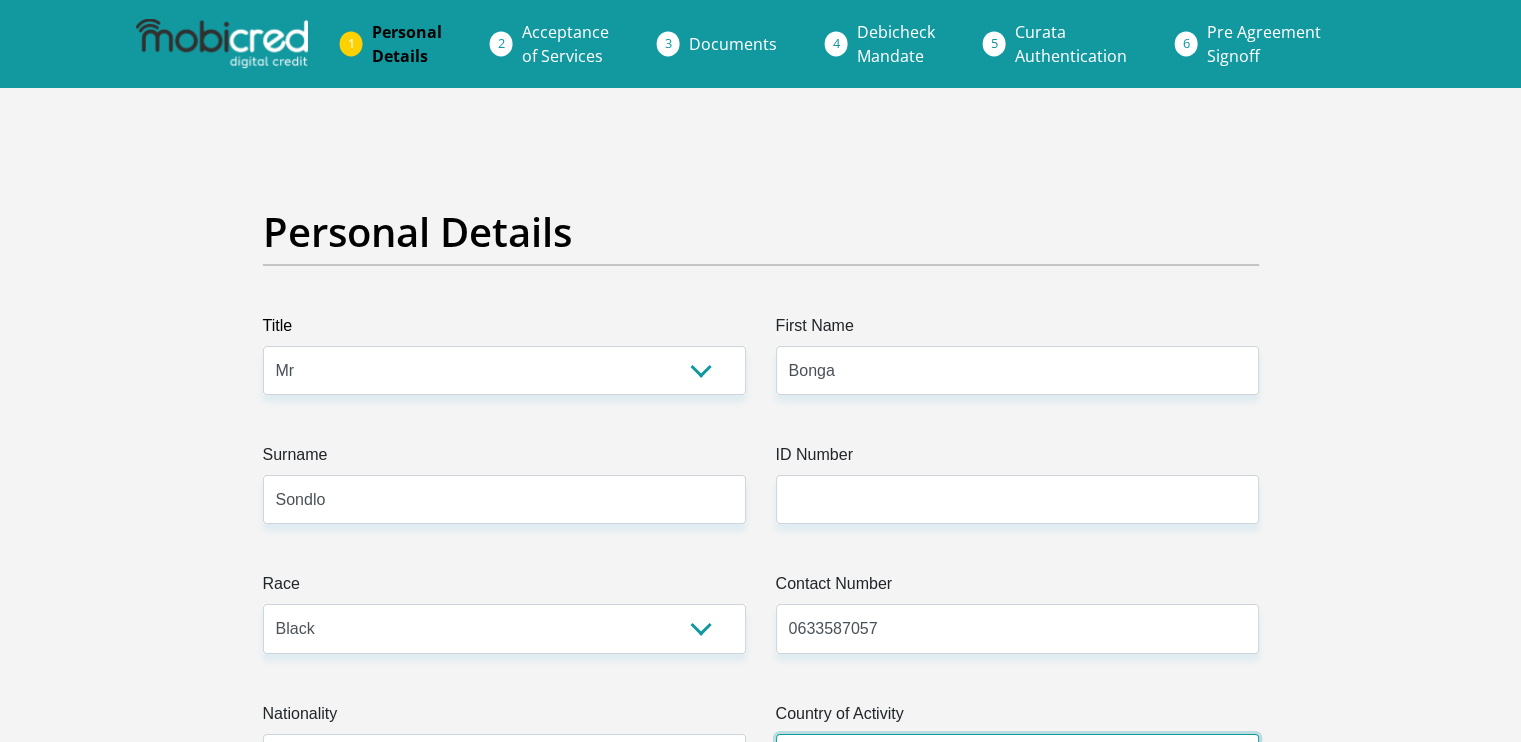select on "ZAF" 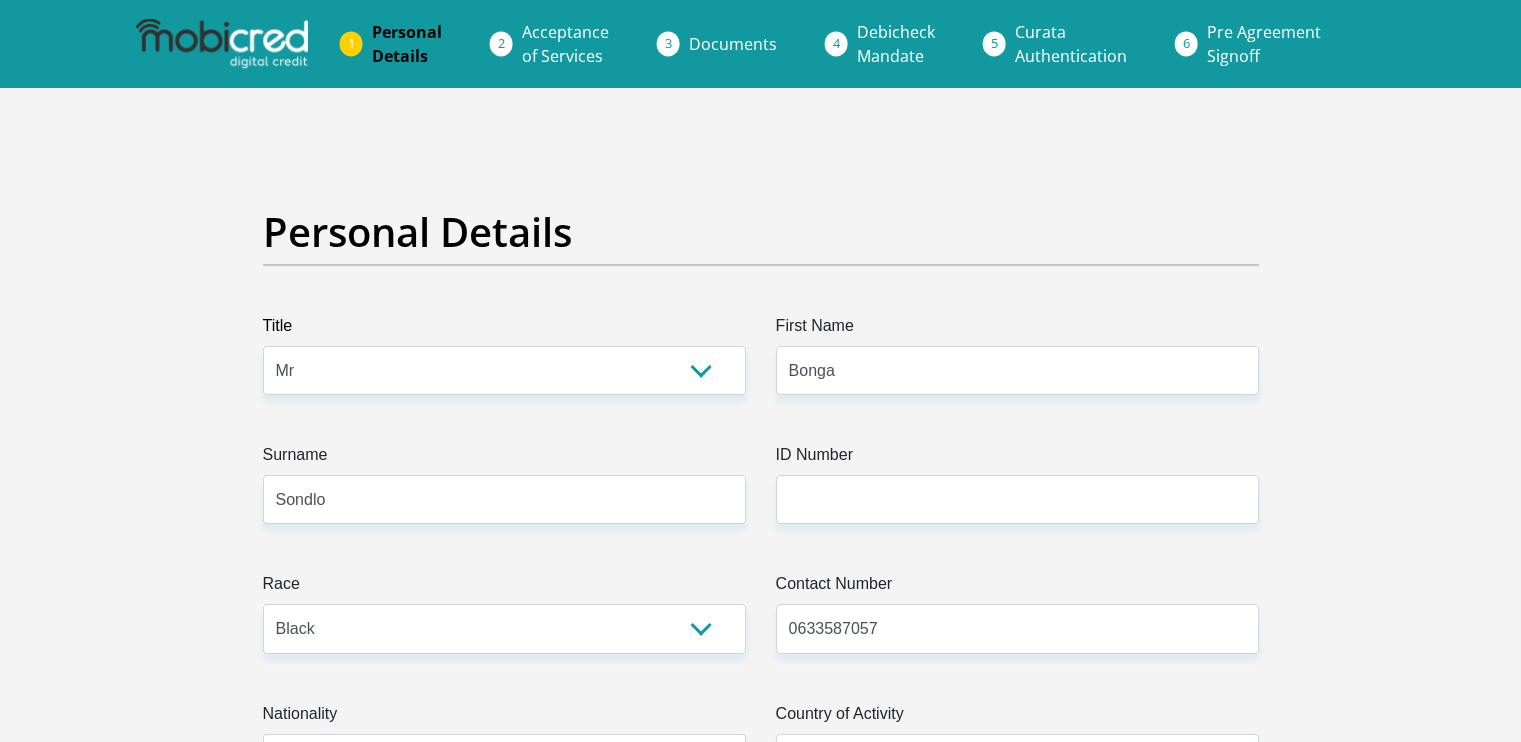 type on "2818 Webb Street, Toekomsrus Ext 2, Randfontein" 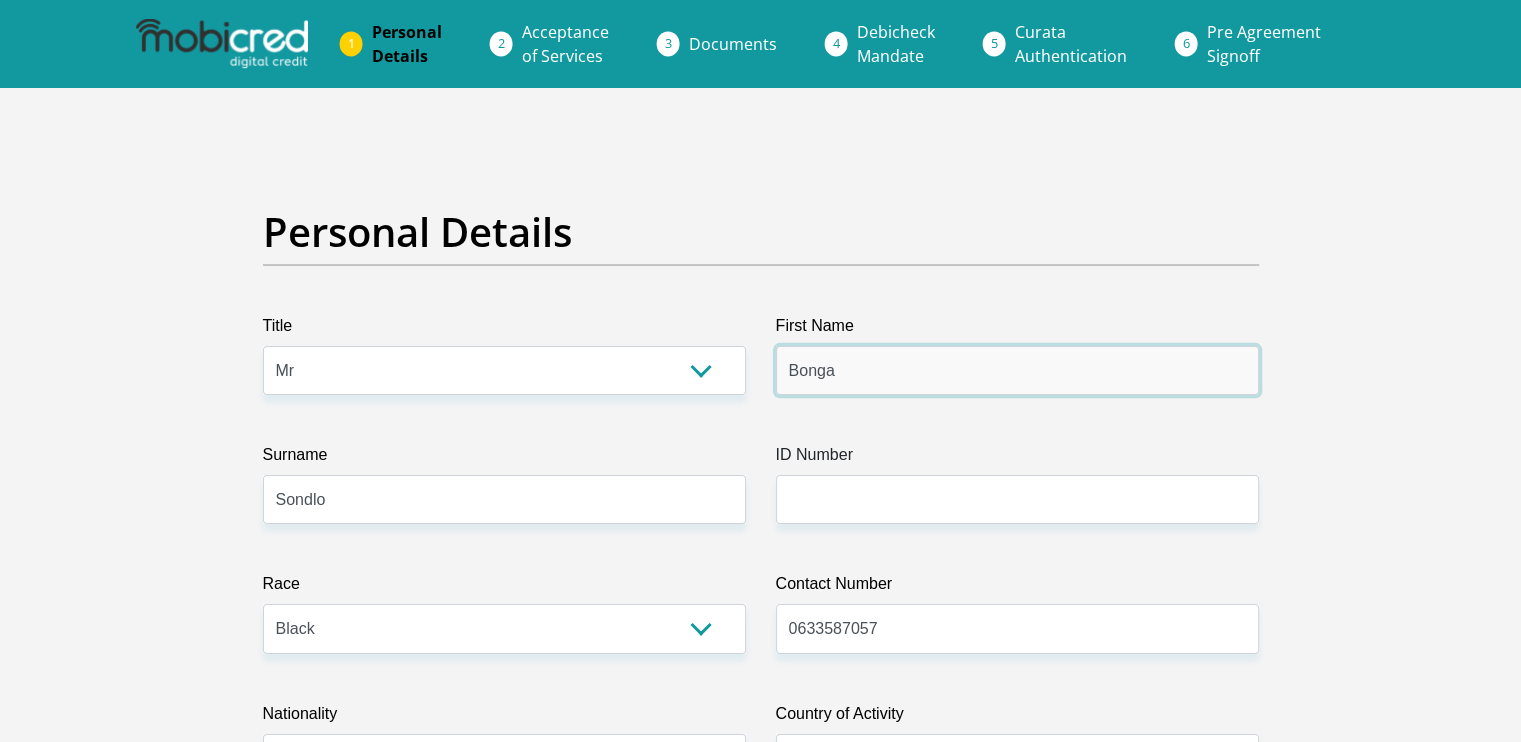 type on "NEDBANK" 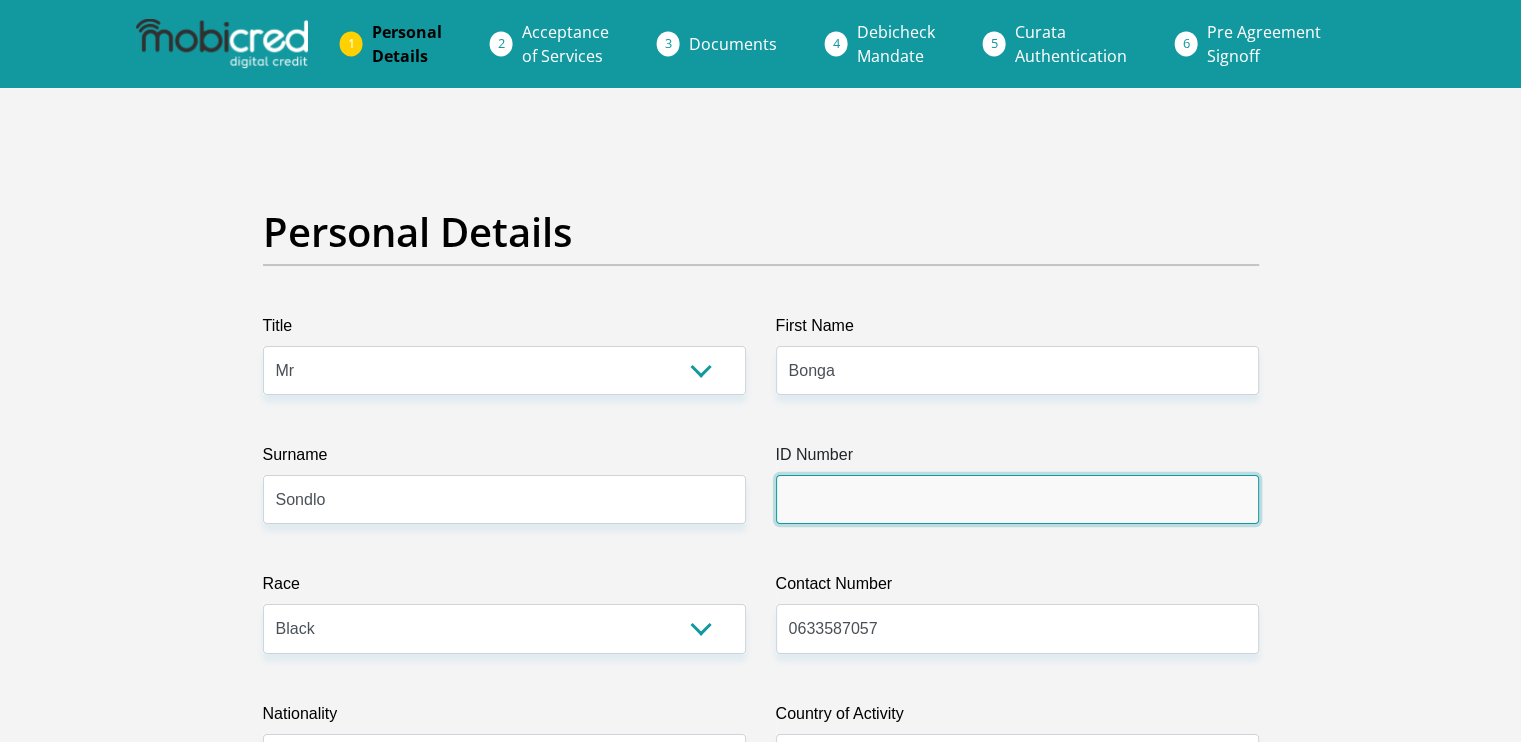 click on "ID Number" at bounding box center (1017, 499) 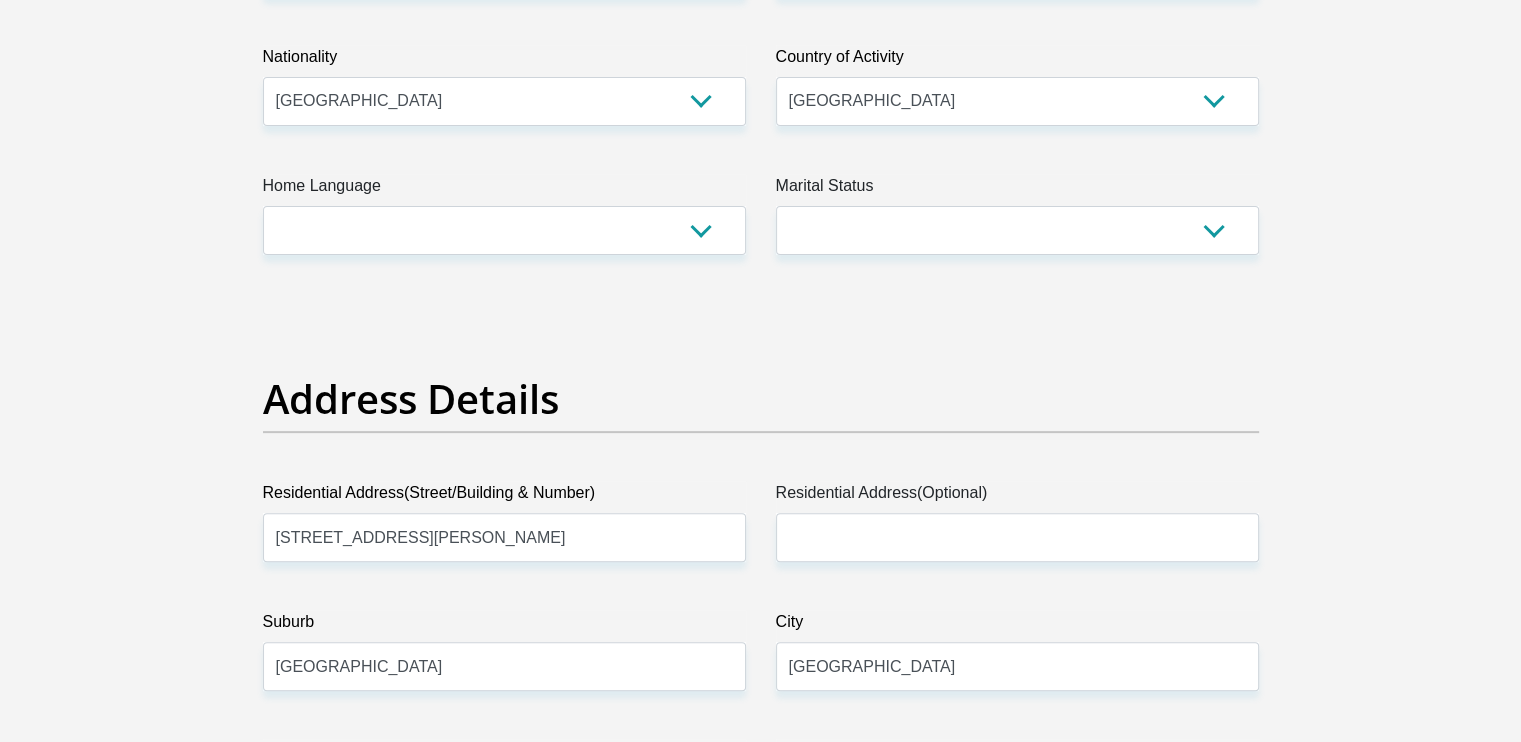 scroll, scrollTop: 673, scrollLeft: 0, axis: vertical 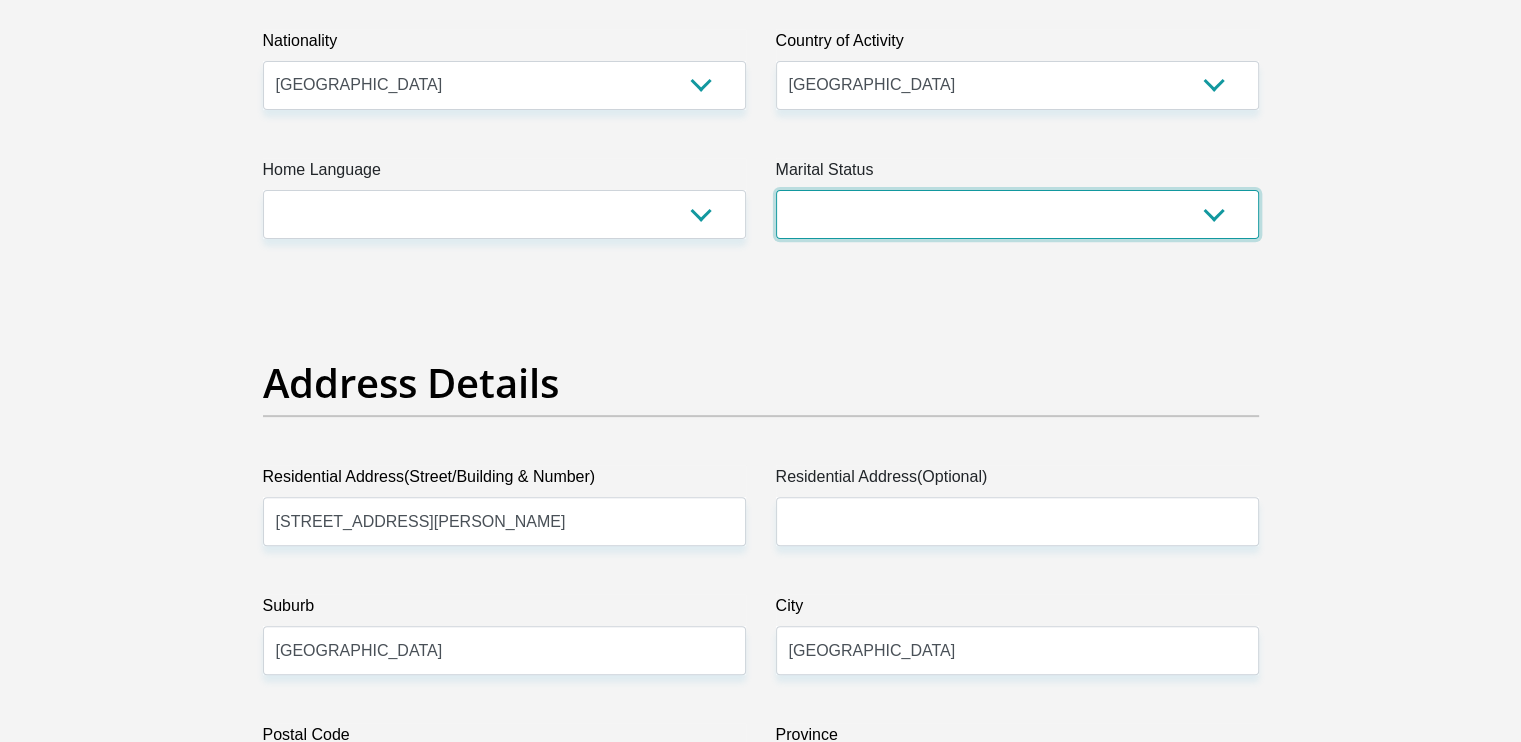 click on "Married ANC
Single
Divorced
Widowed
Married COP or Customary Law" at bounding box center [1017, 214] 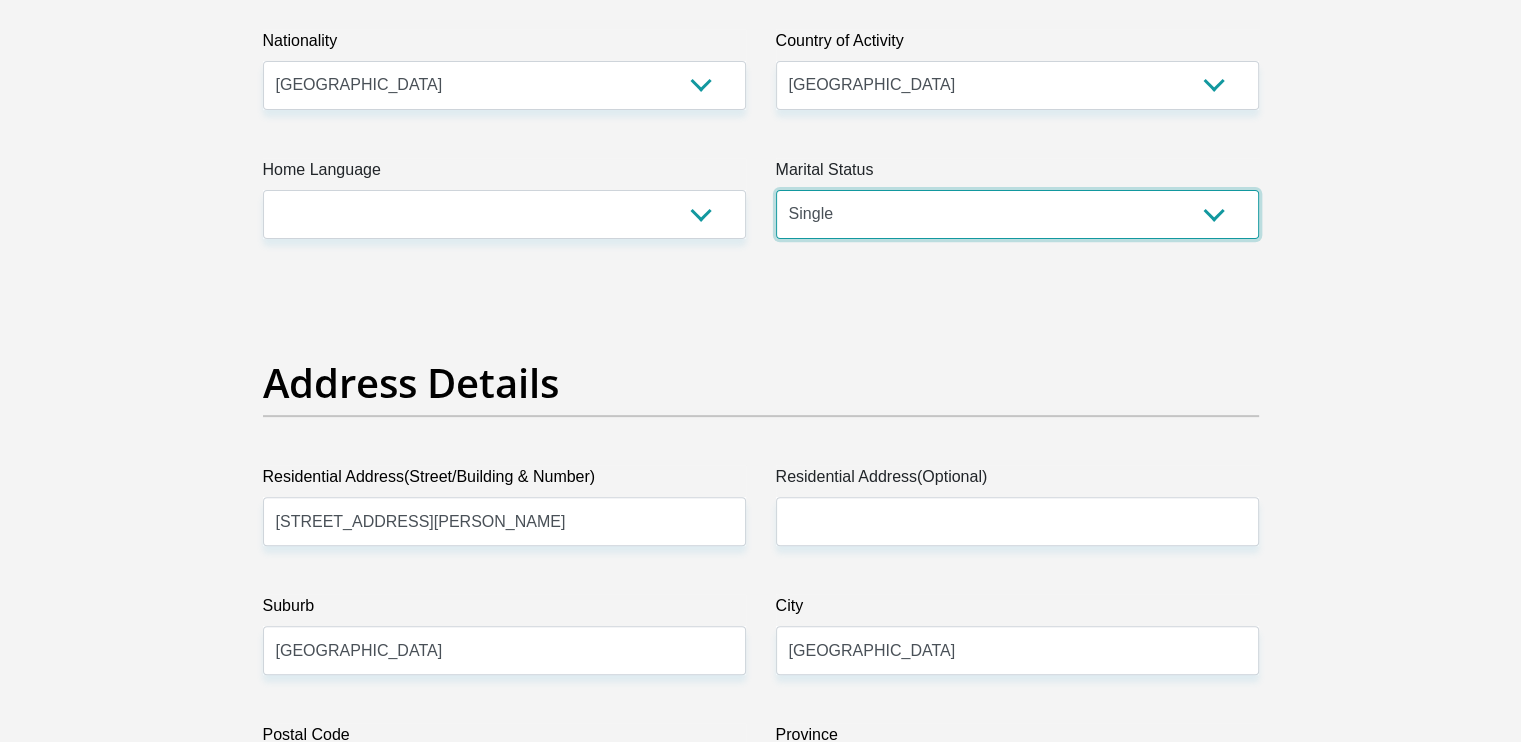 click on "Married ANC
Single
Divorced
Widowed
Married COP or Customary Law" at bounding box center [1017, 214] 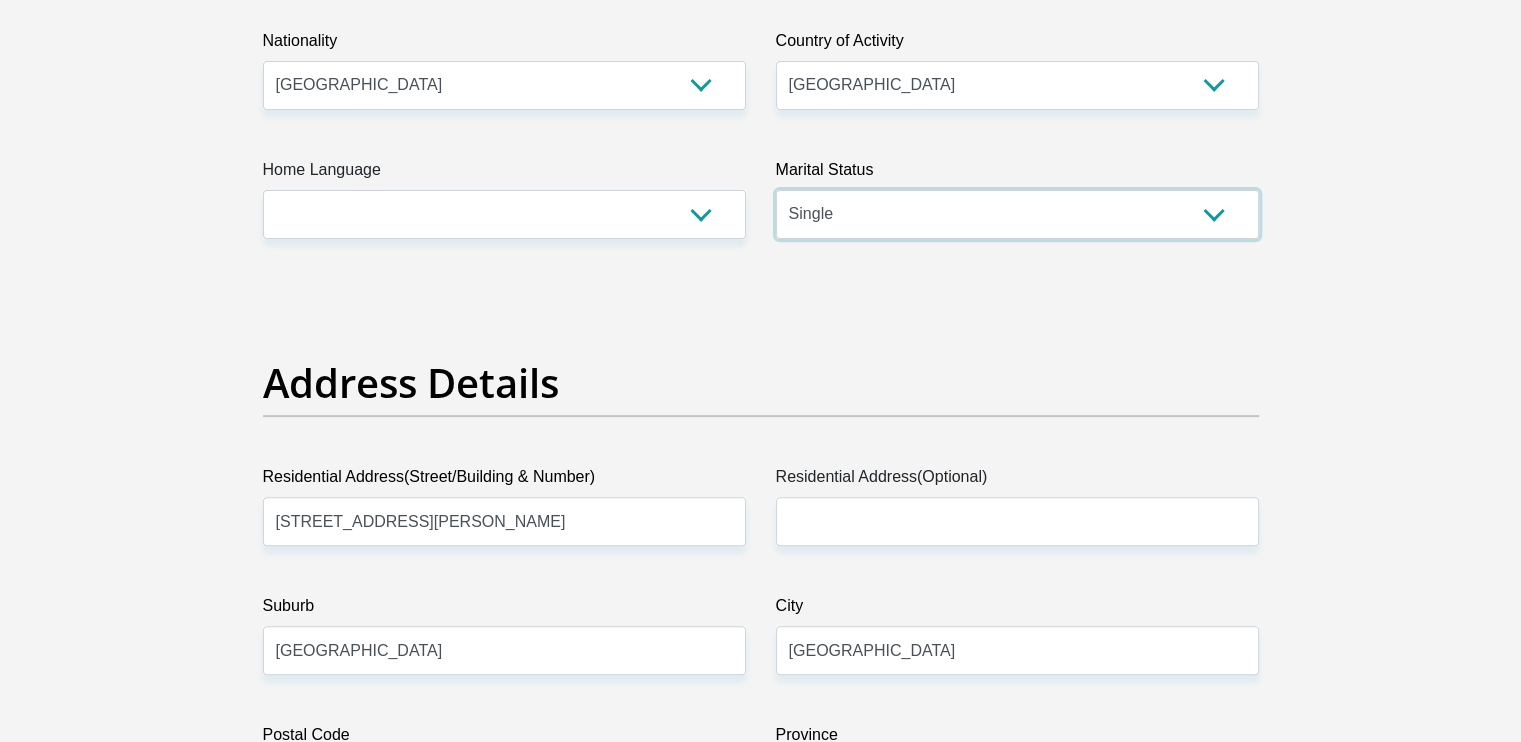 drag, startPoint x: 829, startPoint y: 225, endPoint x: 846, endPoint y: 317, distance: 93.55747 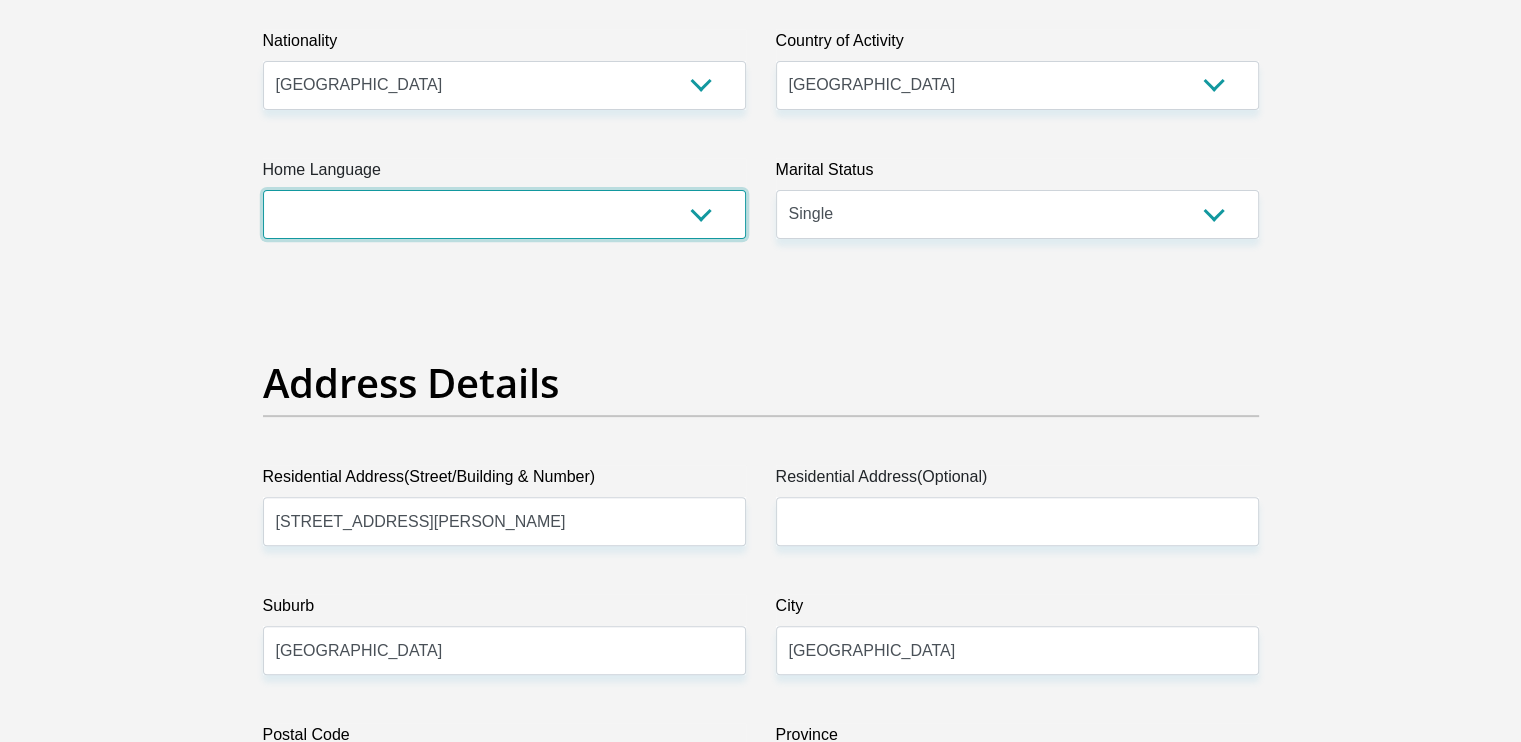 click on "Afrikaans
English
Sepedi
South Ndebele
Southern Sotho
Swati
Tsonga
Tswana
Venda
Xhosa
Zulu
Other" at bounding box center (504, 214) 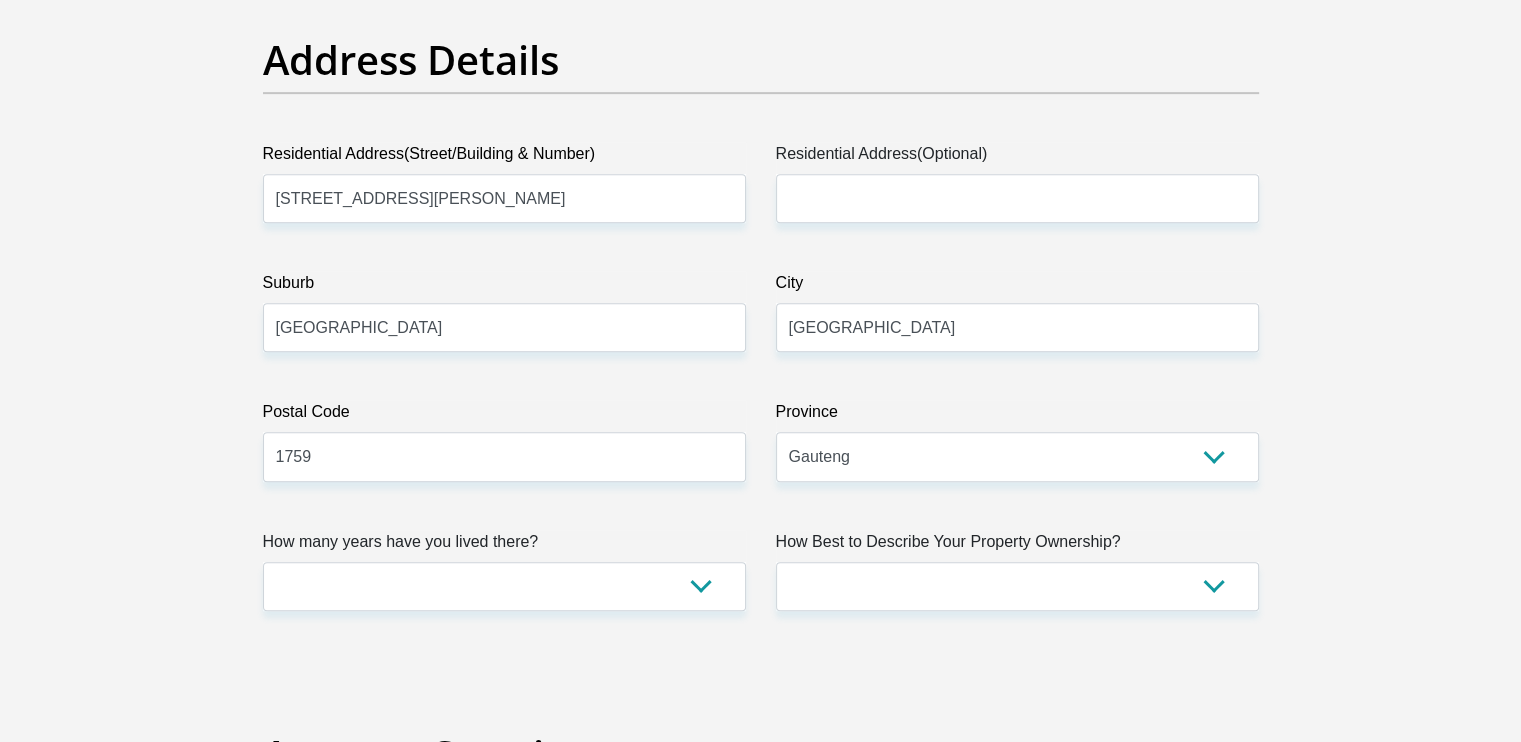 scroll, scrollTop: 1037, scrollLeft: 0, axis: vertical 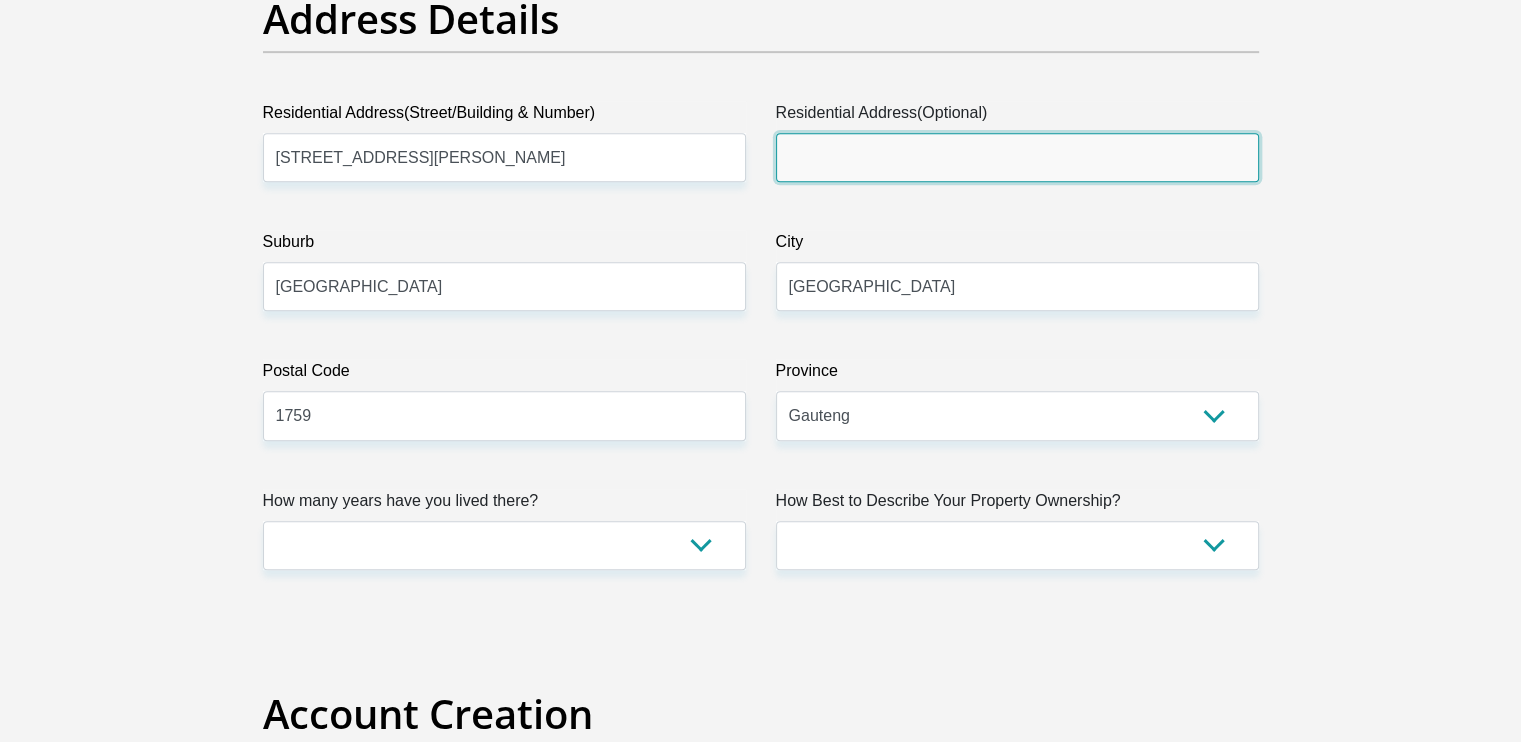 click on "Residential Address(Optional)" at bounding box center [1017, 157] 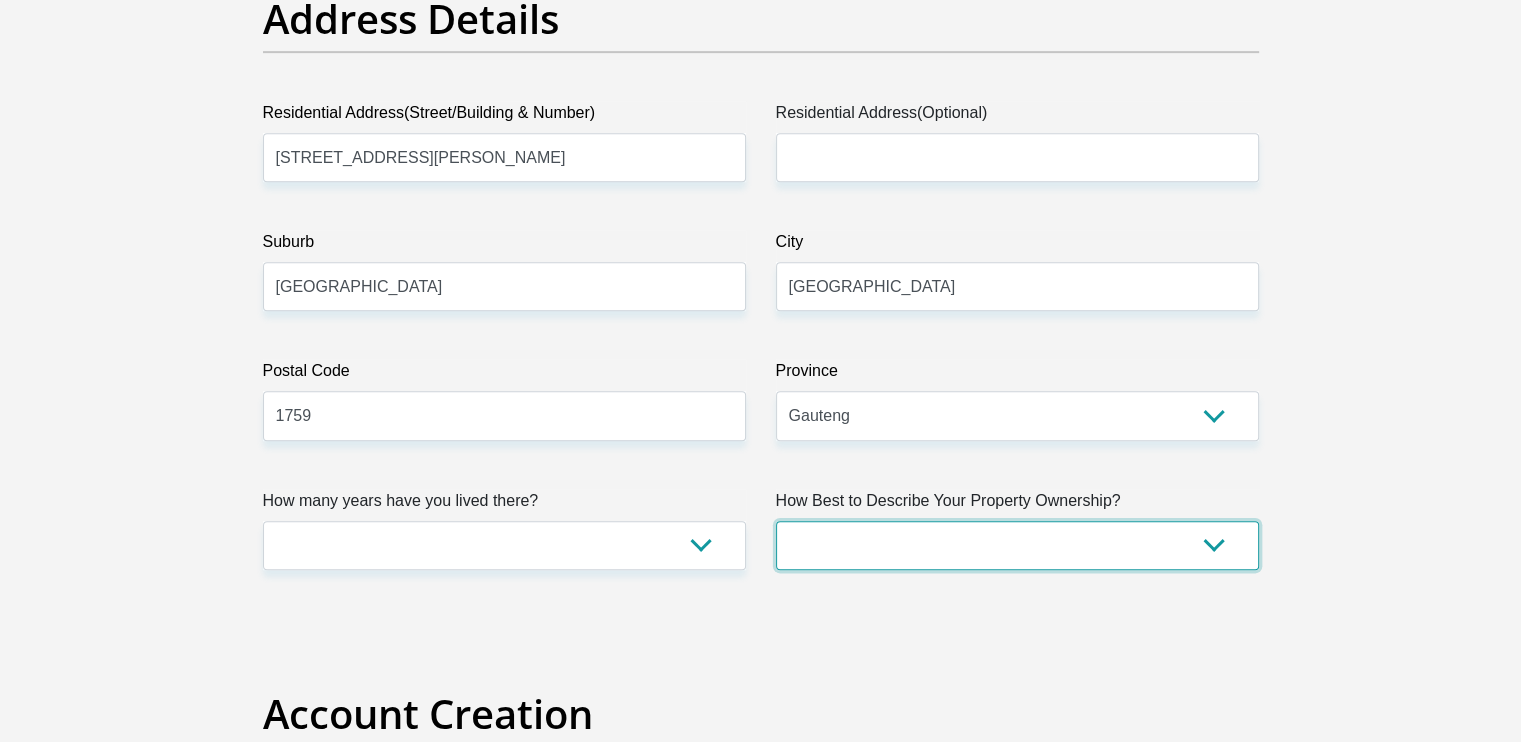 click on "Owned
Rented
Family Owned
Company Dwelling" at bounding box center (1017, 545) 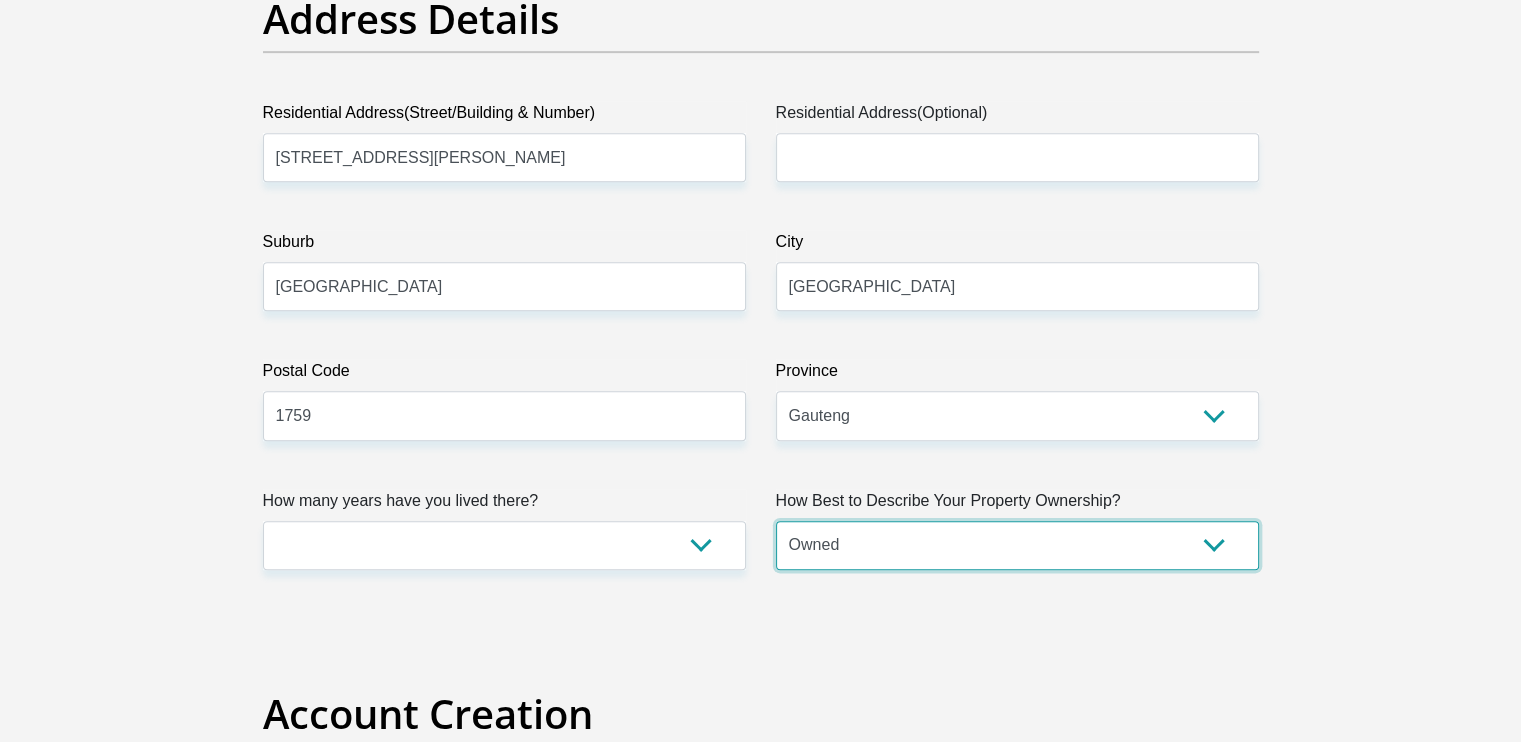 click on "Owned
Rented
Family Owned
Company Dwelling" at bounding box center [1017, 545] 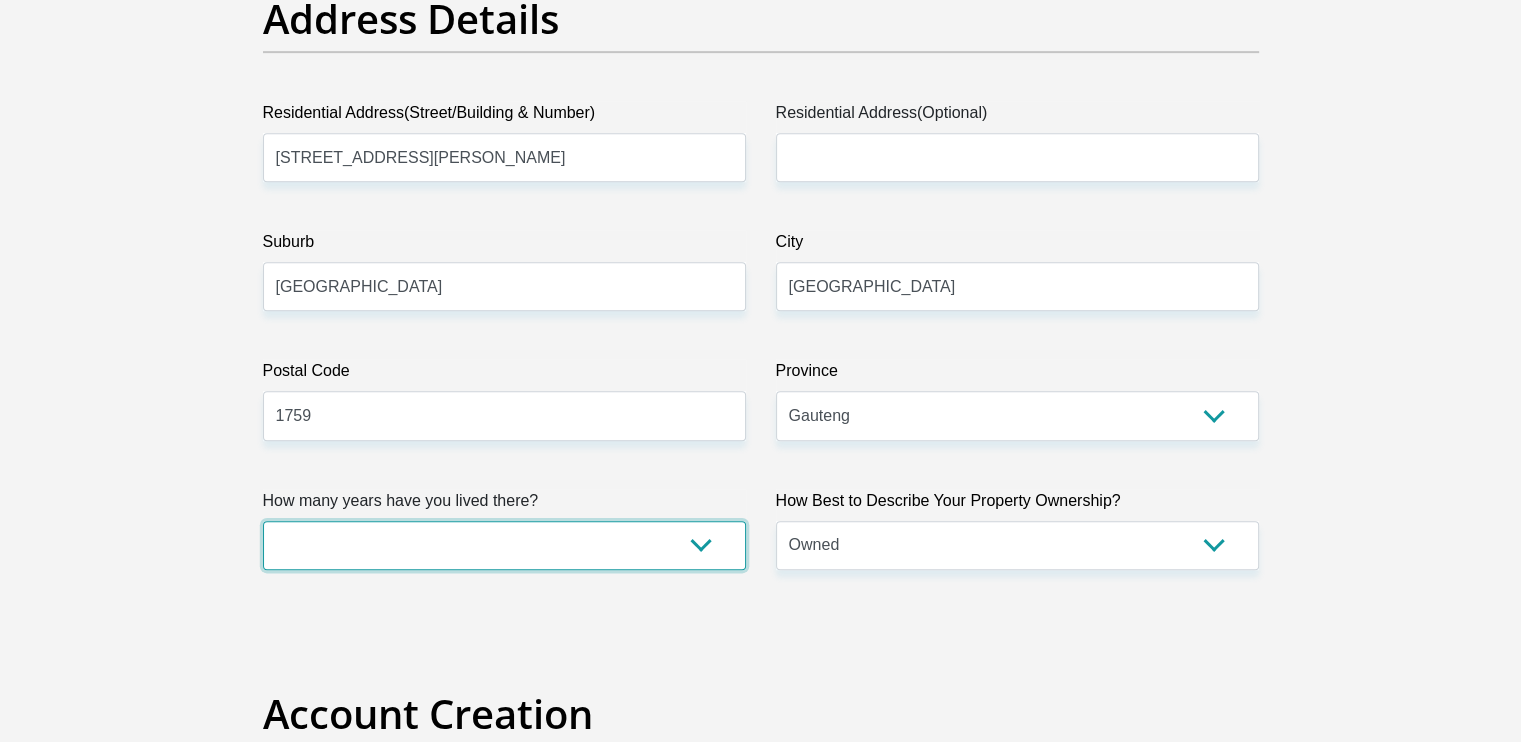click on "less than 1 year
1-3 years
3-5 years
5+ years" at bounding box center [504, 545] 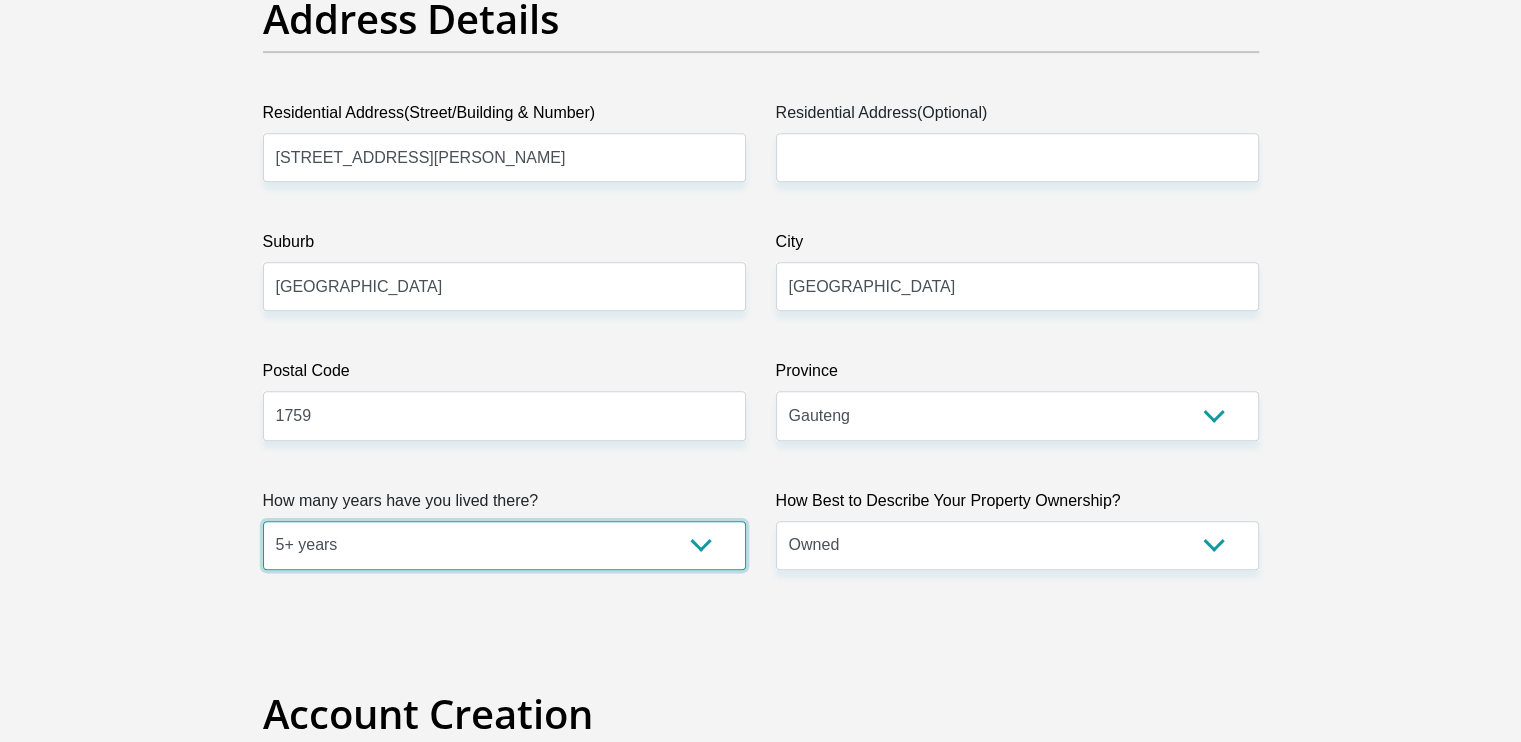click on "less than 1 year
1-3 years
3-5 years
5+ years" at bounding box center [504, 545] 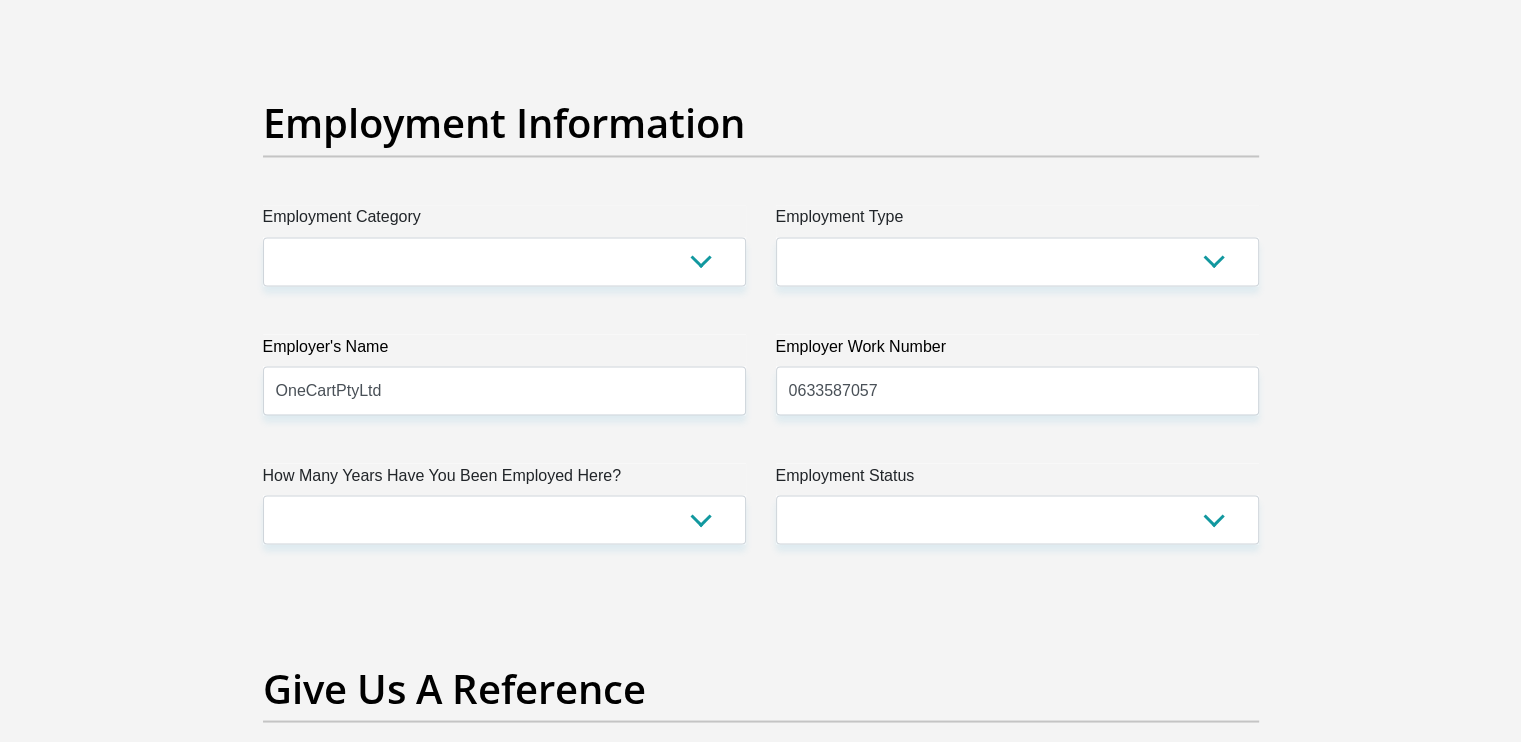 scroll, scrollTop: 3616, scrollLeft: 0, axis: vertical 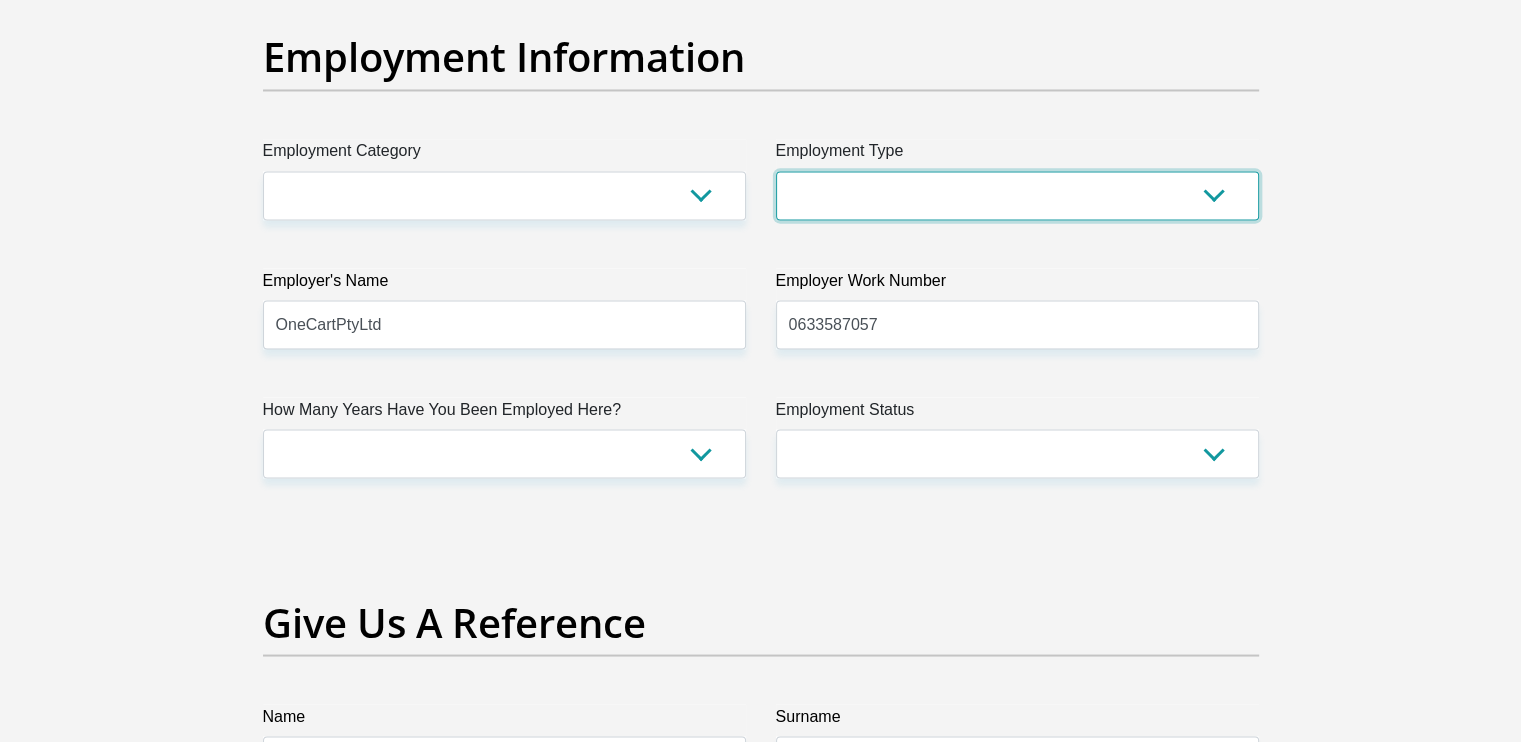 click on "College/Lecturer
Craft Seller
Creative
Driver
Executive
Farmer
Forces - Non Commissioned
Forces - Officer
Hawker
Housewife
Labourer
Licenced Professional
Manager
Miner
Non Licenced Professional
Office Staff/Clerk
Outside Worker
Pensioner
Permanent Teacher
Production/Manufacturing
Sales
Self-Employed
Semi-Professional Worker
Service Industry  Social Worker  Student" at bounding box center (1017, 195) 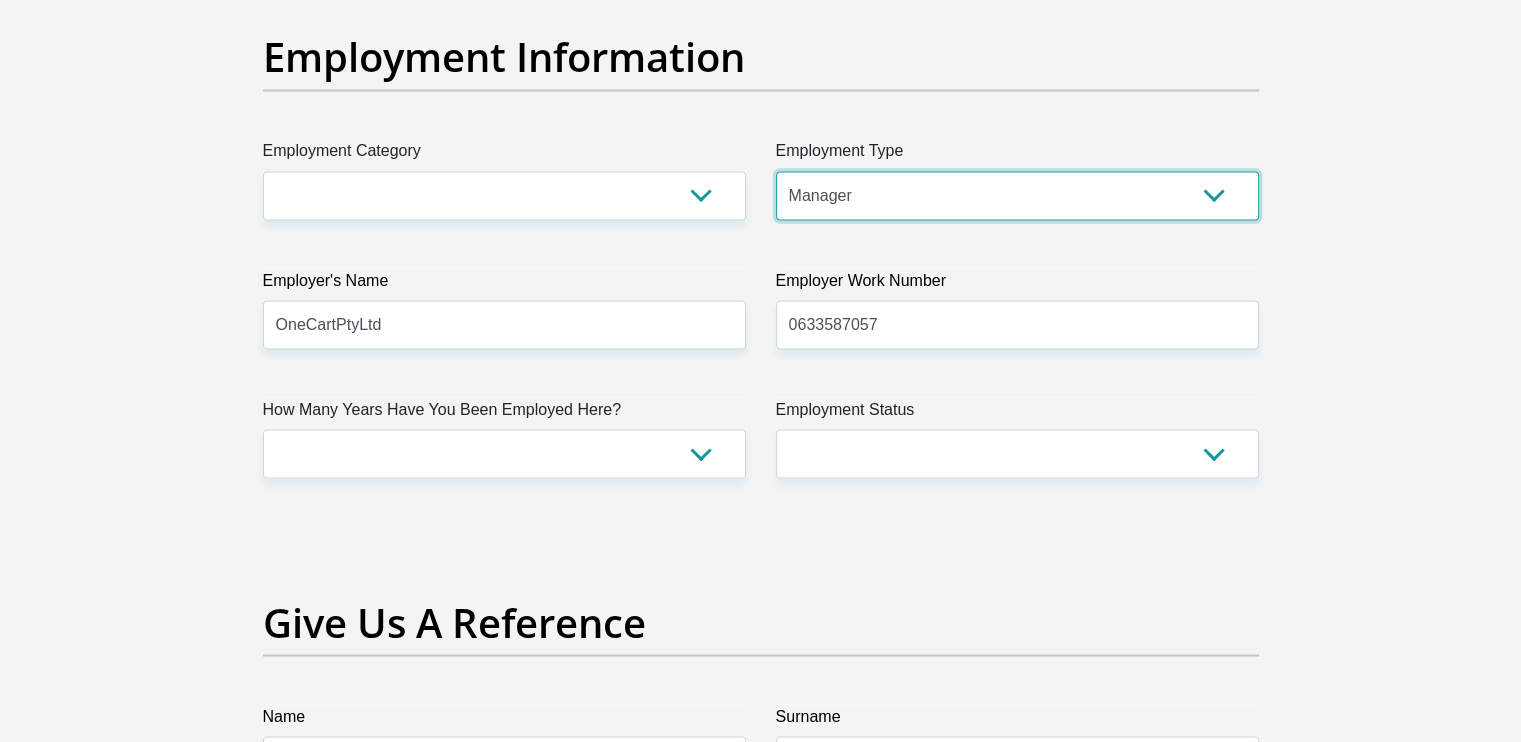 click on "College/Lecturer
Craft Seller
Creative
Driver
Executive
Farmer
Forces - Non Commissioned
Forces - Officer
Hawker
Housewife
Labourer
Licenced Professional
Manager
Miner
Non Licenced Professional
Office Staff/Clerk
Outside Worker
Pensioner
Permanent Teacher
Production/Manufacturing
Sales
Self-Employed
Semi-Professional Worker
Service Industry  Social Worker  Student" at bounding box center (1017, 195) 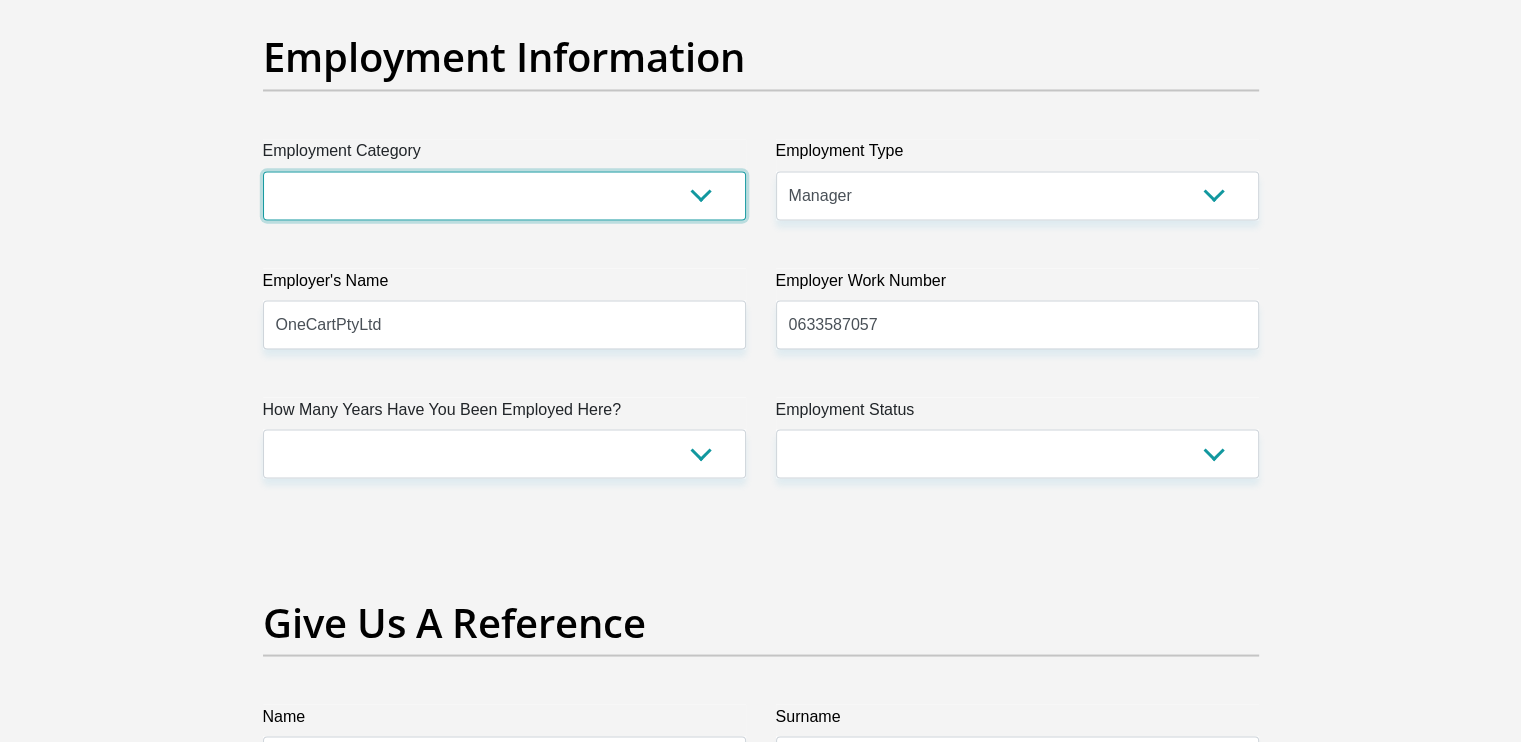 click on "AGRICULTURE
ALCOHOL & TOBACCO
CONSTRUCTION MATERIALS
METALLURGY
EQUIPMENT FOR RENEWABLE ENERGY
SPECIALIZED CONTRACTORS
CAR
GAMING (INCL. INTERNET
OTHER WHOLESALE
UNLICENSED PHARMACEUTICALS
CURRENCY EXCHANGE HOUSES
OTHER FINANCIAL INSTITUTIONS & INSURANCE
REAL ESTATE AGENTS
OIL & GAS
OTHER MATERIALS (E.G. IRON ORE)
PRECIOUS STONES & PRECIOUS METALS
POLITICAL ORGANIZATIONS
RELIGIOUS ORGANIZATIONS(NOT SECTS)
ACTI. HAVING BUSINESS DEAL WITH PUBLIC ADMINISTRATION
LAUNDROMATS" at bounding box center [504, 195] 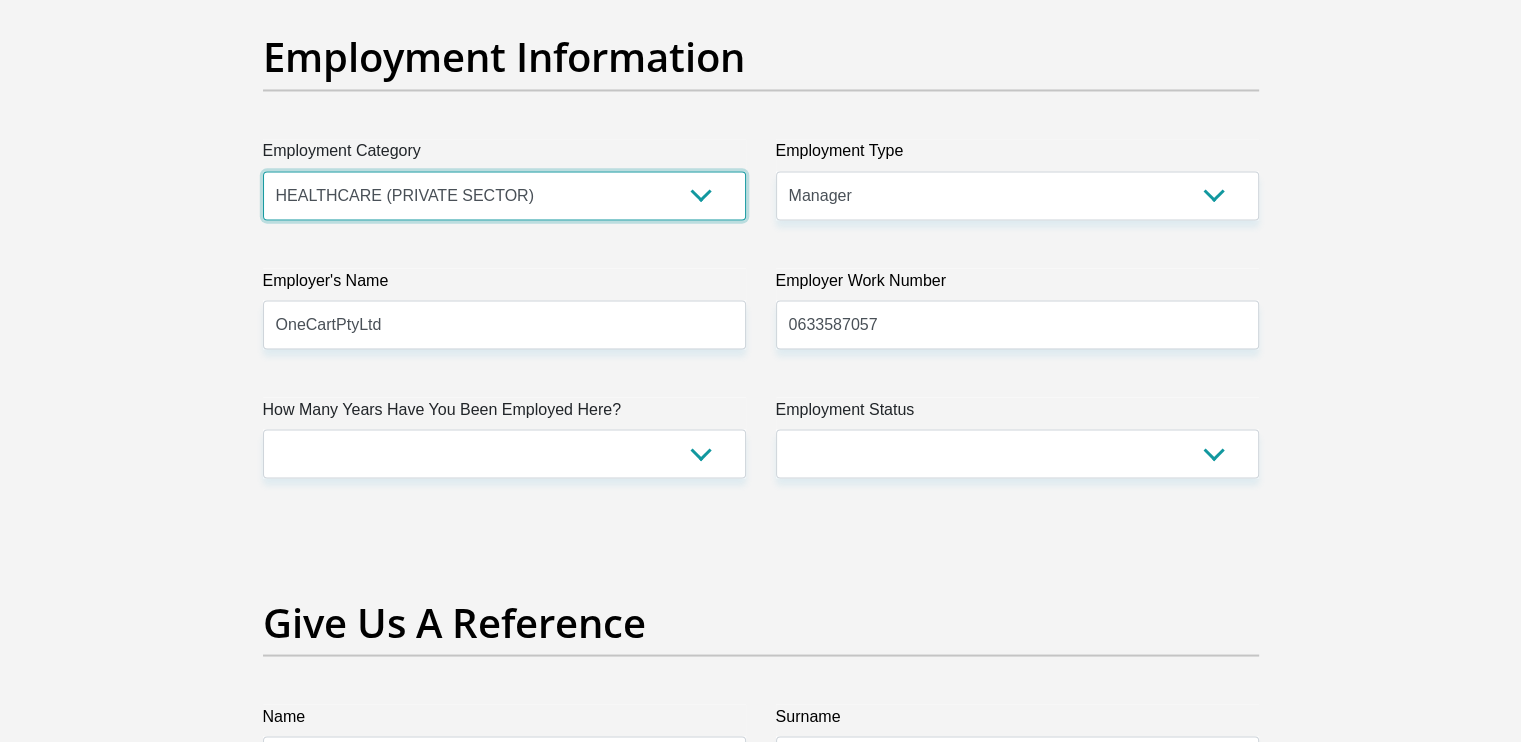 click on "AGRICULTURE
ALCOHOL & TOBACCO
CONSTRUCTION MATERIALS
METALLURGY
EQUIPMENT FOR RENEWABLE ENERGY
SPECIALIZED CONTRACTORS
CAR
GAMING (INCL. INTERNET
OTHER WHOLESALE
UNLICENSED PHARMACEUTICALS
CURRENCY EXCHANGE HOUSES
OTHER FINANCIAL INSTITUTIONS & INSURANCE
REAL ESTATE AGENTS
OIL & GAS
OTHER MATERIALS (E.G. IRON ORE)
PRECIOUS STONES & PRECIOUS METALS
POLITICAL ORGANIZATIONS
RELIGIOUS ORGANIZATIONS(NOT SECTS)
ACTI. HAVING BUSINESS DEAL WITH PUBLIC ADMINISTRATION
LAUNDROMATS" at bounding box center [504, 195] 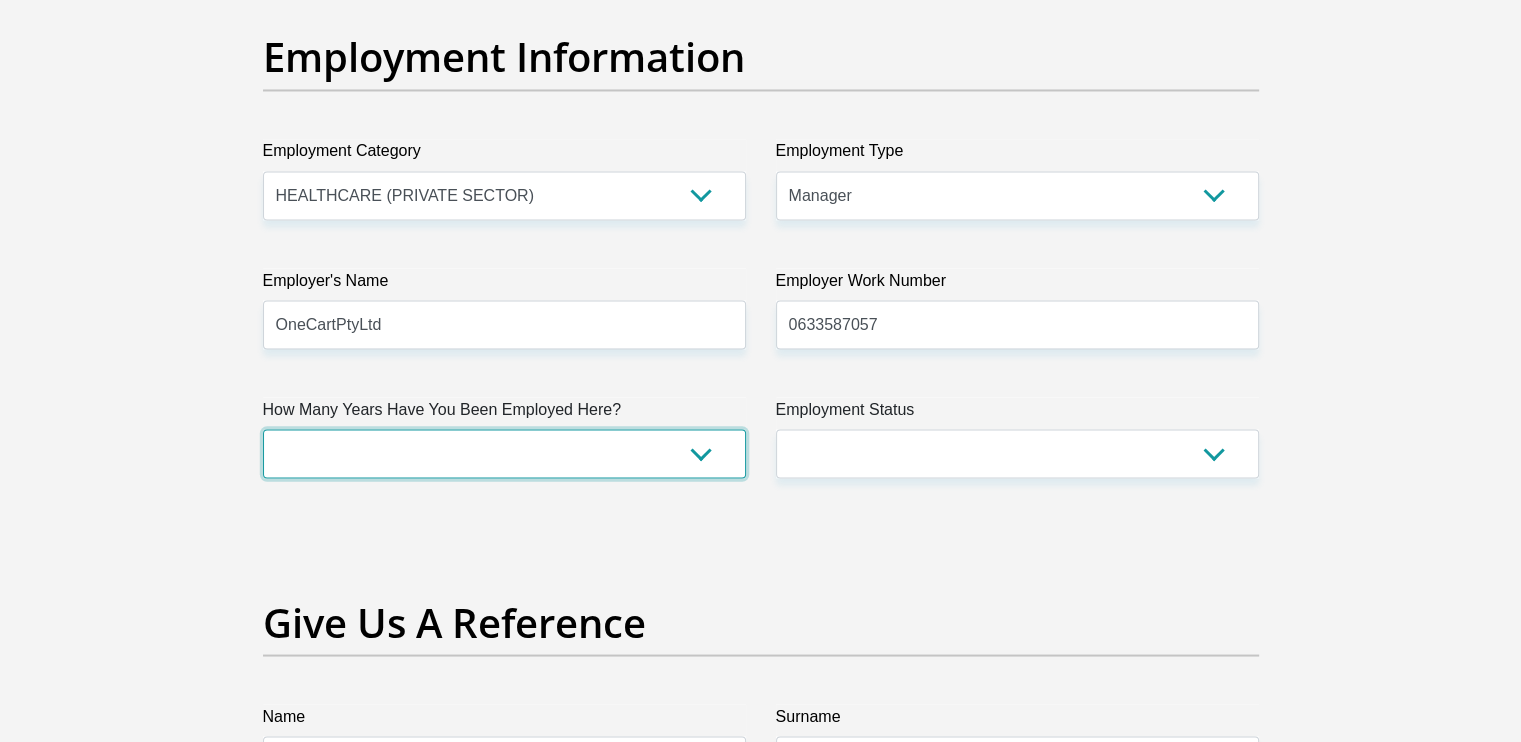 click on "less than 1 year
1-3 years
3-5 years
5+ years" at bounding box center (504, 453) 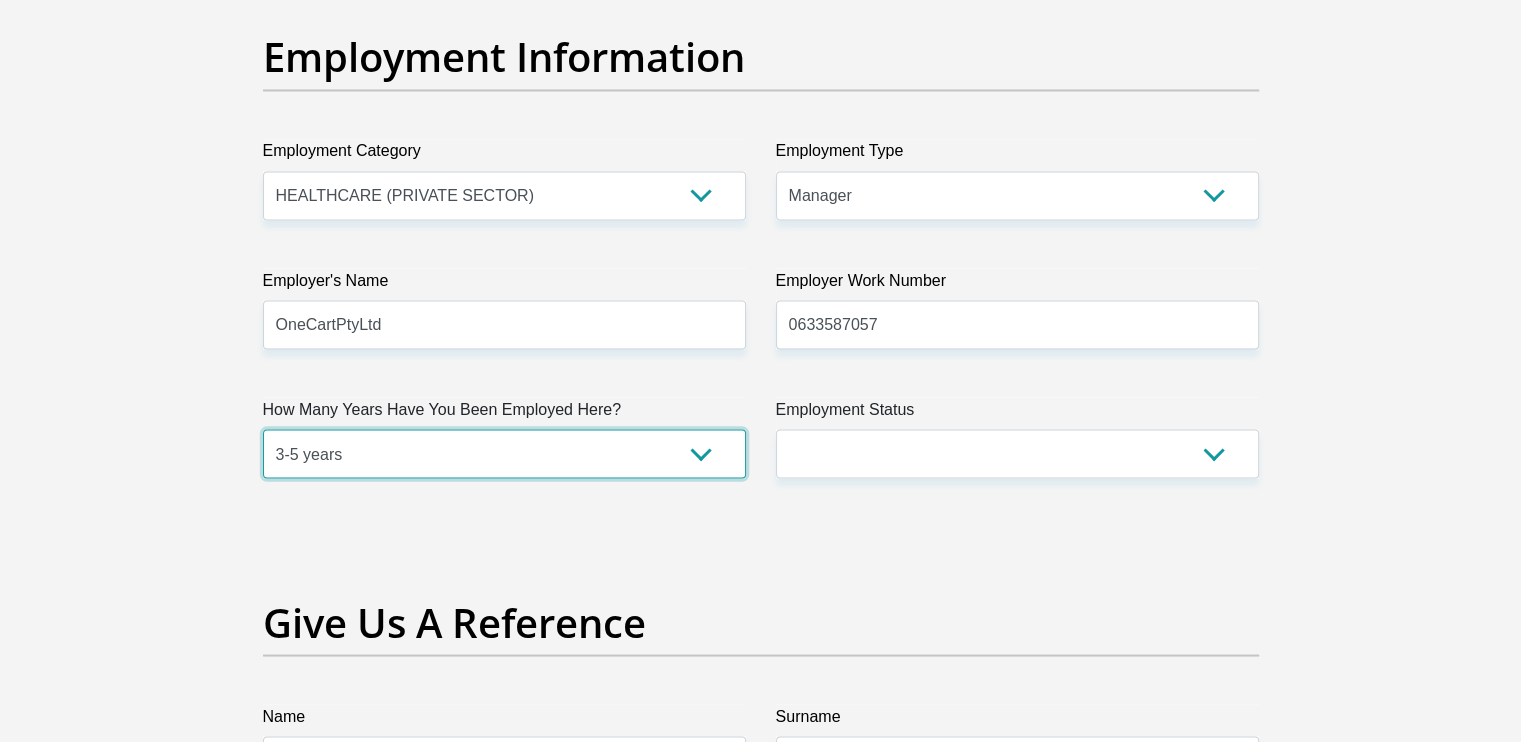 click on "less than 1 year
1-3 years
3-5 years
5+ years" at bounding box center (504, 453) 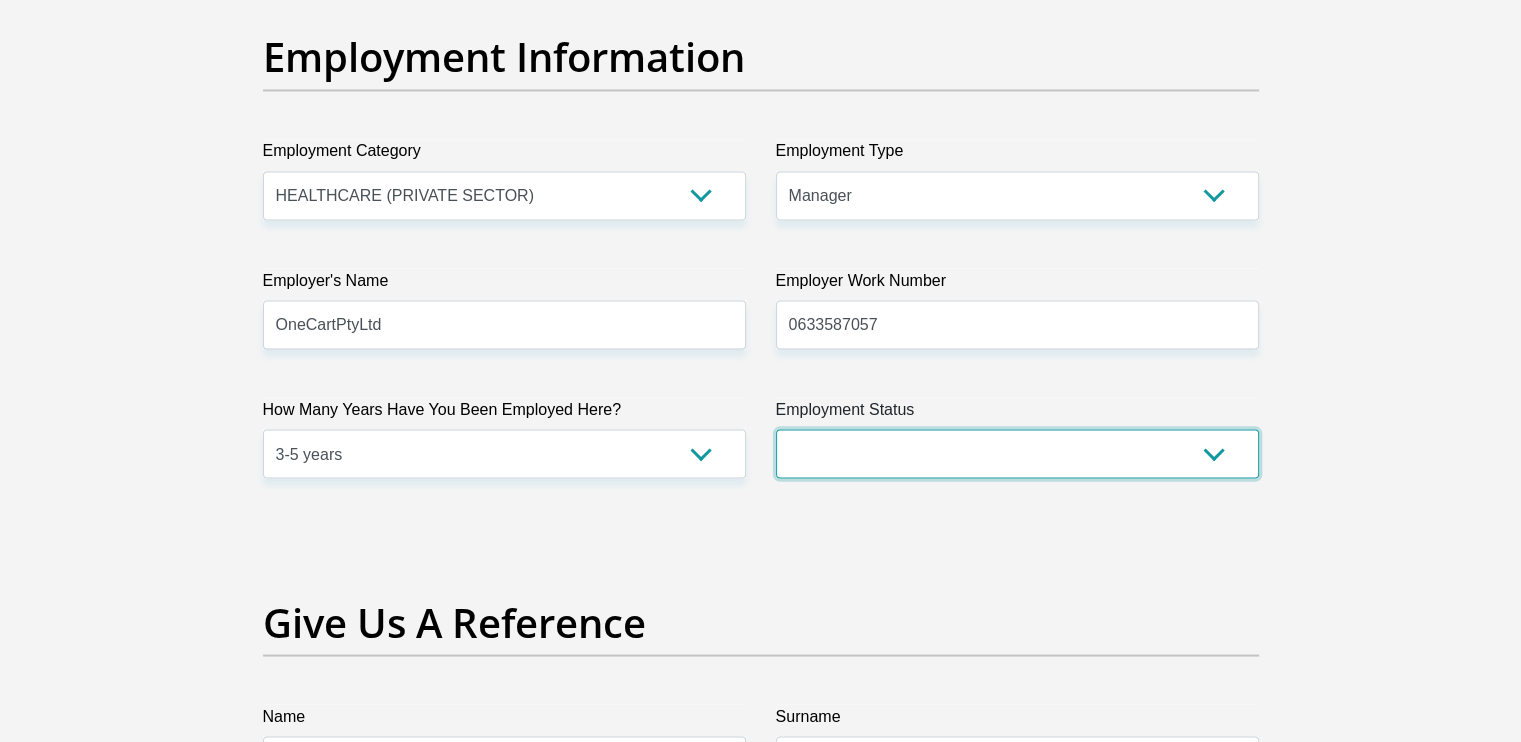 click on "Permanent/Full-time
Part-time/Casual
Contract Worker
Self-Employed
Housewife
Retired
Student
Medically Boarded
Disability
Unemployed" at bounding box center [1017, 453] 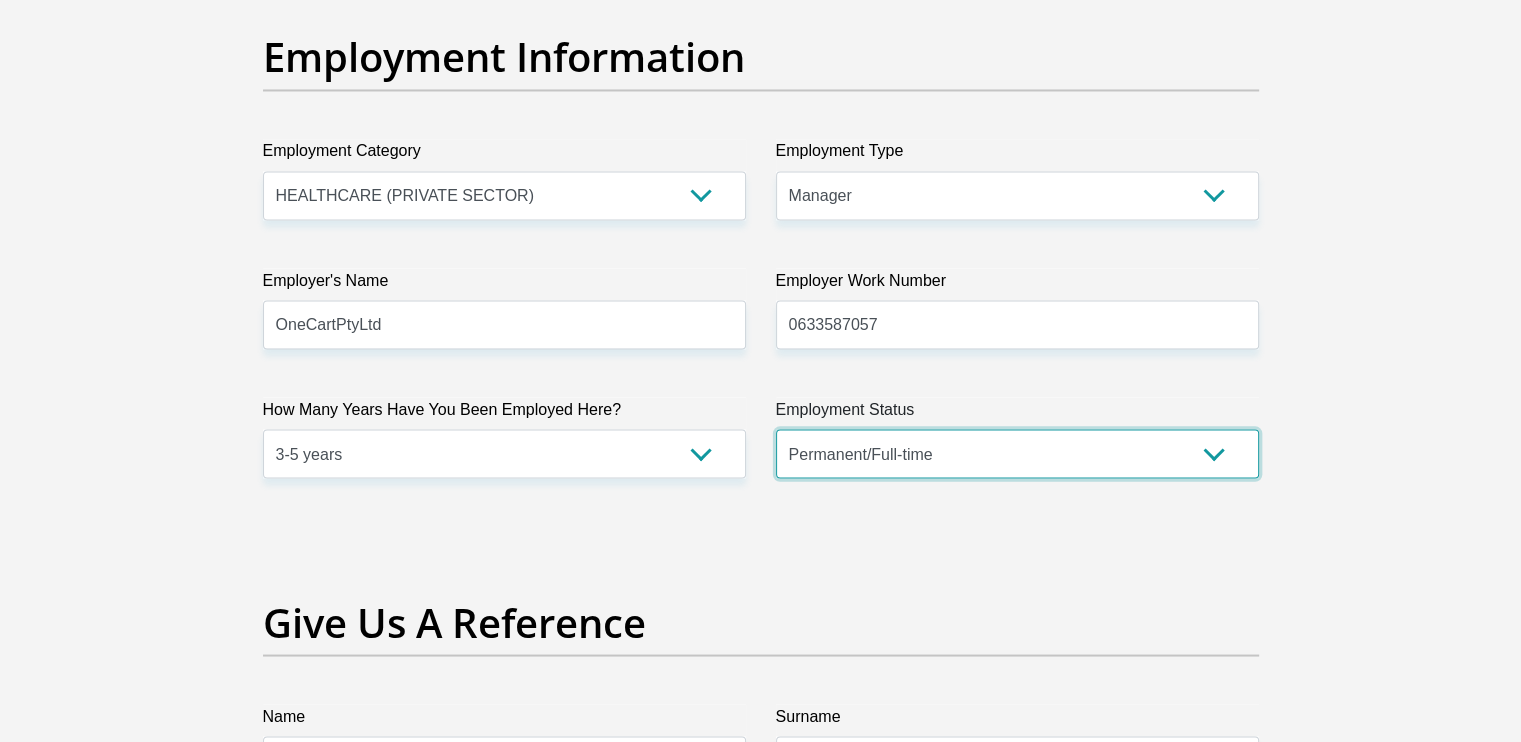 click on "Permanent/Full-time
Part-time/Casual
Contract Worker
Self-Employed
Housewife
Retired
Student
Medically Boarded
Disability
Unemployed" at bounding box center [1017, 453] 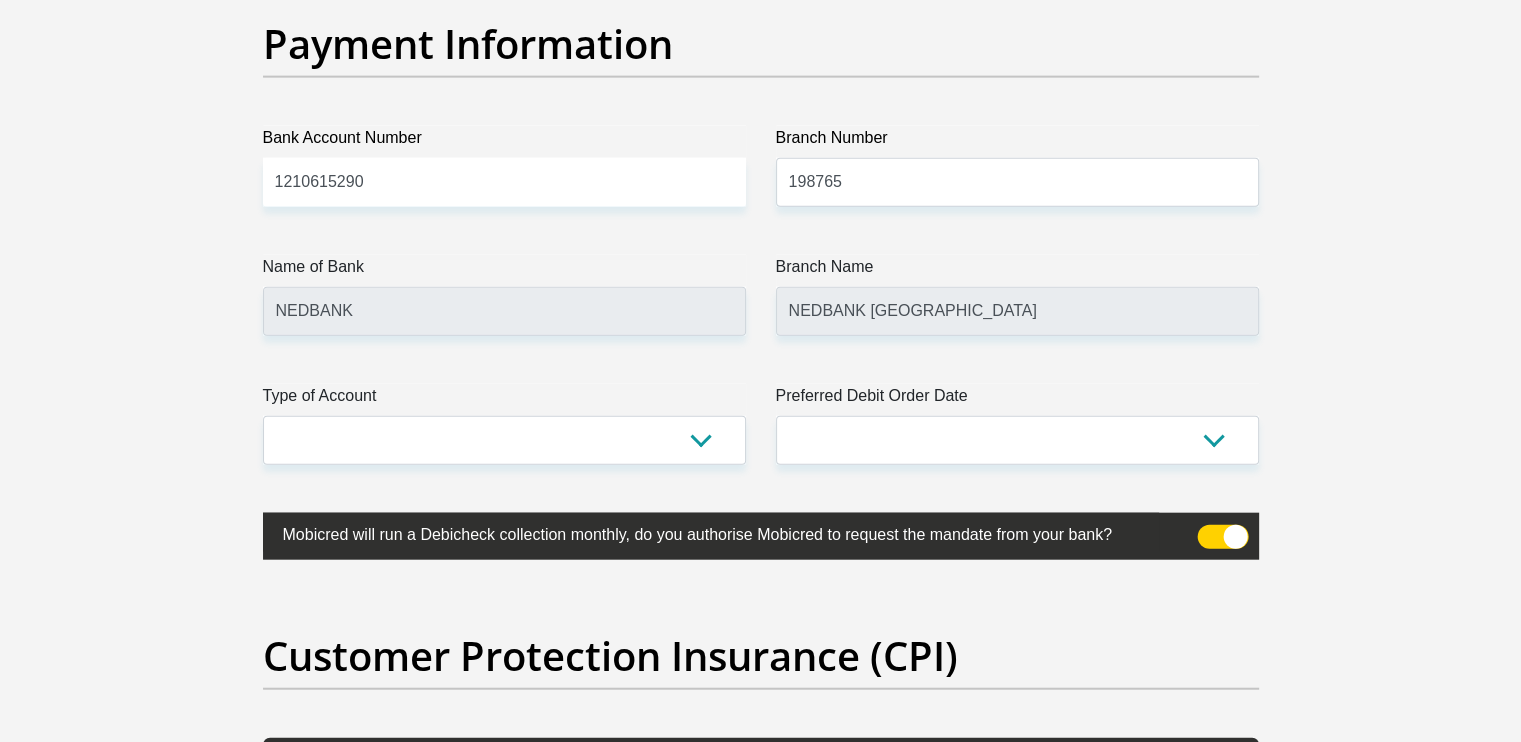 scroll, scrollTop: 4655, scrollLeft: 0, axis: vertical 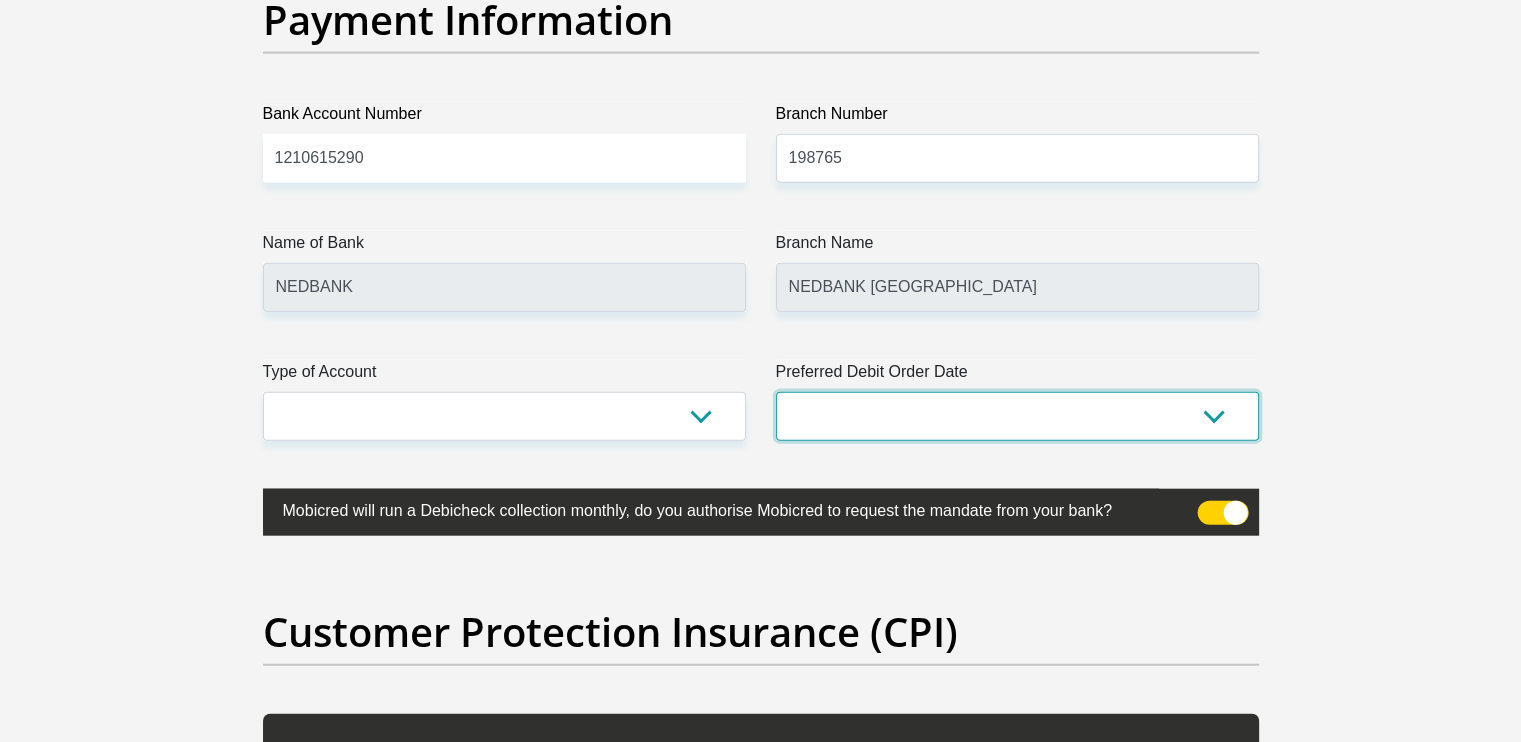 click on "1st
2nd
3rd
4th
5th
7th
18th
19th
20th
21st
22nd
23rd
24th
25th
26th
27th
28th
29th
30th" at bounding box center [1017, 416] 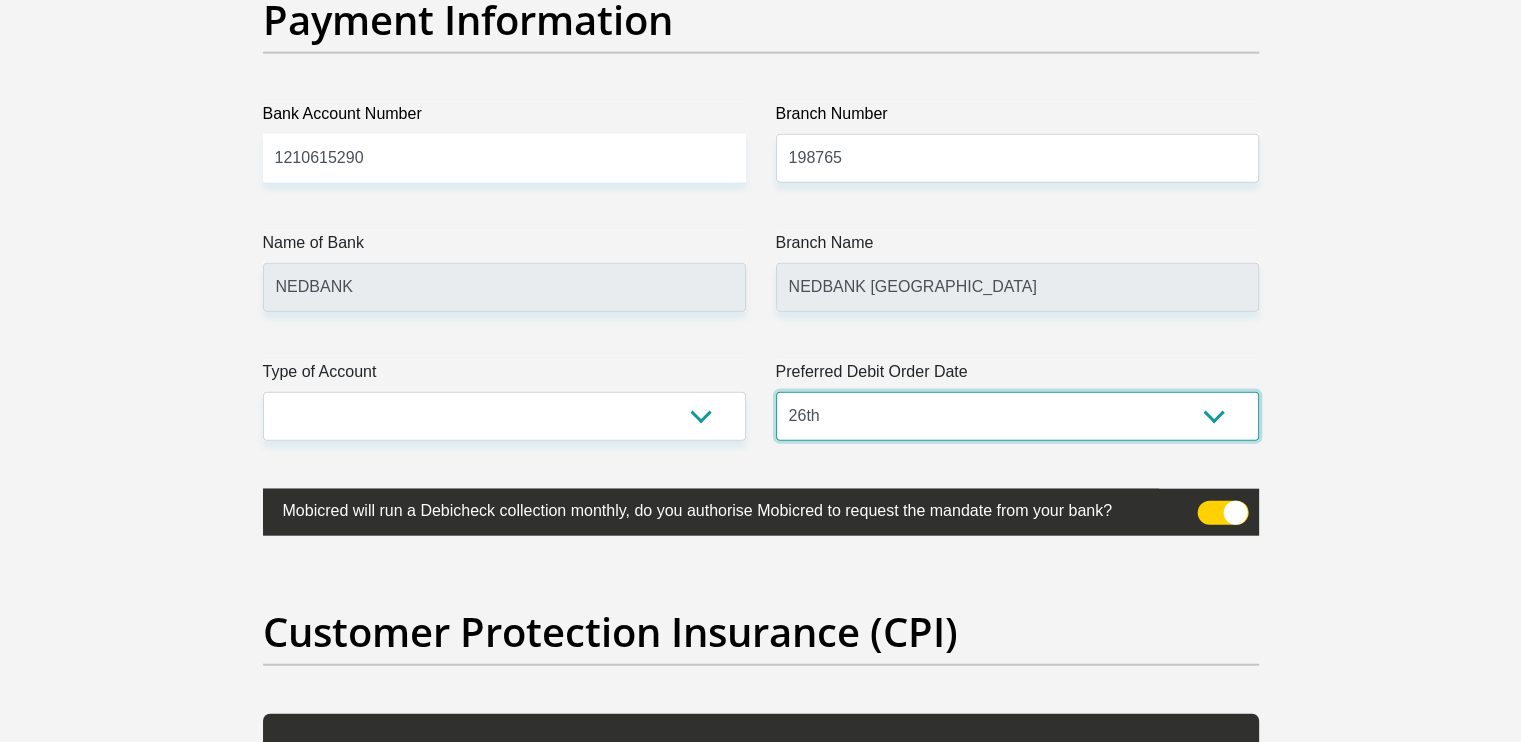 click on "1st
2nd
3rd
4th
5th
7th
18th
19th
20th
21st
22nd
23rd
24th
25th
26th
27th
28th
29th
30th" at bounding box center [1017, 416] 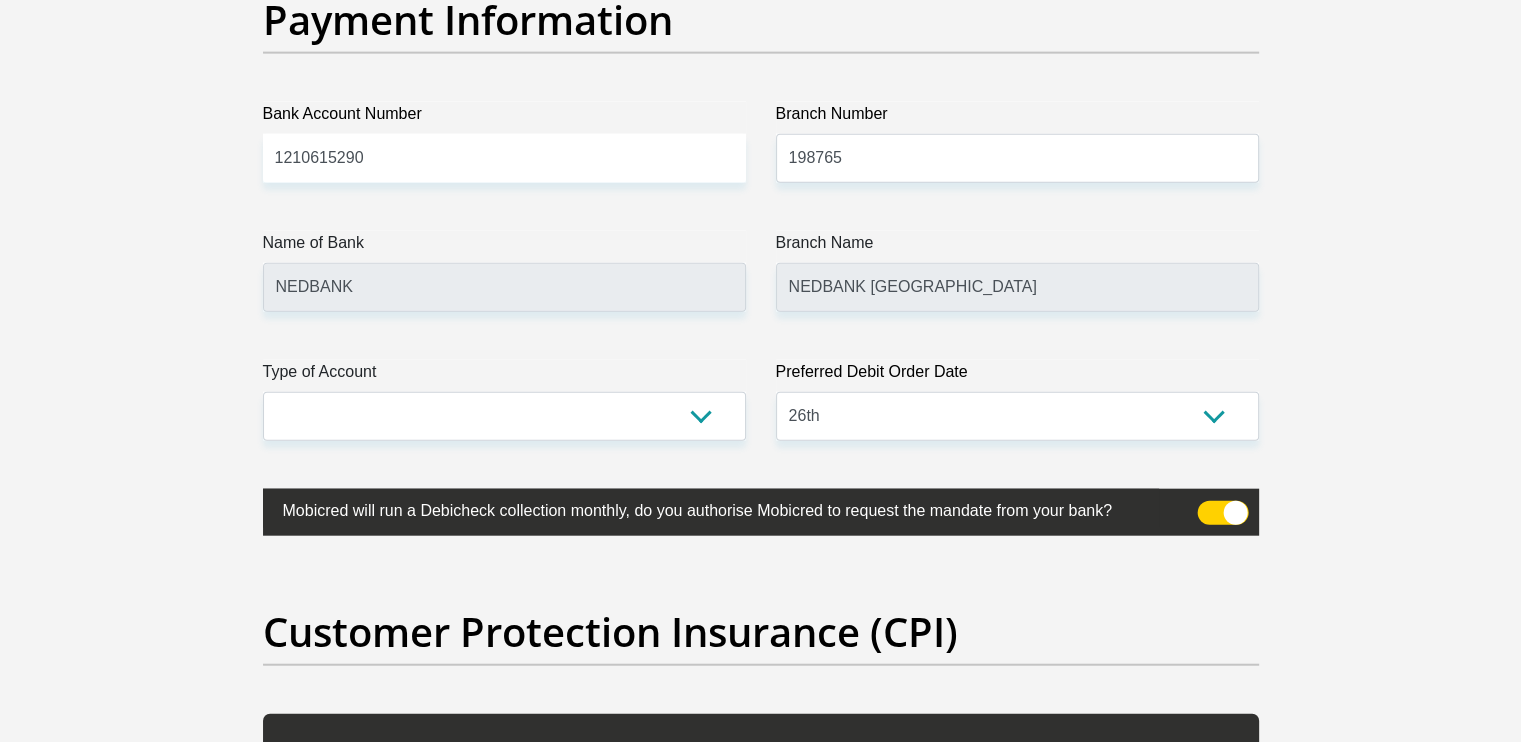 click on "Preferred Debit Order Date" at bounding box center (1017, 376) 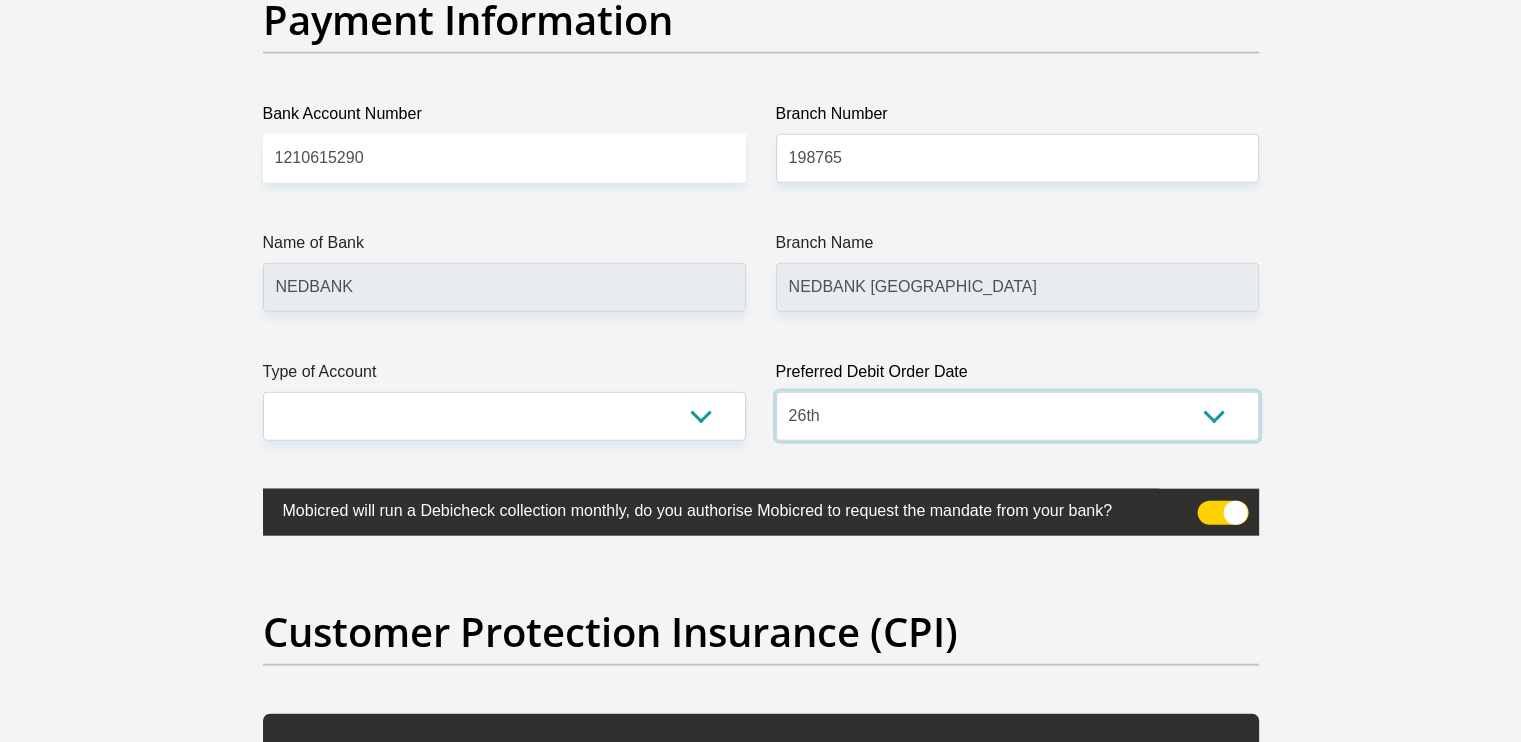 click on "1st
2nd
3rd
4th
5th
7th
18th
19th
20th
21st
22nd
23rd
24th
25th
26th
27th
28th
29th
30th" at bounding box center (1017, 416) 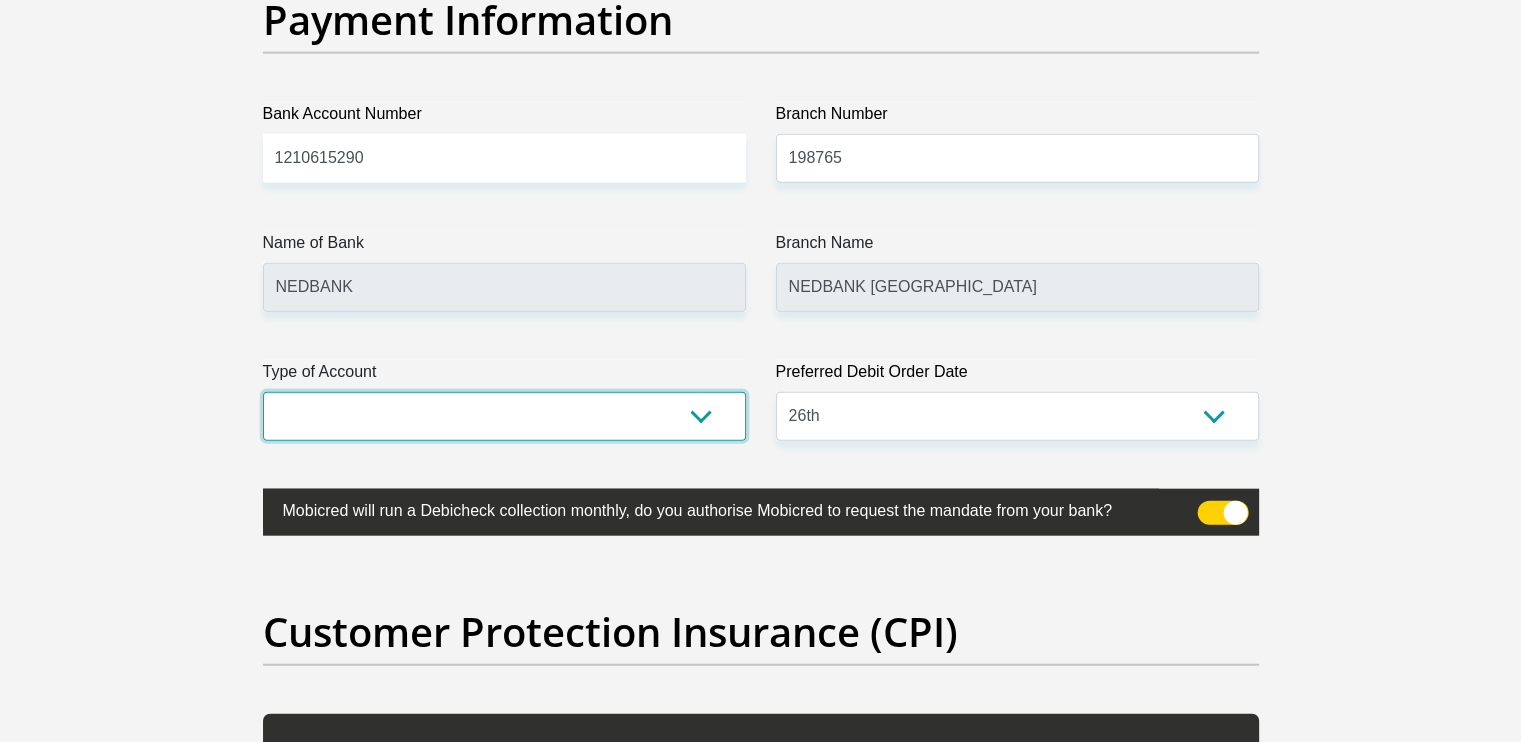 click on "Cheque
Savings" at bounding box center (504, 416) 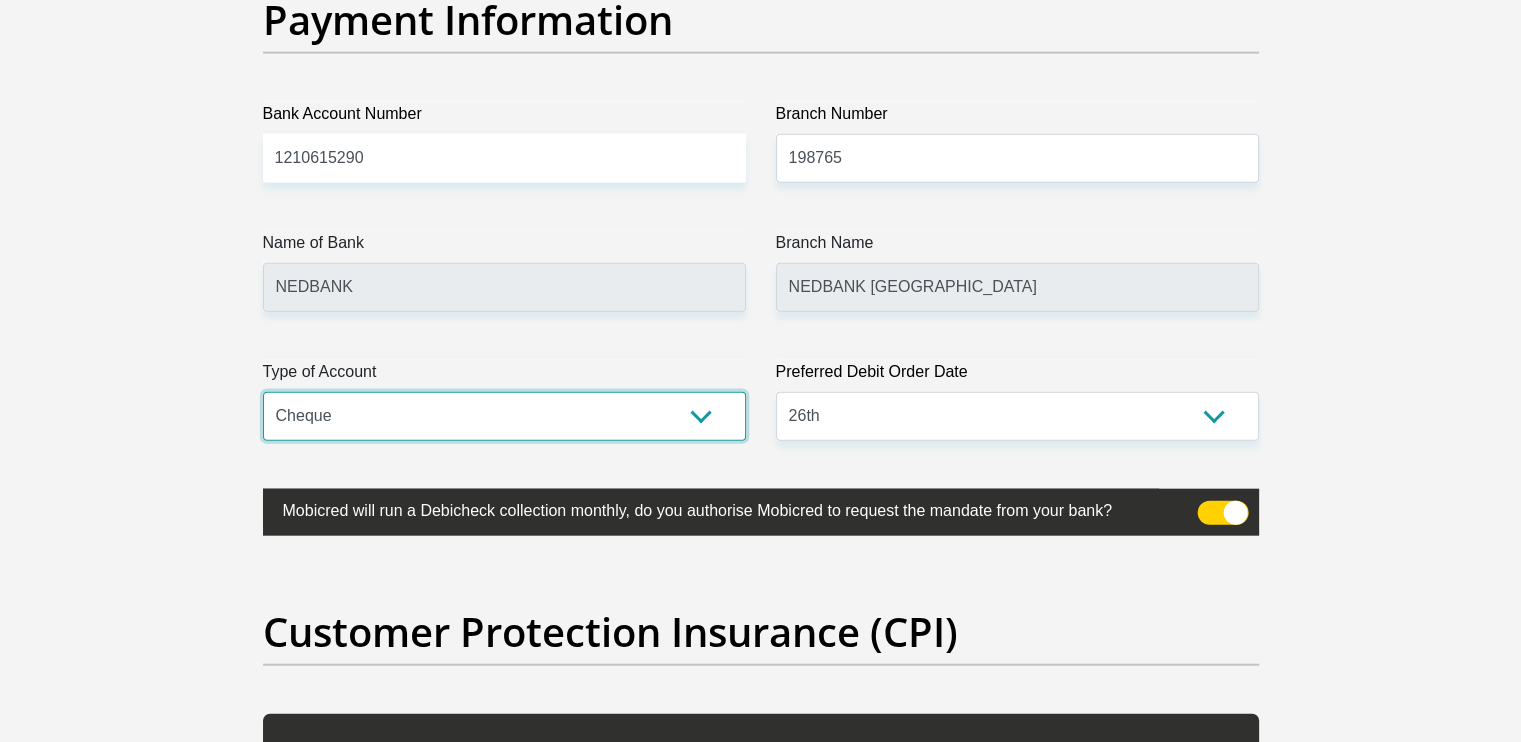click on "Cheque
Savings" at bounding box center [504, 416] 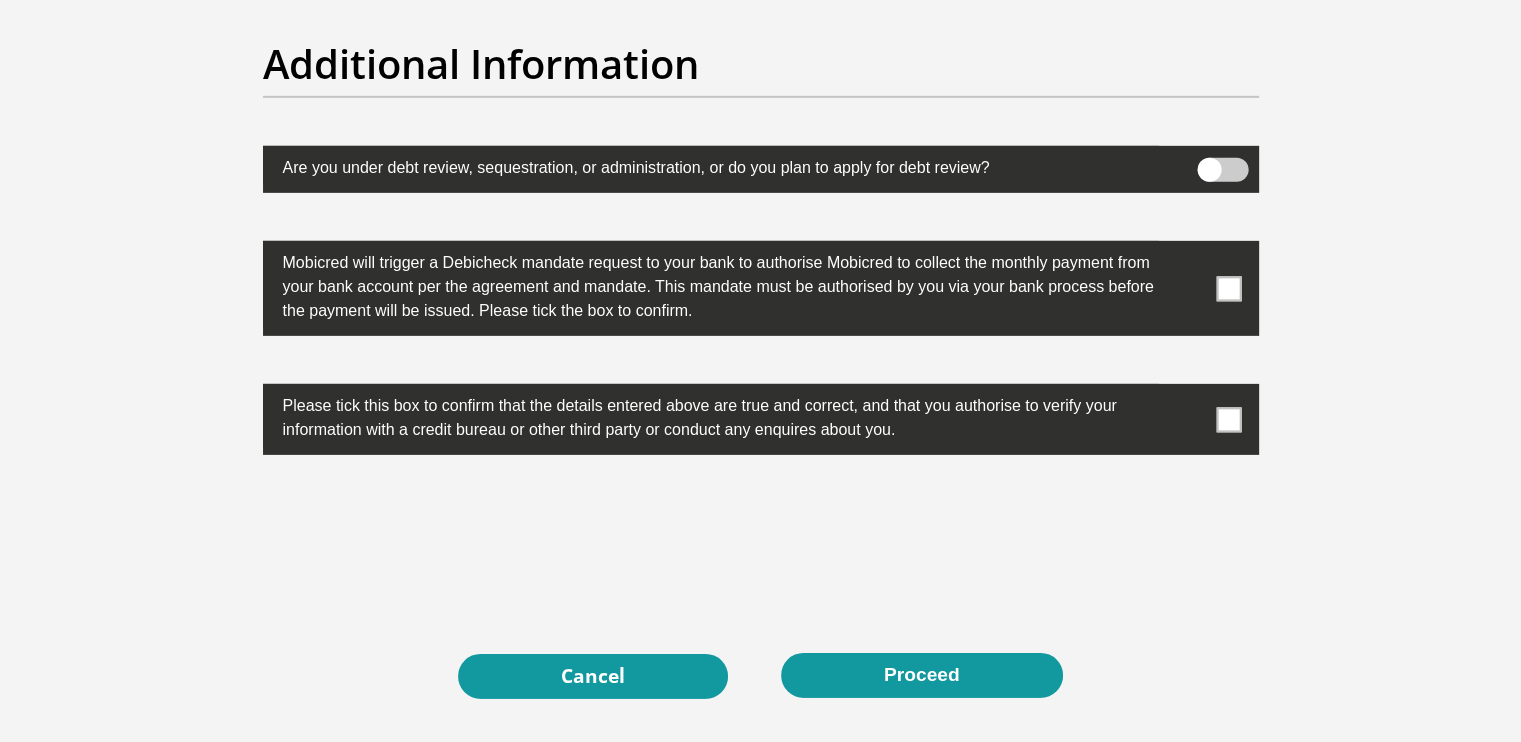 scroll, scrollTop: 6272, scrollLeft: 0, axis: vertical 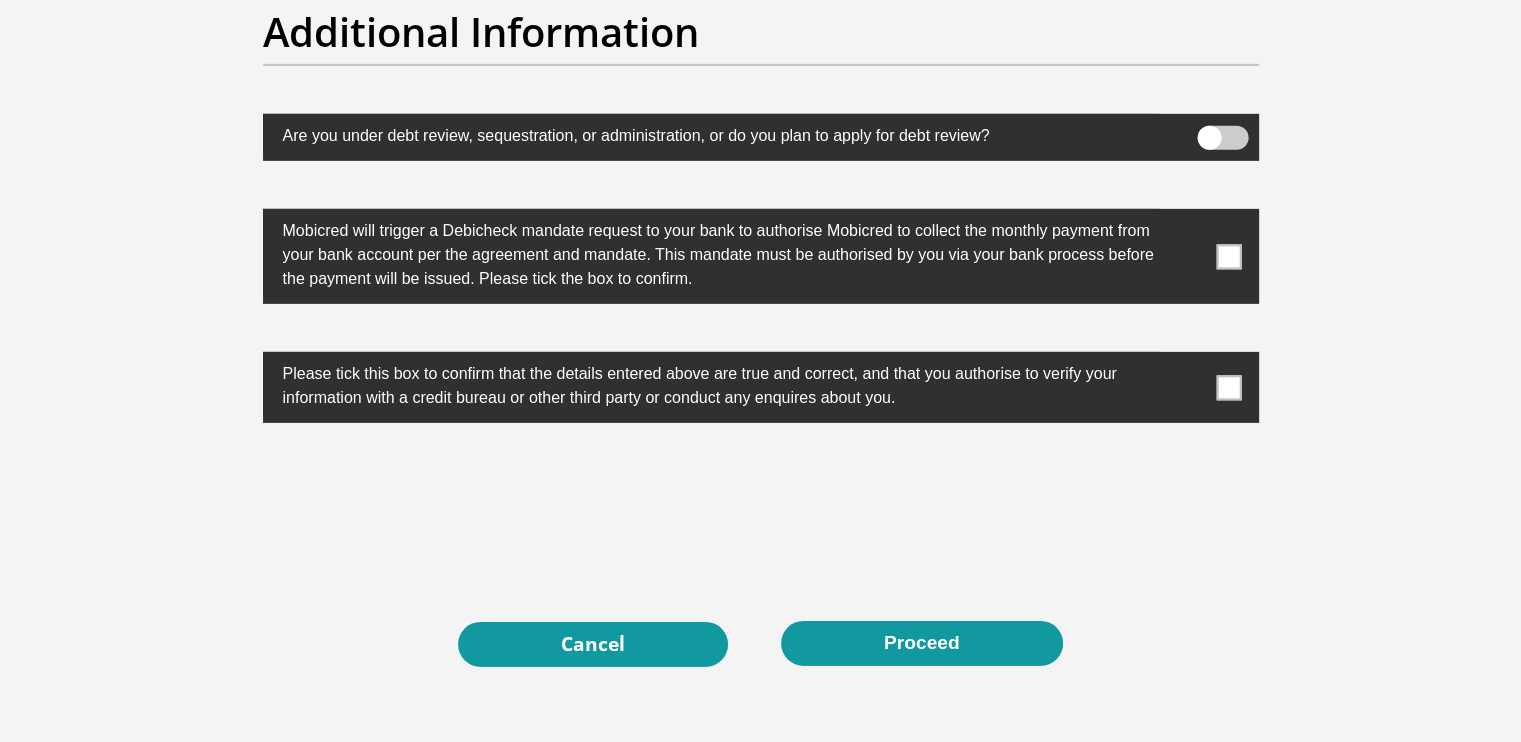 click at bounding box center [1228, 256] 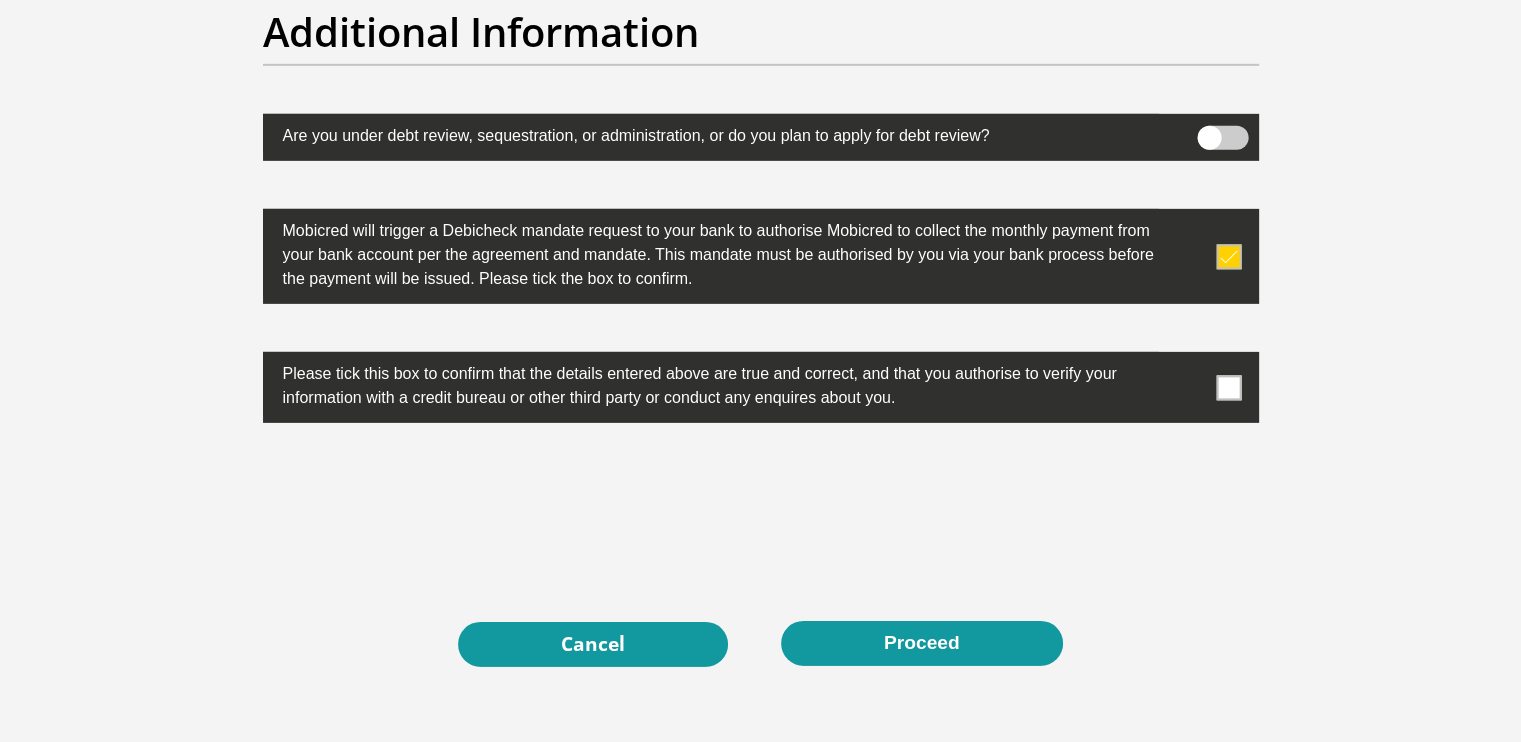 click at bounding box center (1228, 387) 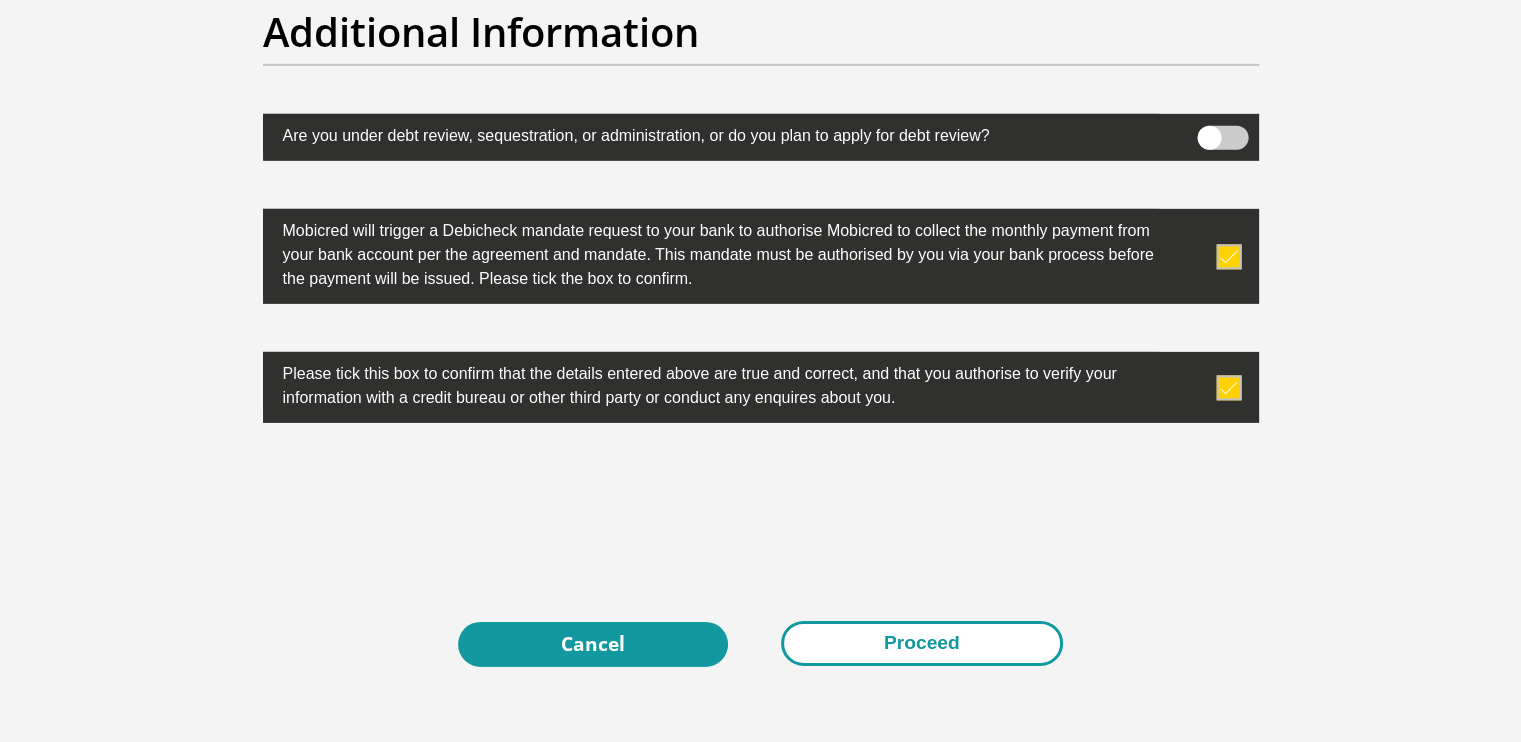 click on "Proceed" at bounding box center (922, 643) 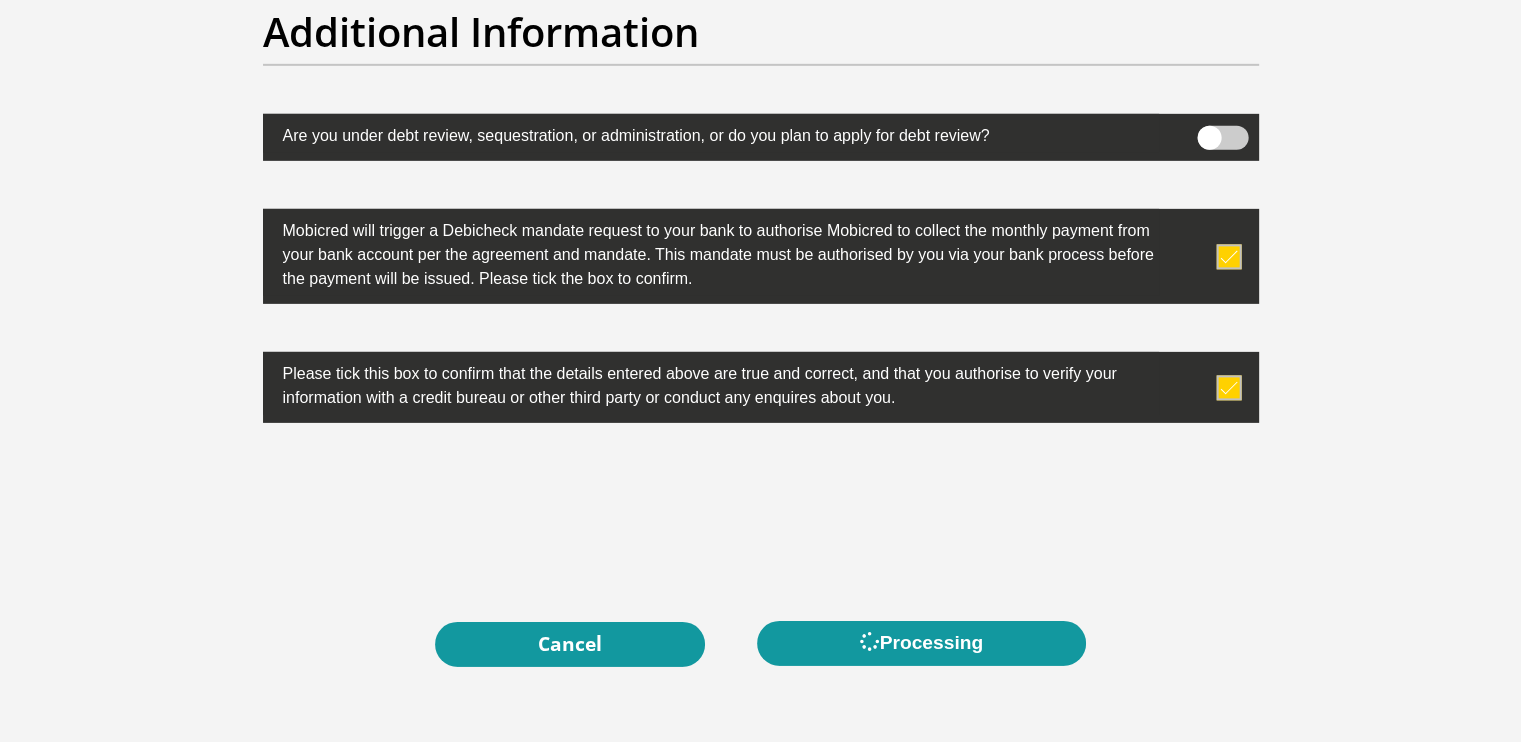 scroll, scrollTop: 0, scrollLeft: 0, axis: both 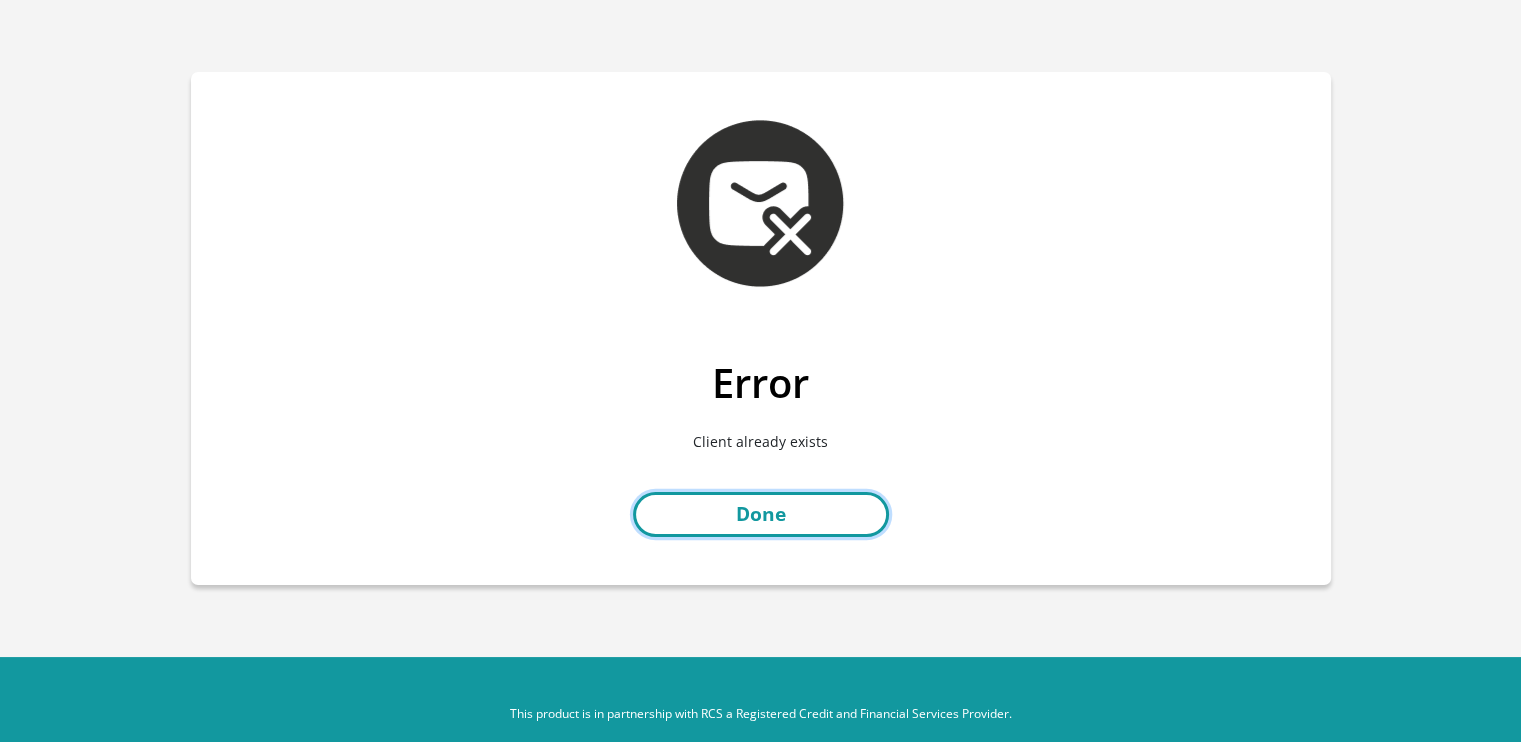 click on "Done" at bounding box center [761, 514] 